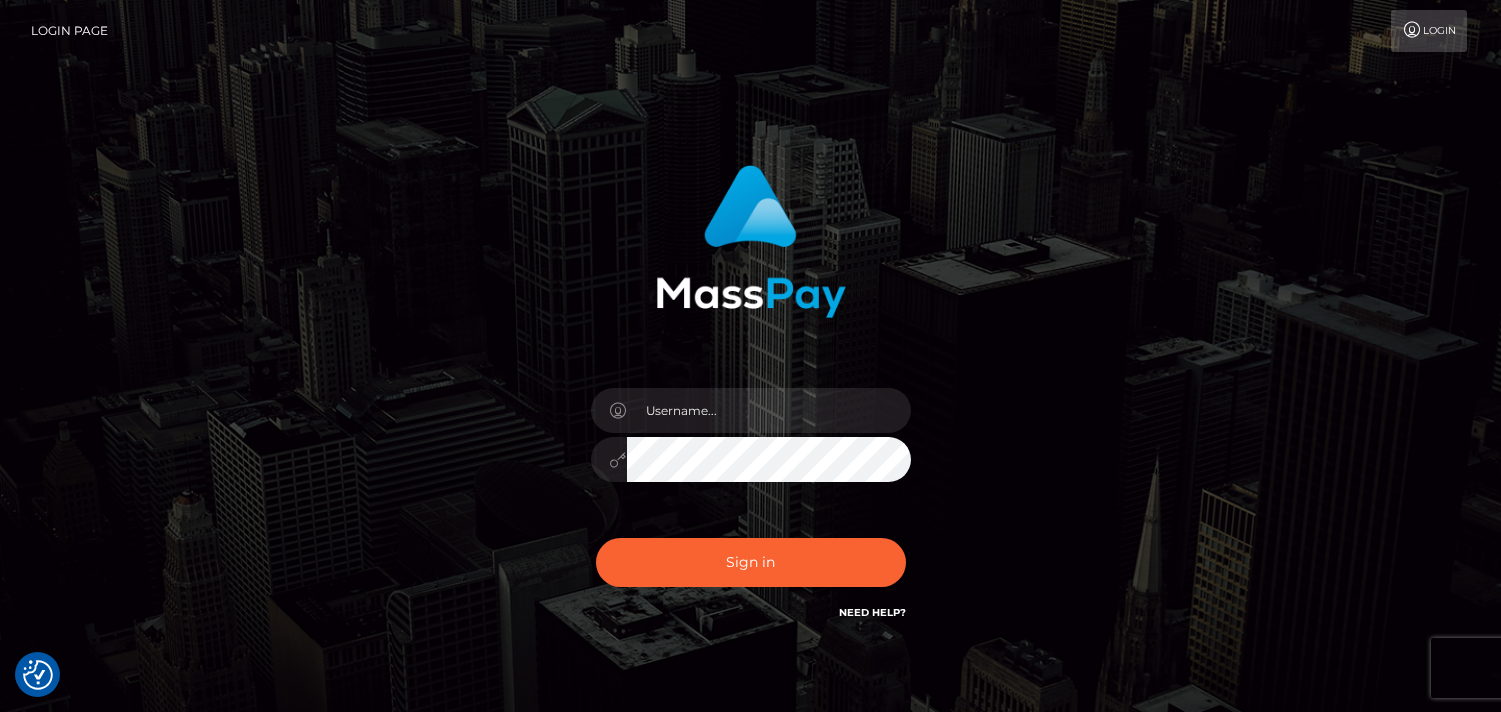 scroll, scrollTop: 0, scrollLeft: 0, axis: both 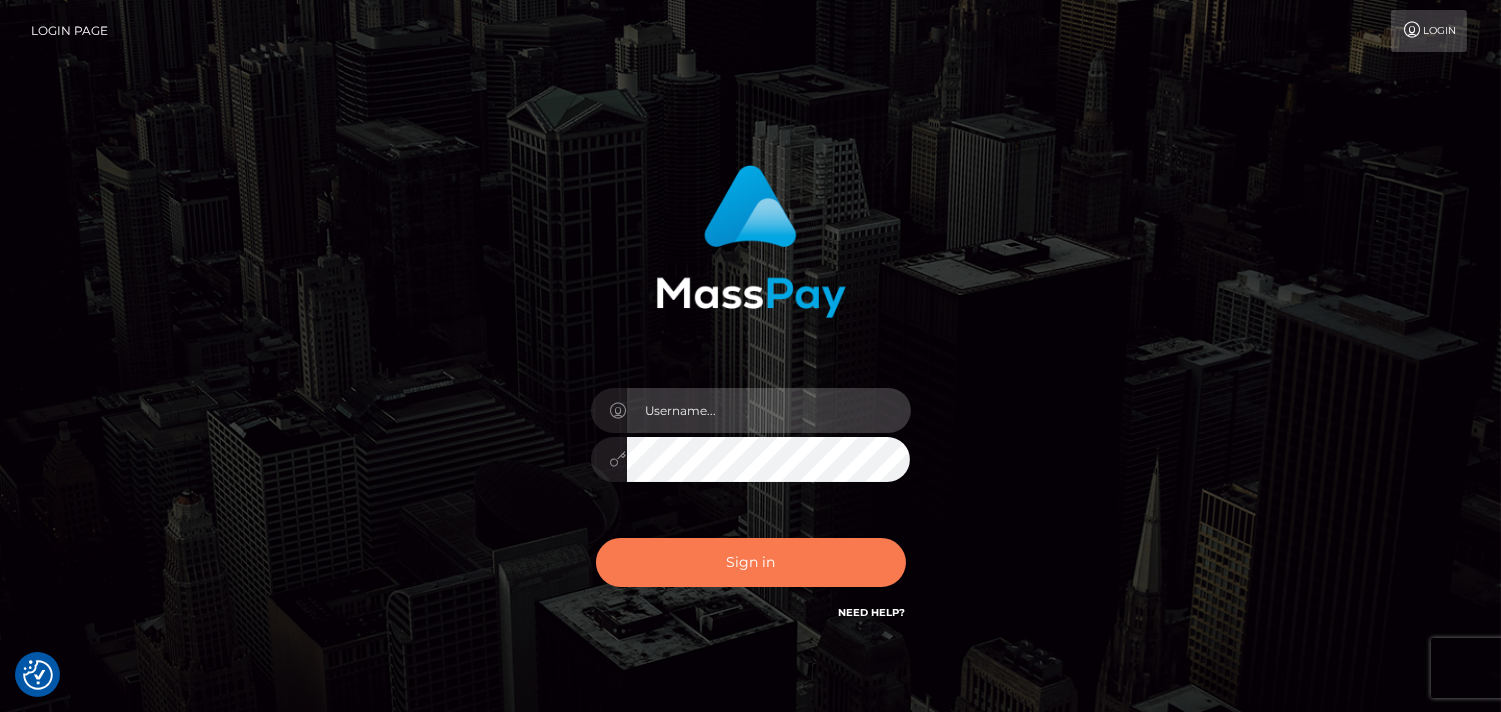 type on "Pk.es" 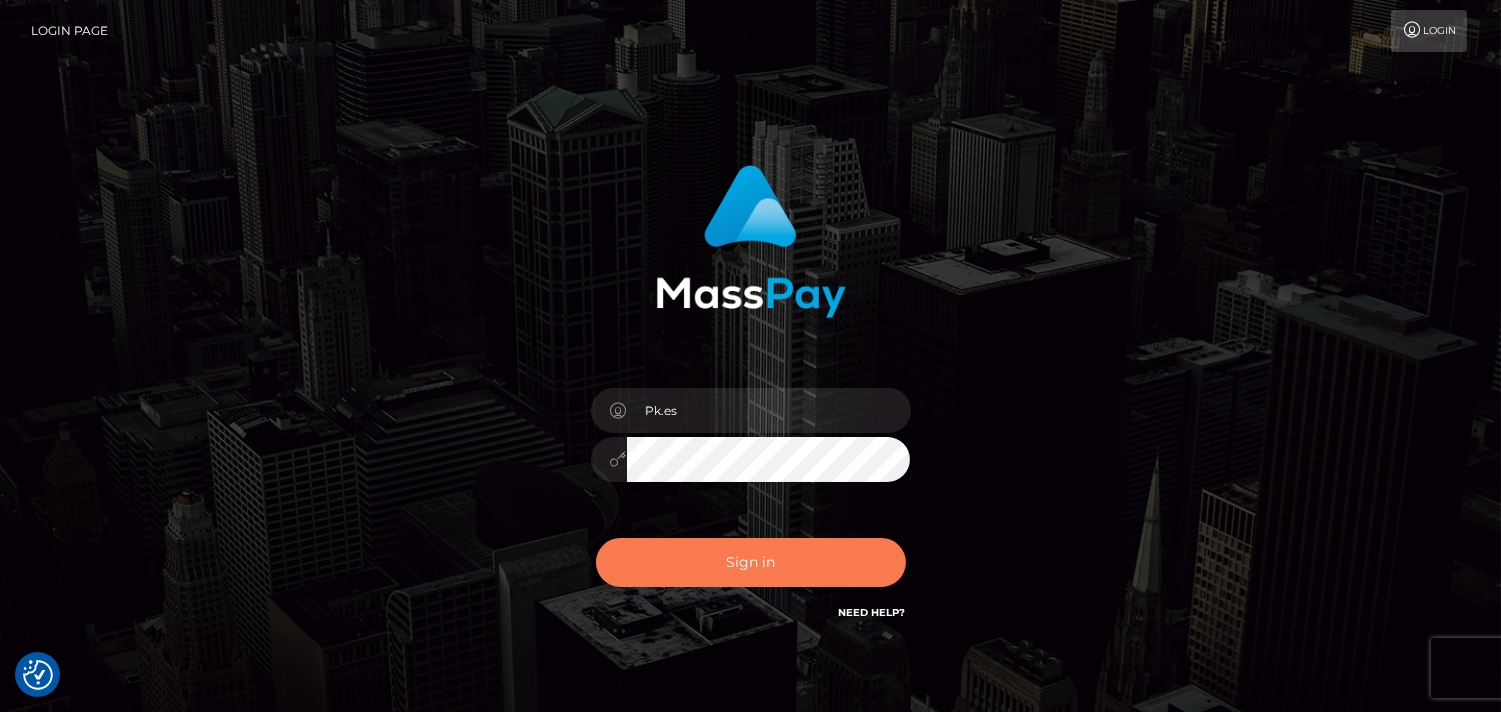 click on "Sign in" at bounding box center (751, 562) 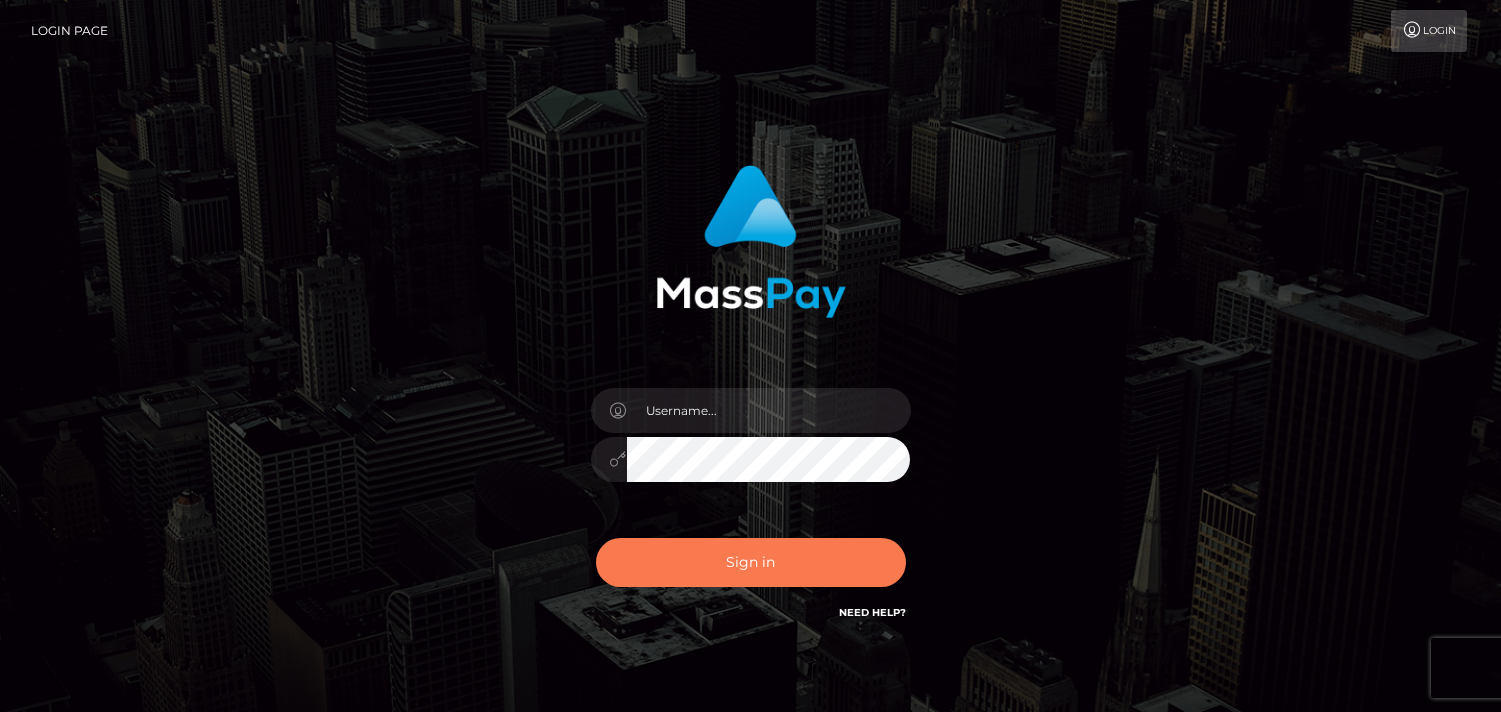 scroll, scrollTop: 0, scrollLeft: 0, axis: both 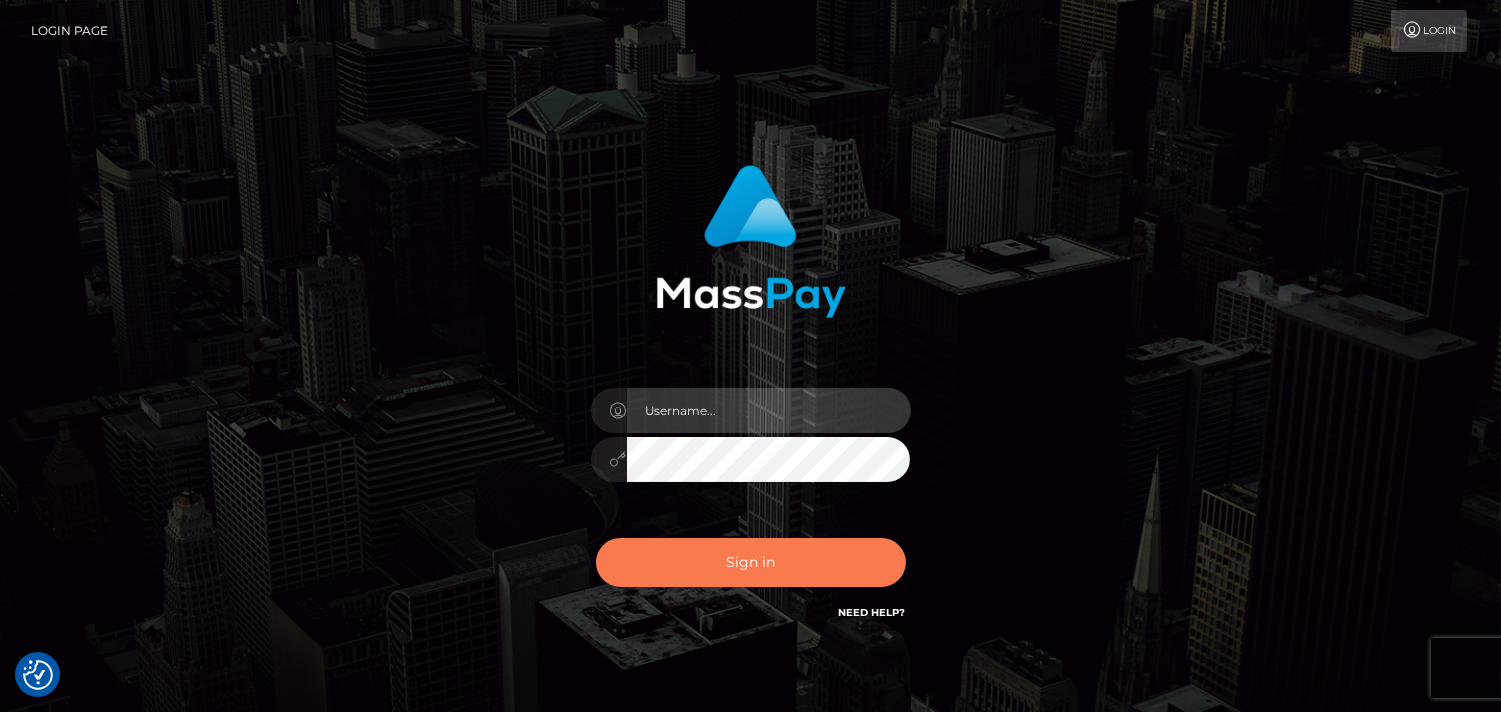 type on "Pk.es" 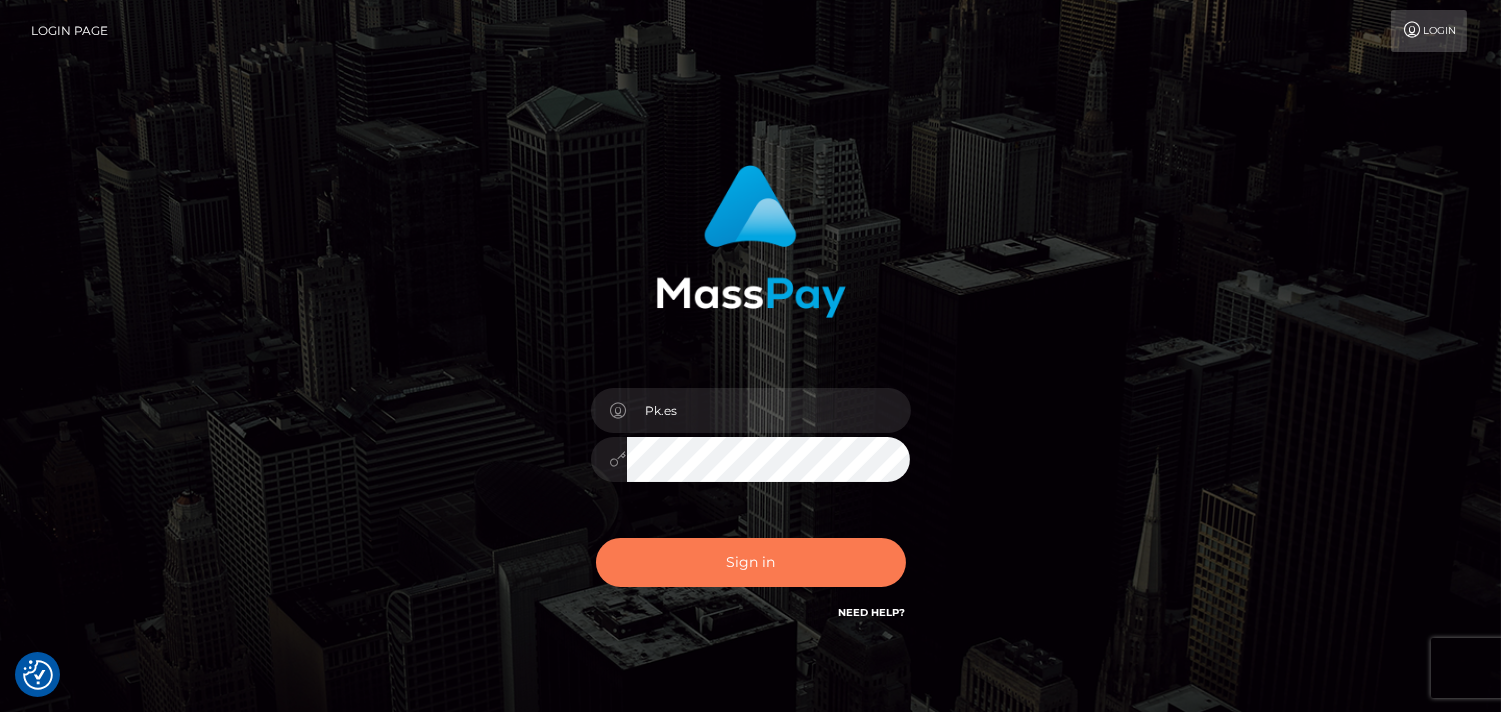 click on "Sign in" at bounding box center (751, 562) 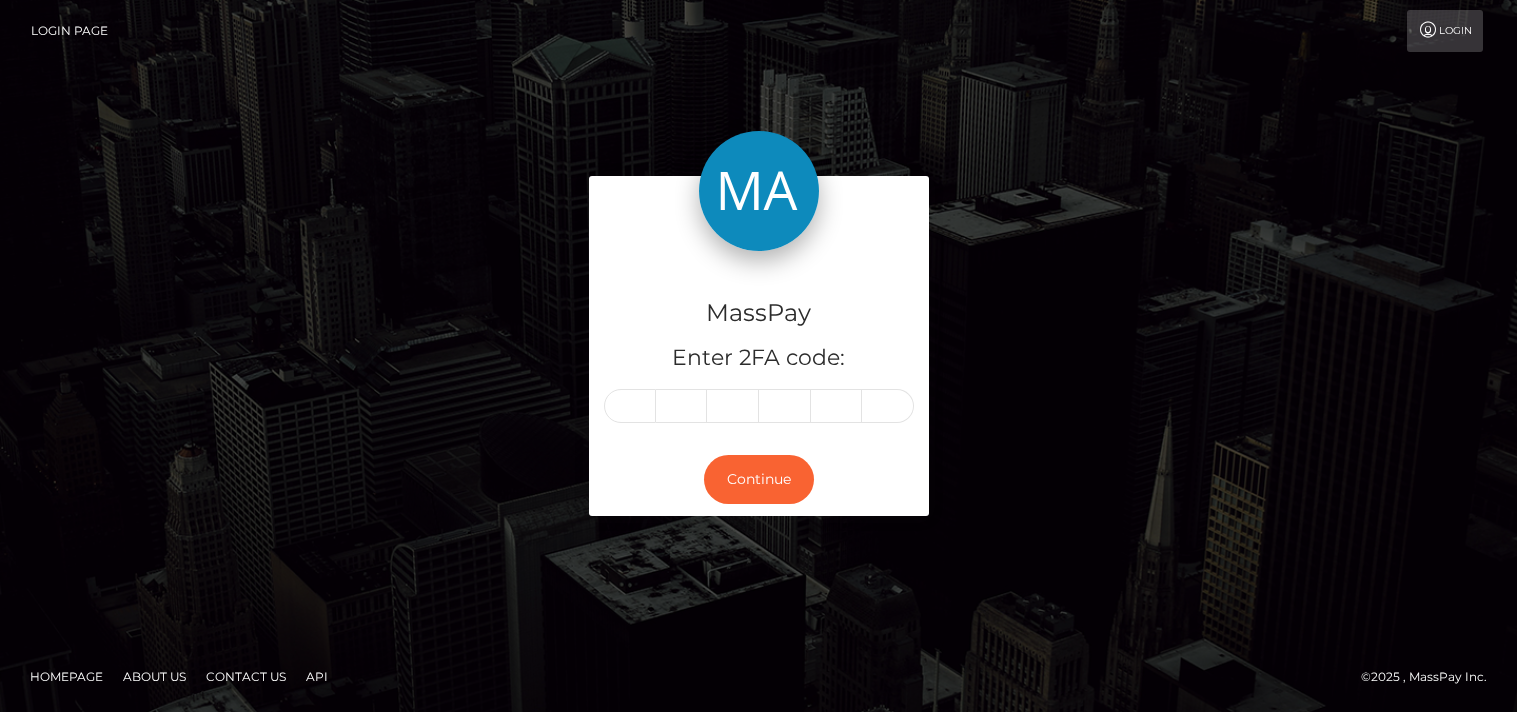scroll, scrollTop: 0, scrollLeft: 0, axis: both 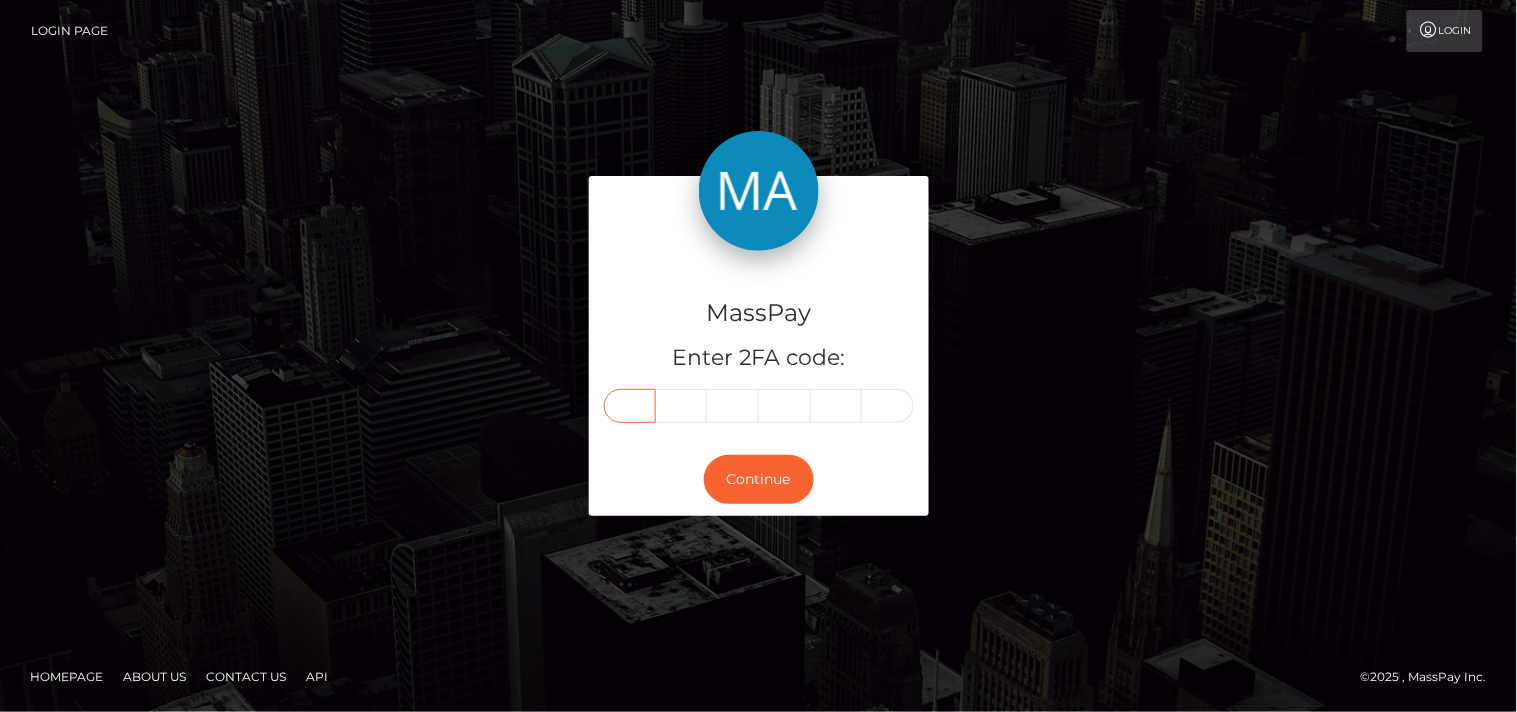 click at bounding box center (630, 406) 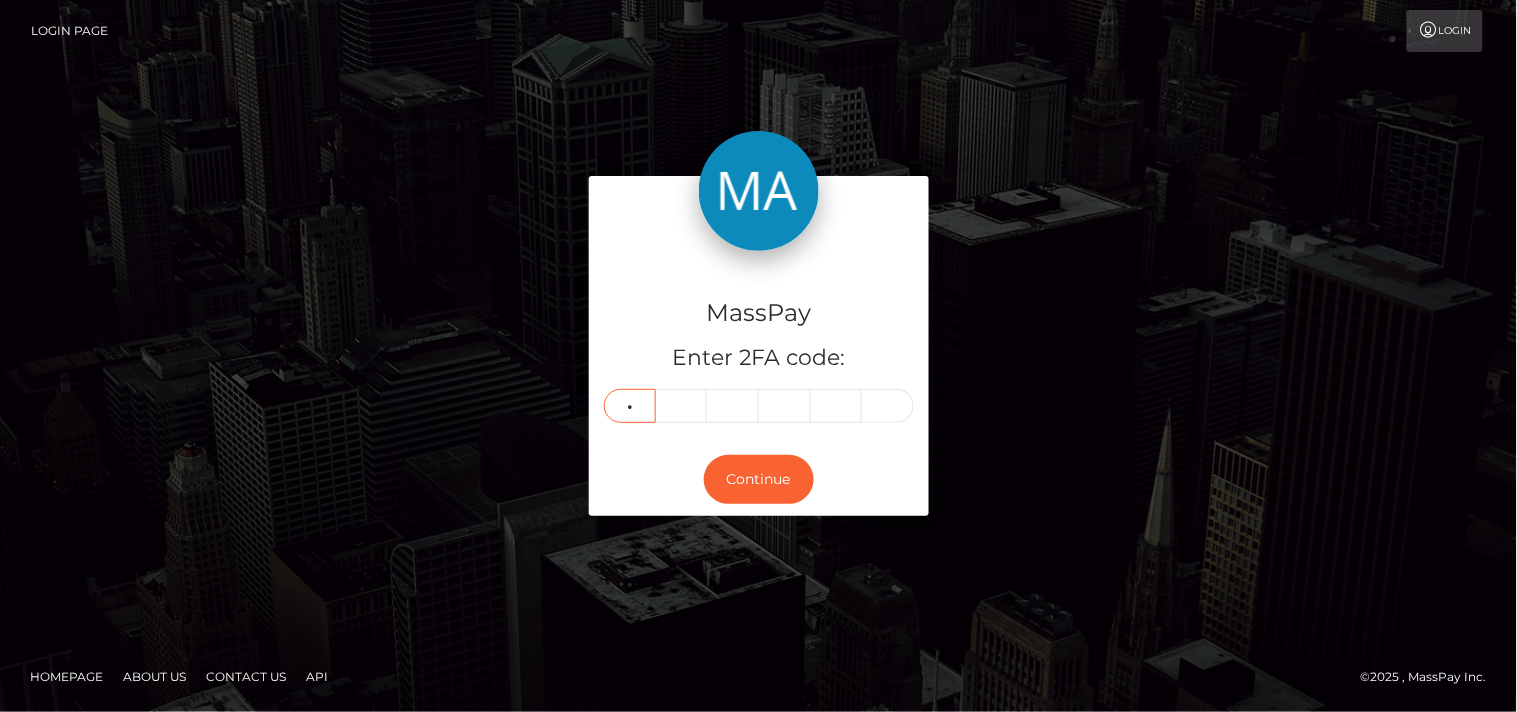 type on "1" 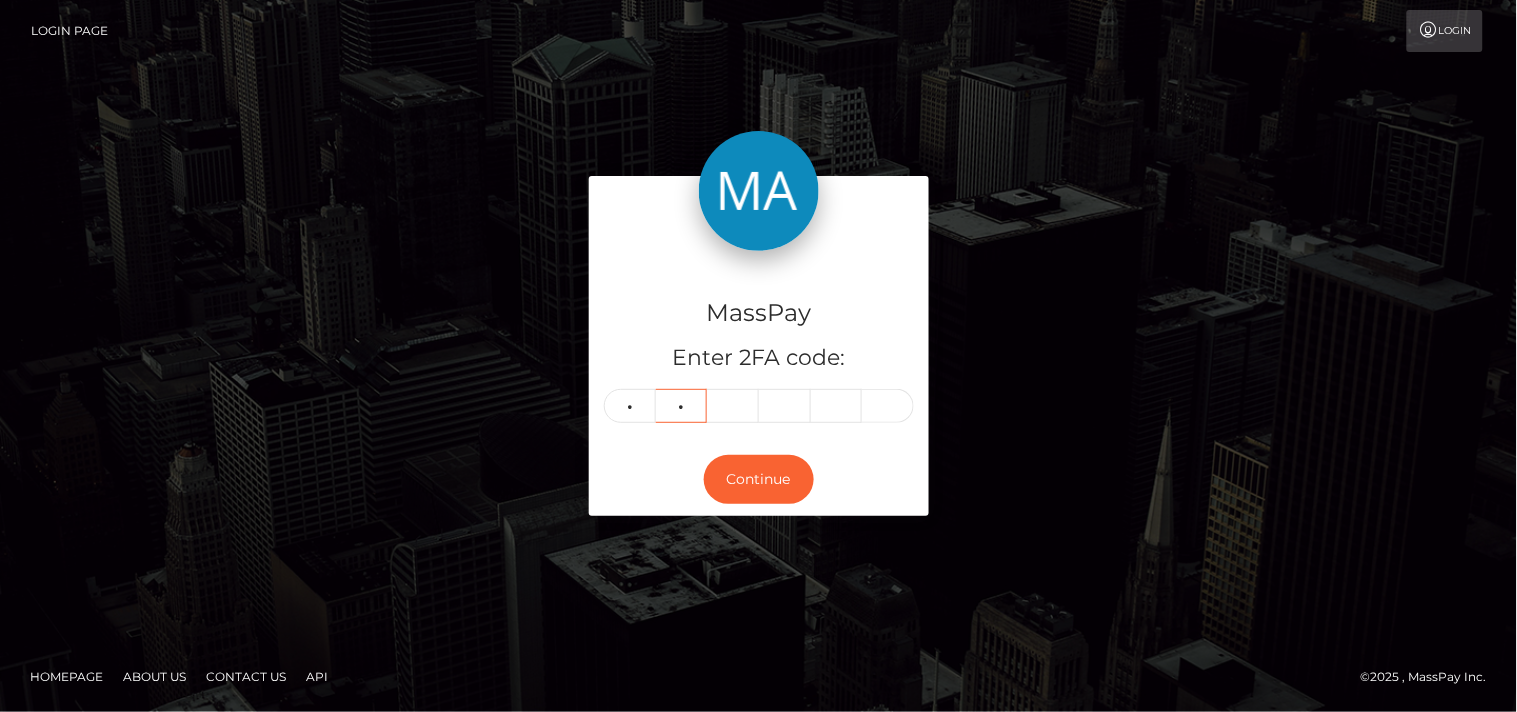 type on "9" 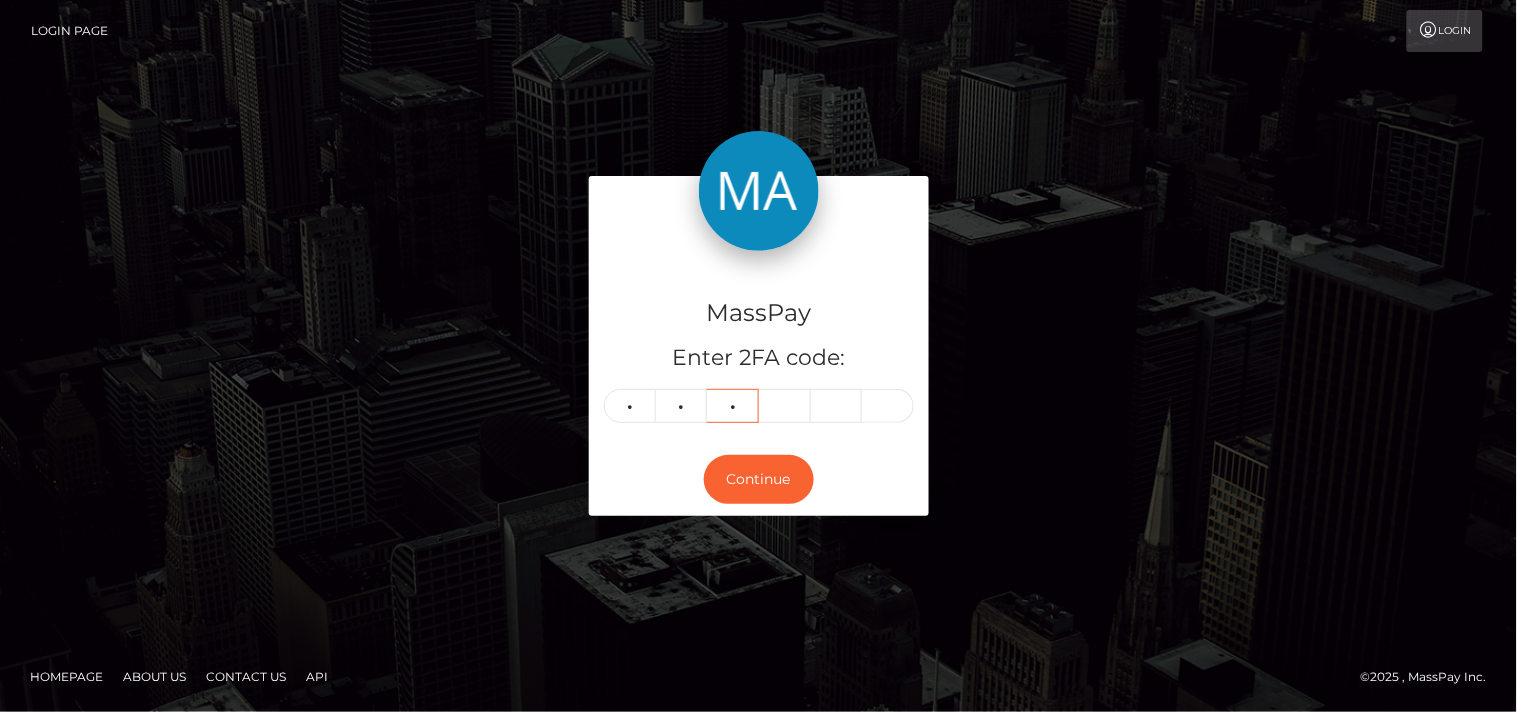 type on "1" 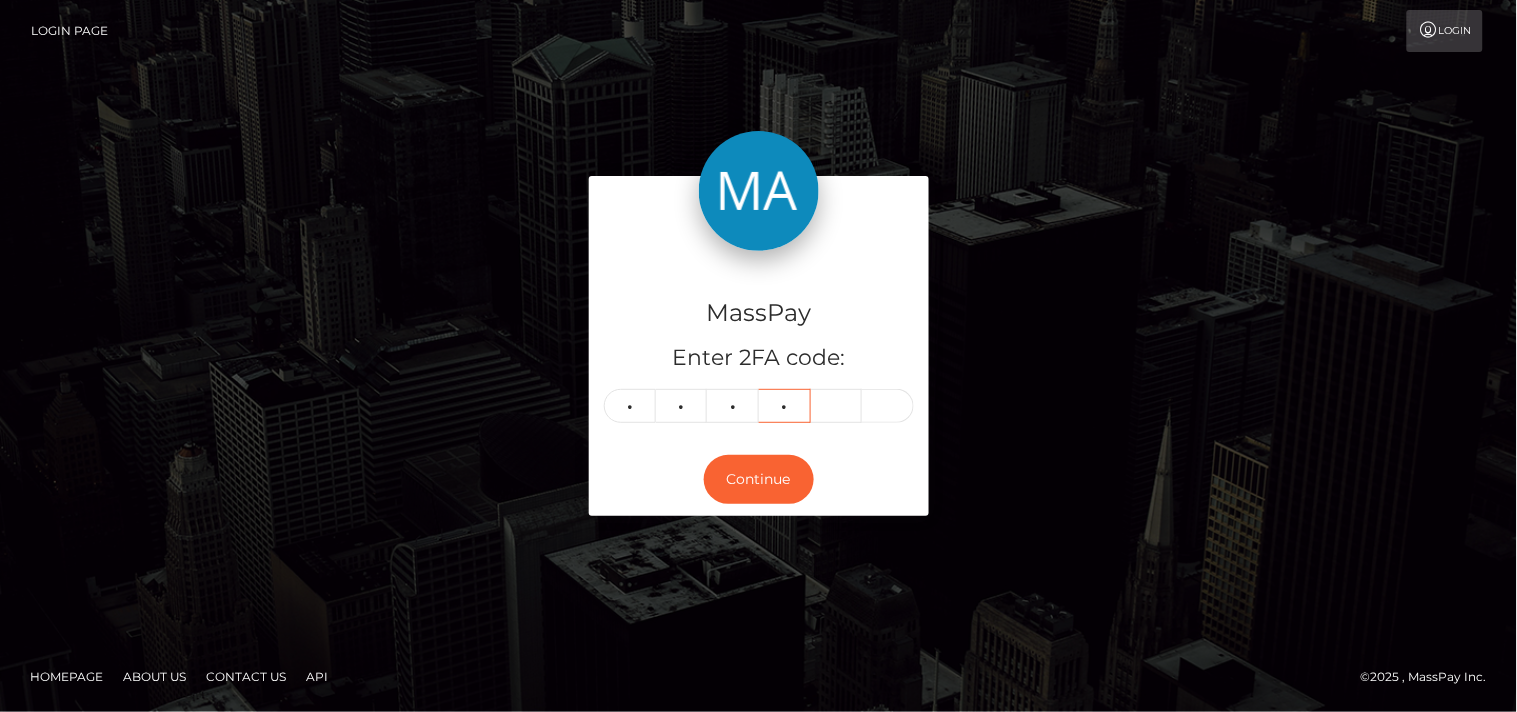 type on "2" 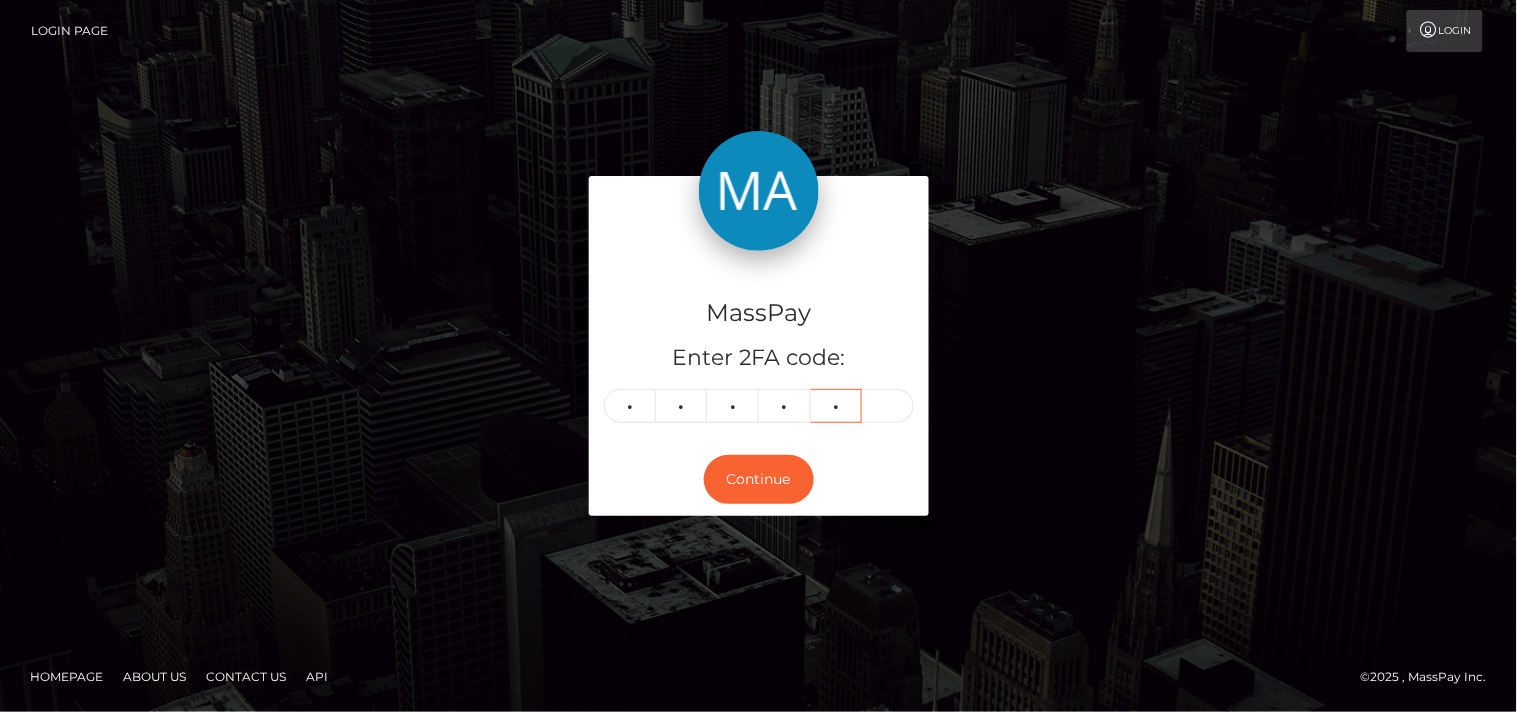 type on "7" 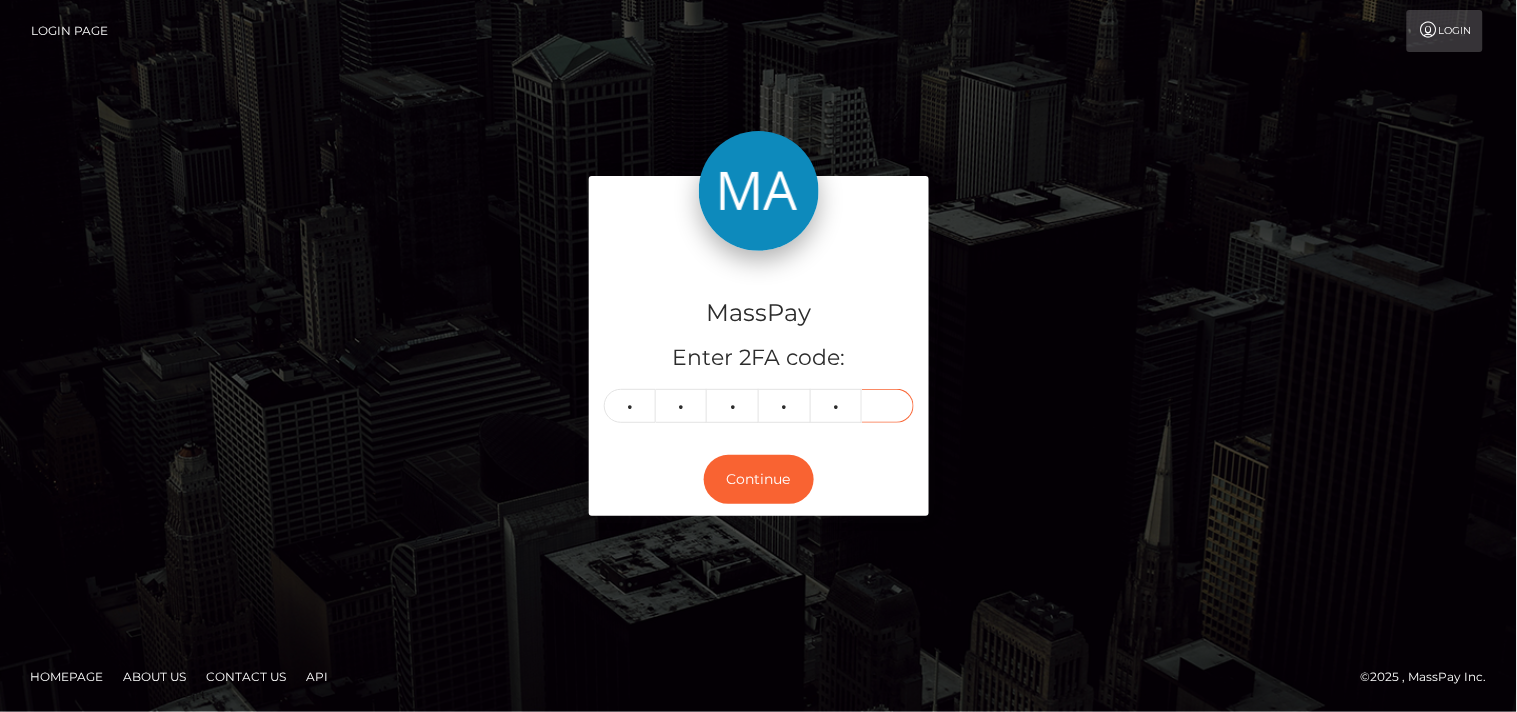 type on "7" 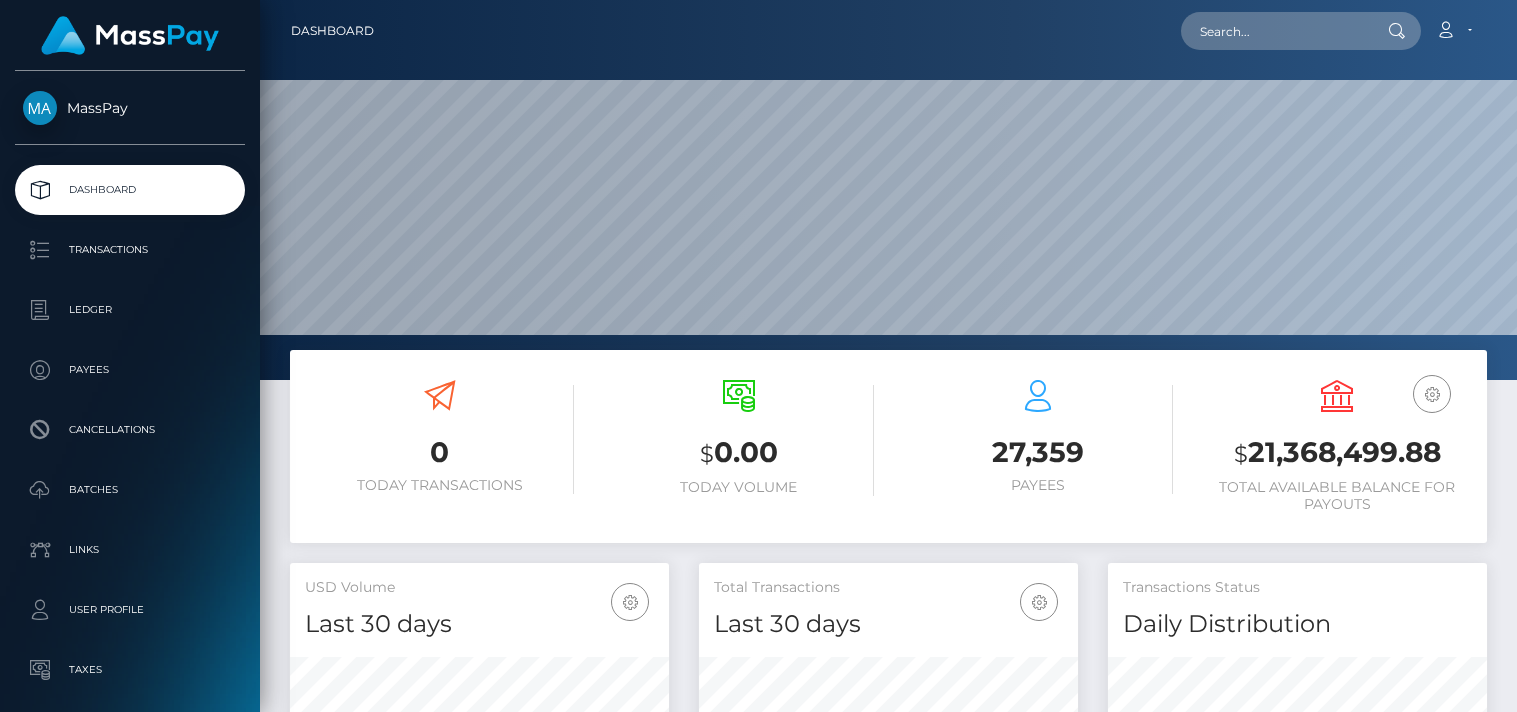 scroll, scrollTop: 0, scrollLeft: 0, axis: both 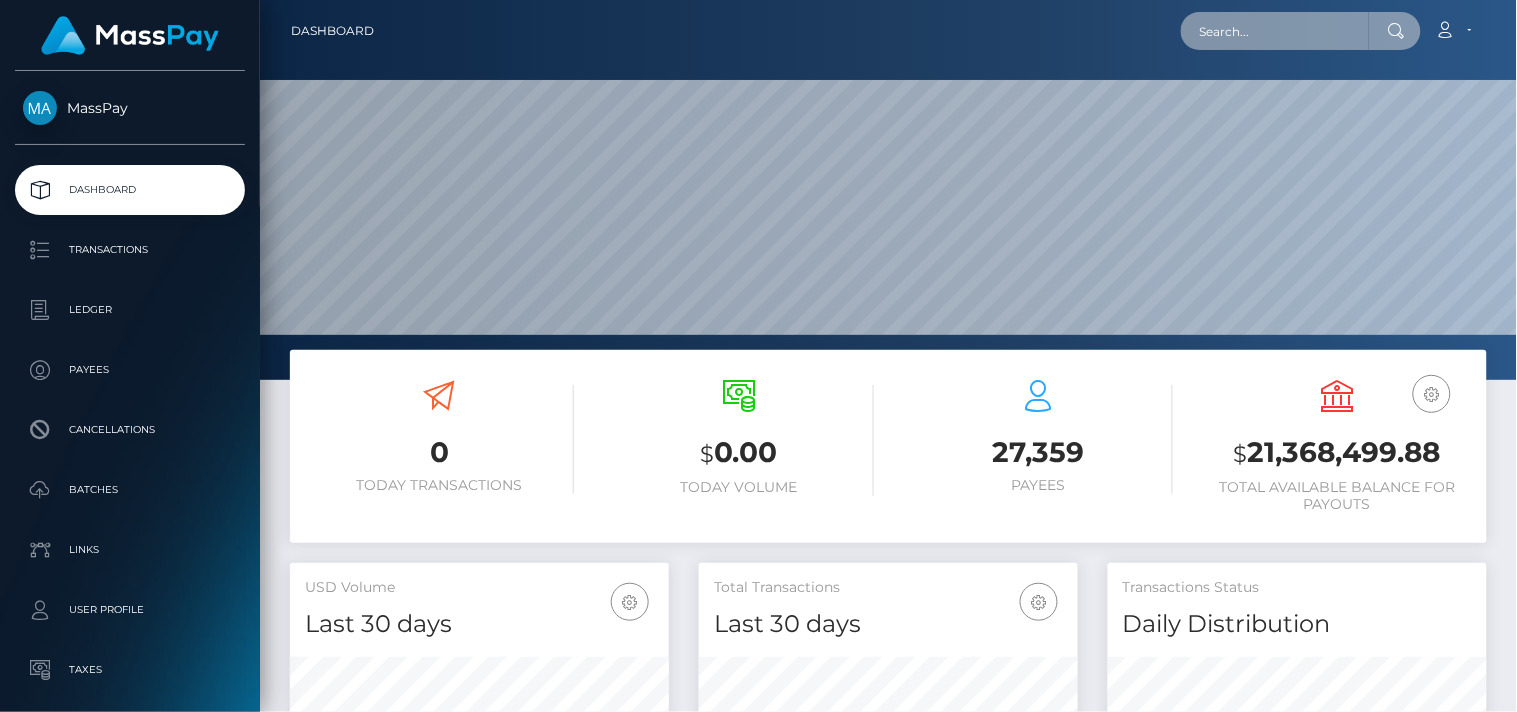 click at bounding box center [1275, 31] 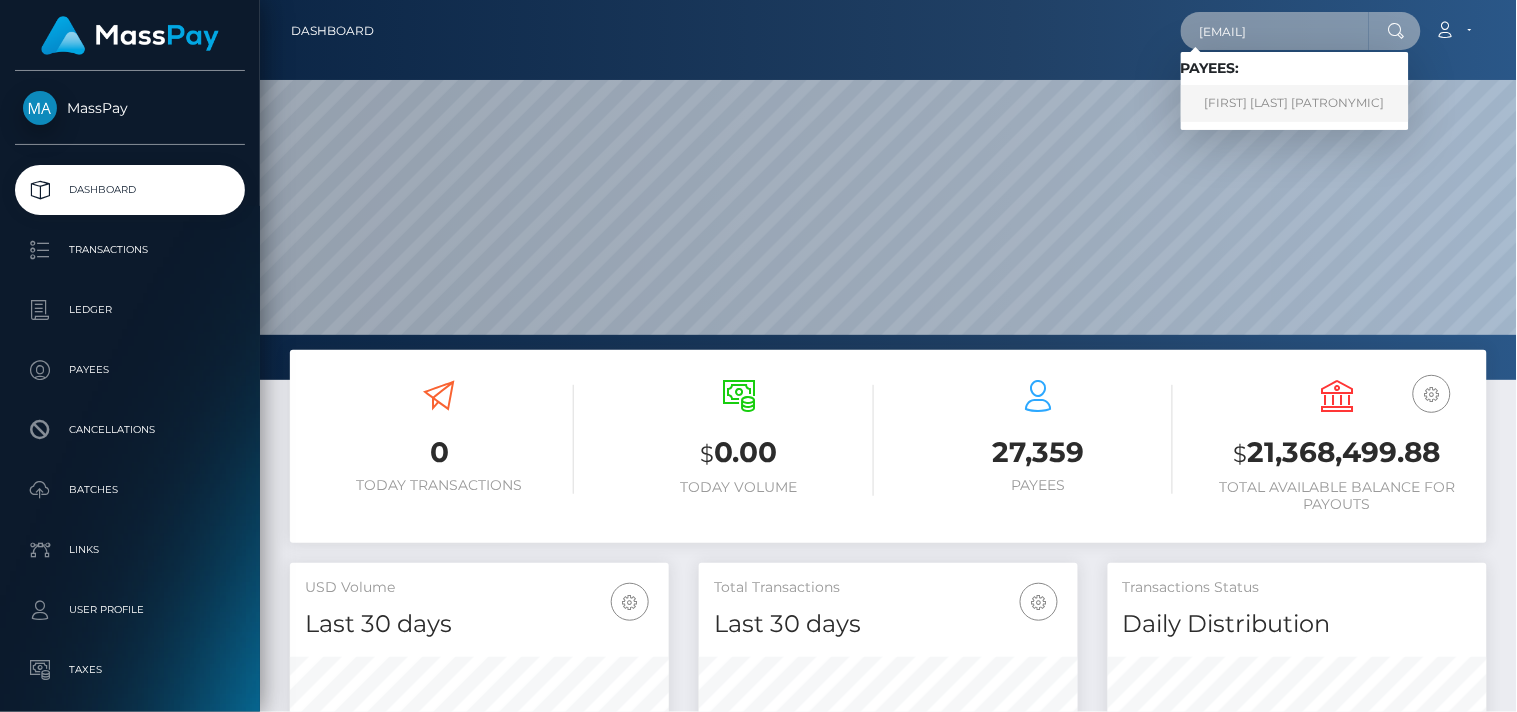 type on "zaebis_80@mail.ru" 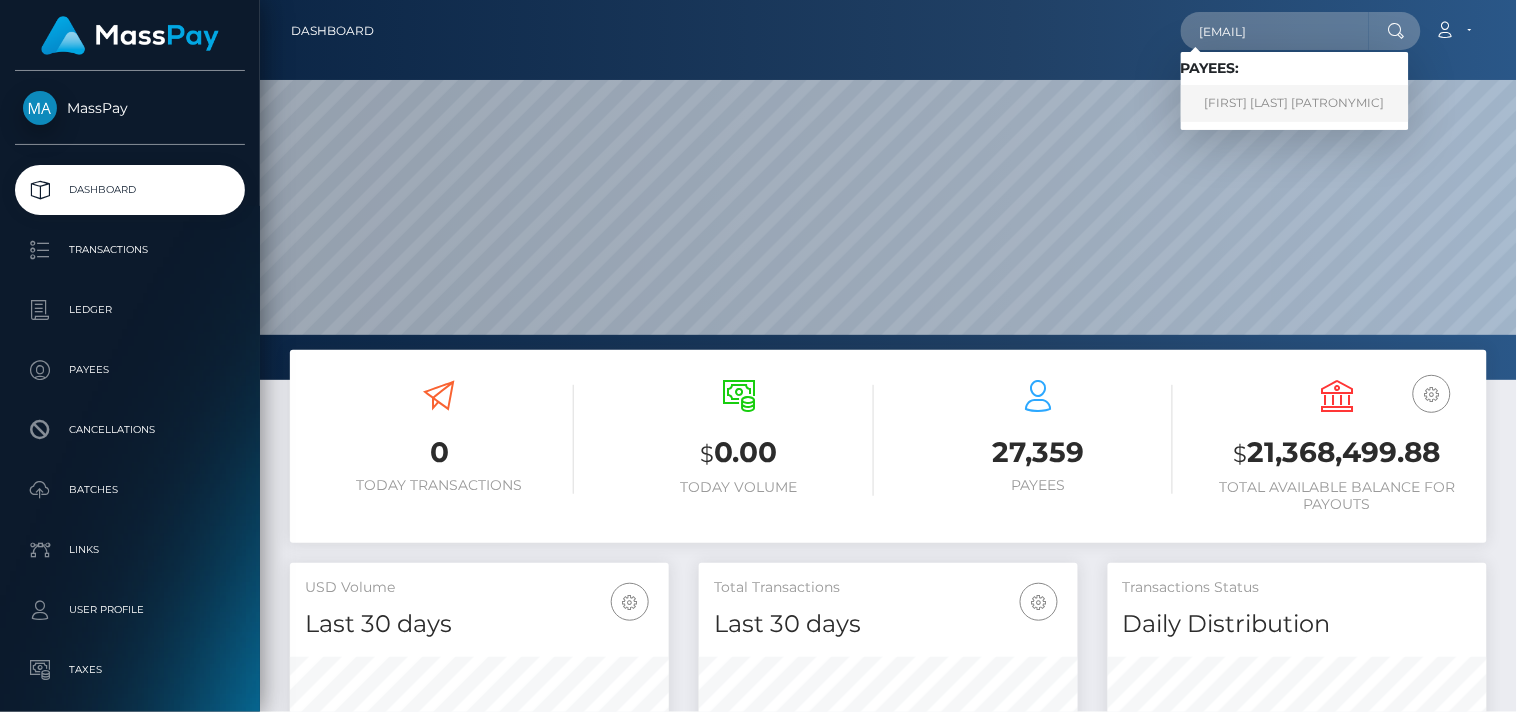 click on "Irina Olegovna Shepeleva" at bounding box center [1295, 103] 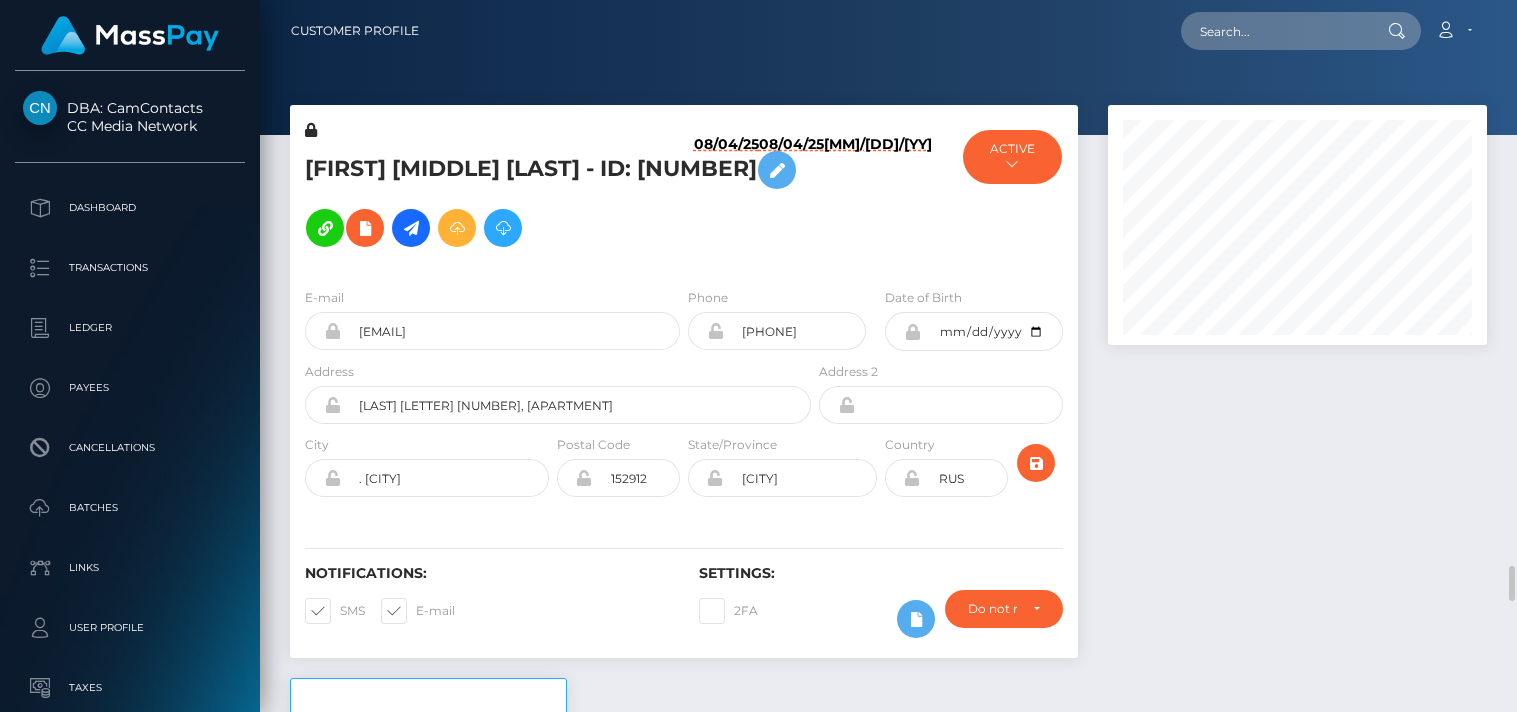 scroll, scrollTop: 0, scrollLeft: 0, axis: both 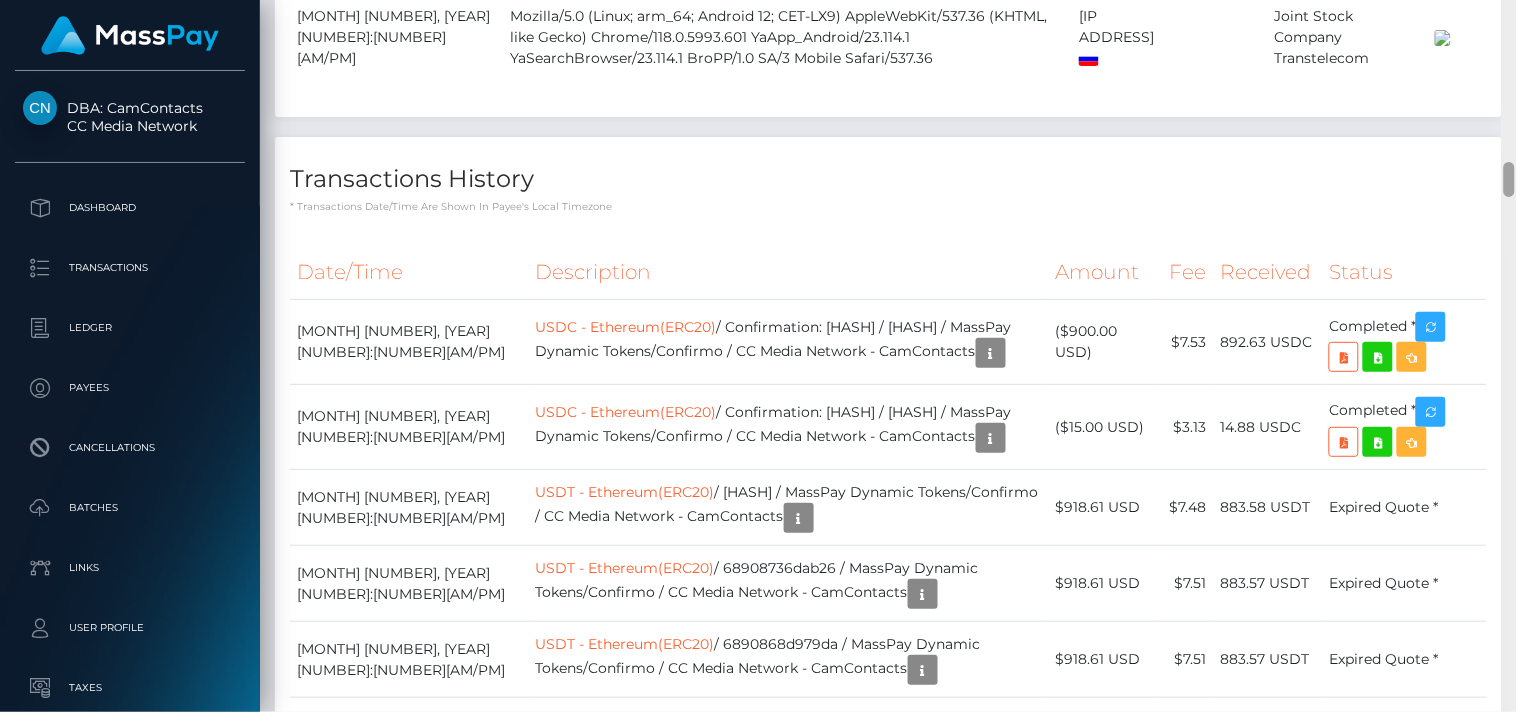 drag, startPoint x: 1513, startPoint y: 36, endPoint x: 1511, endPoint y: 172, distance: 136.01471 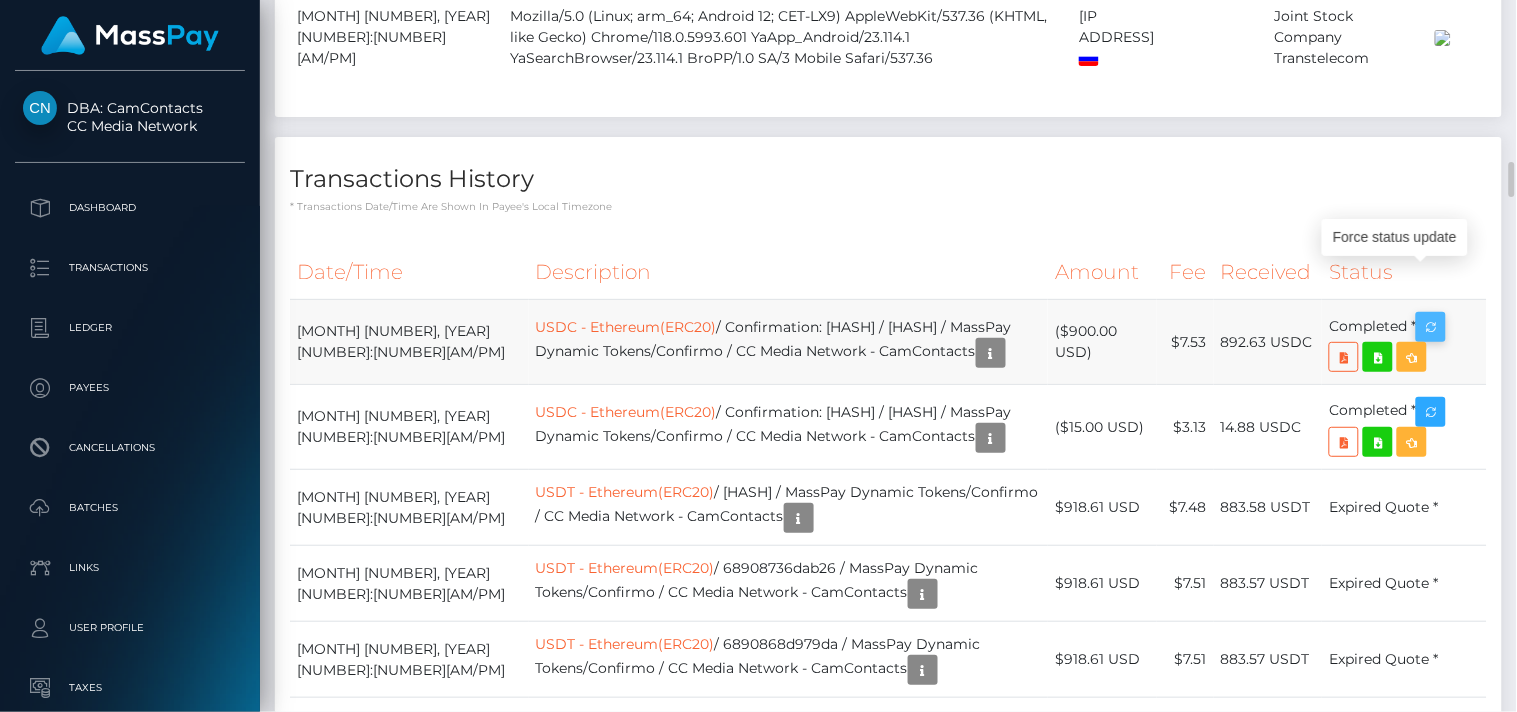 scroll, scrollTop: 240, scrollLeft: 380, axis: both 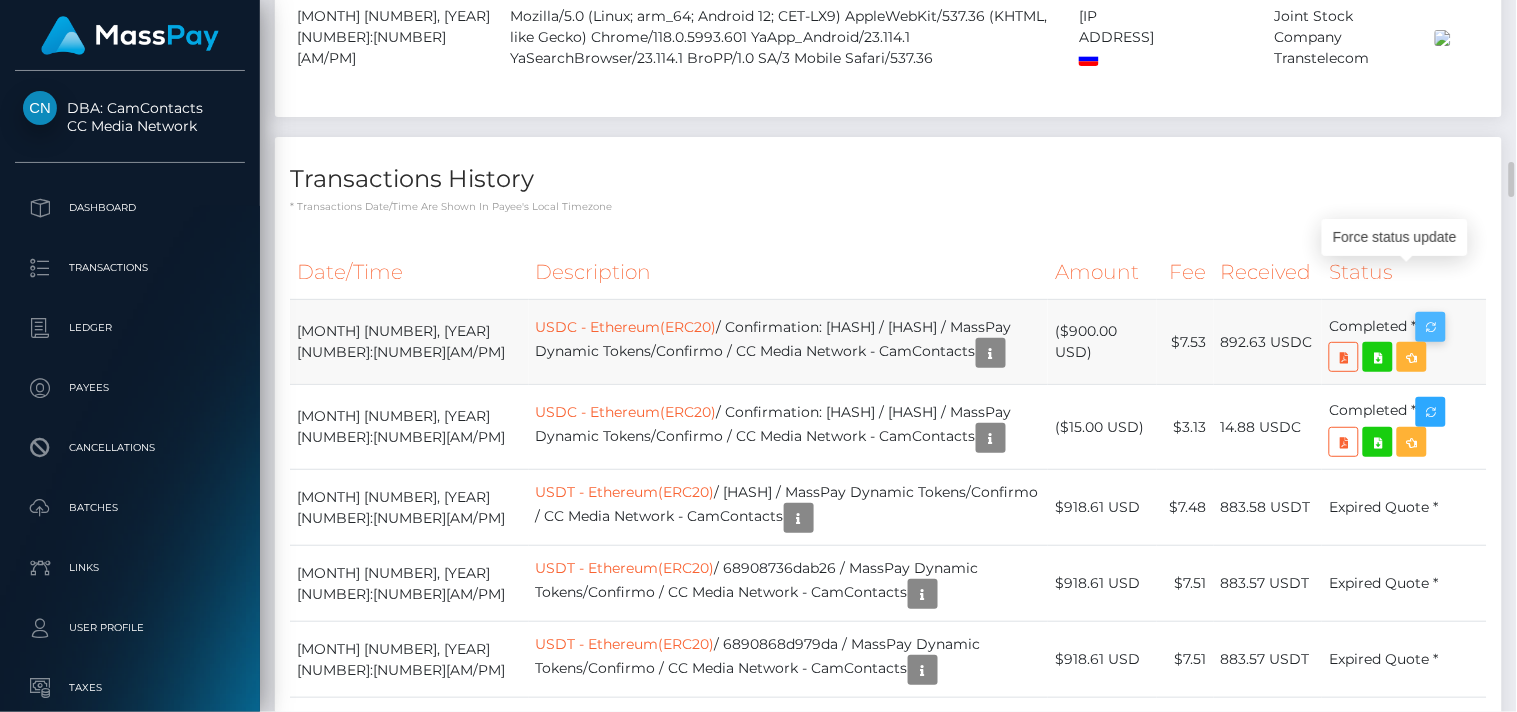 click at bounding box center [1431, 327] 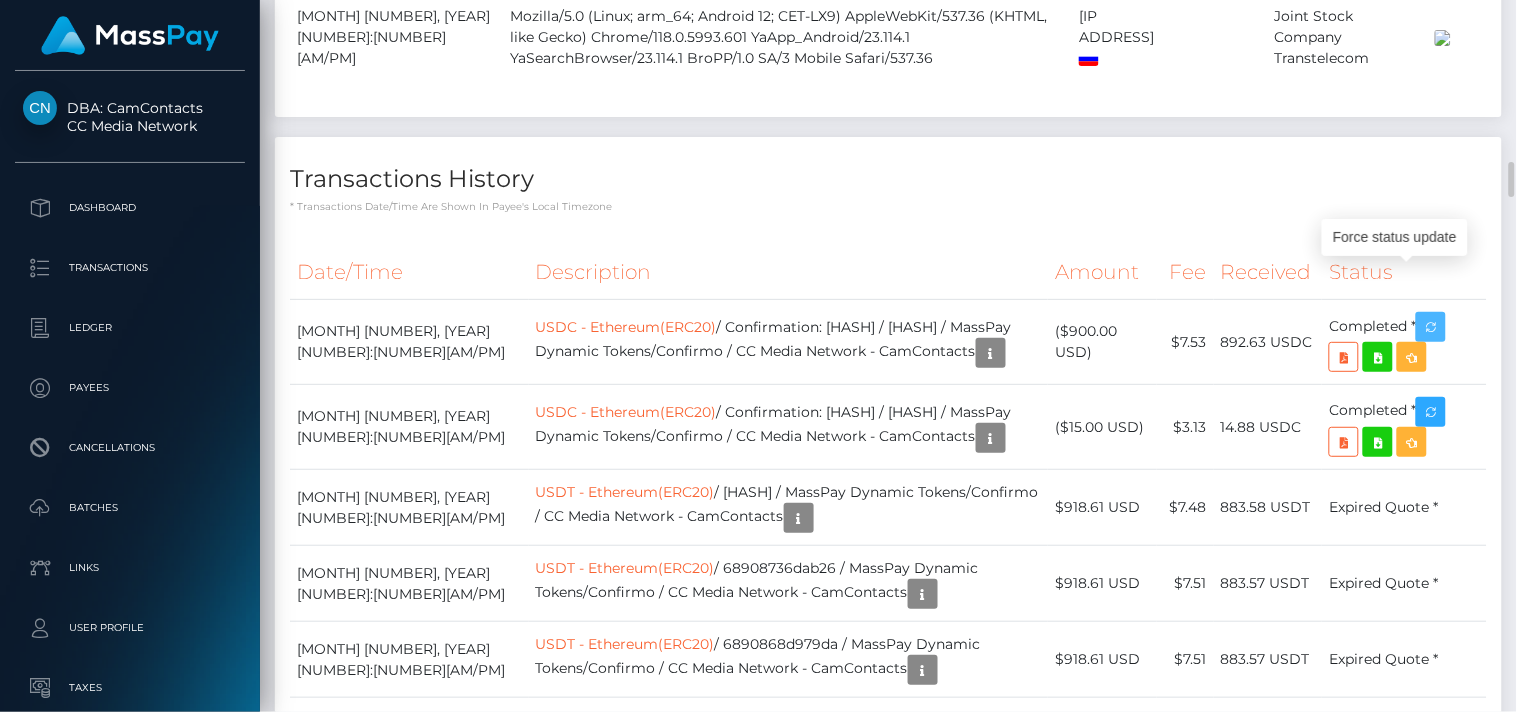 scroll, scrollTop: 240, scrollLeft: 380, axis: both 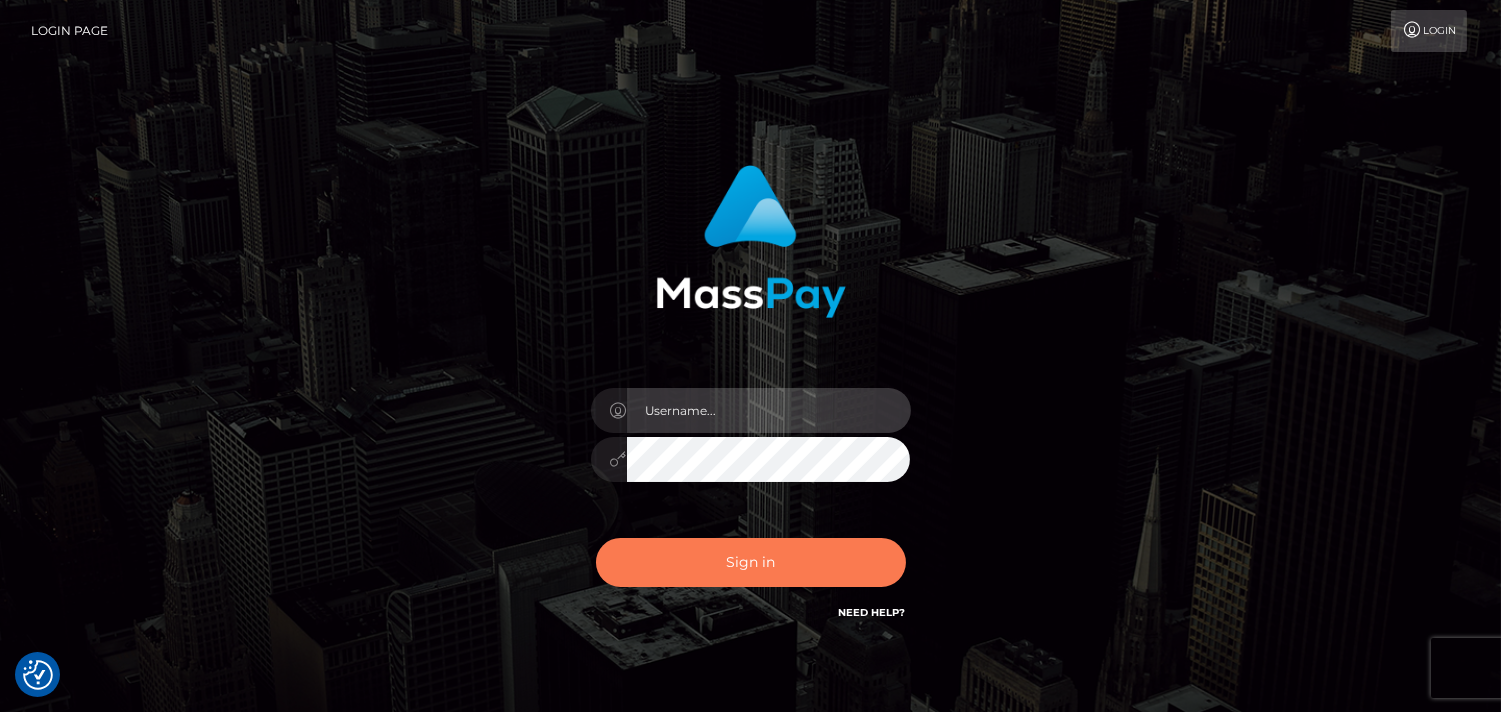 type on "Pk.es" 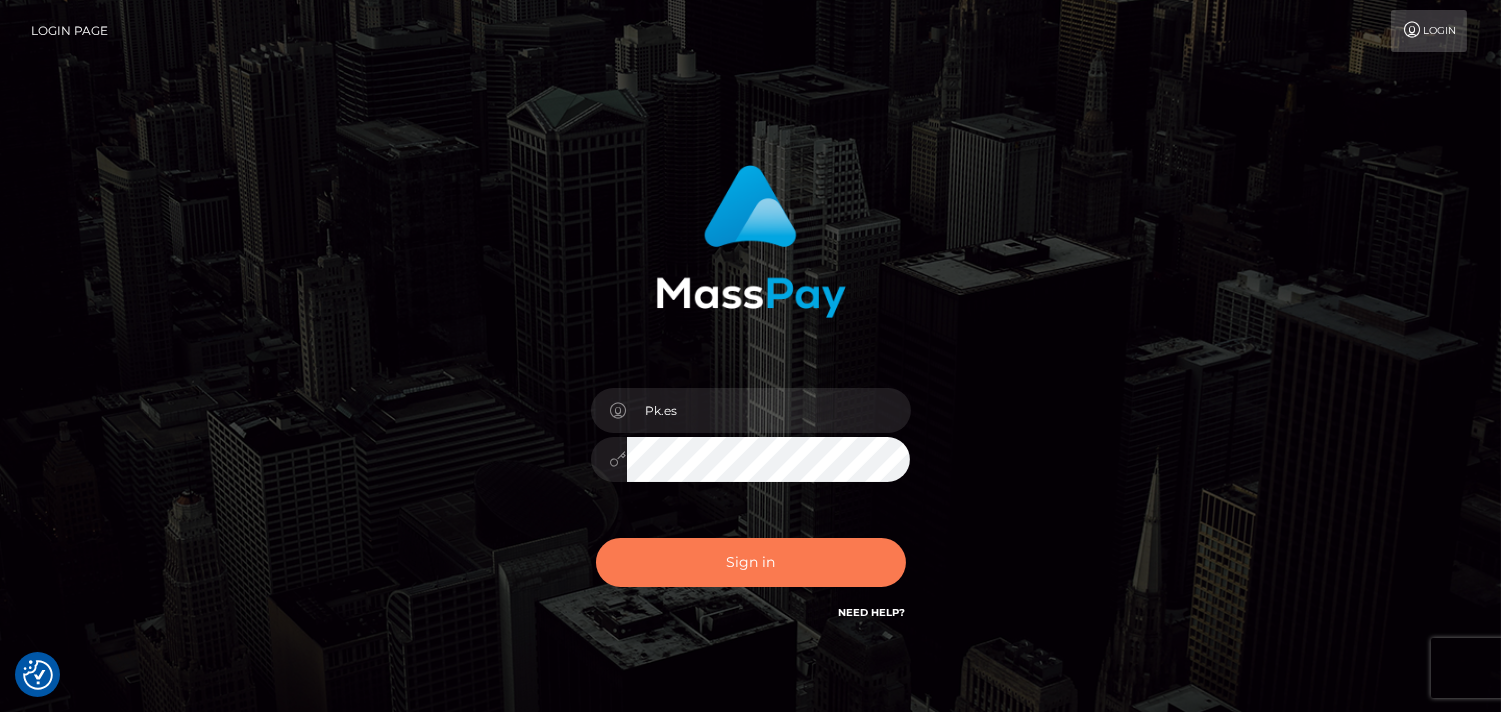 click on "Sign in" at bounding box center [751, 562] 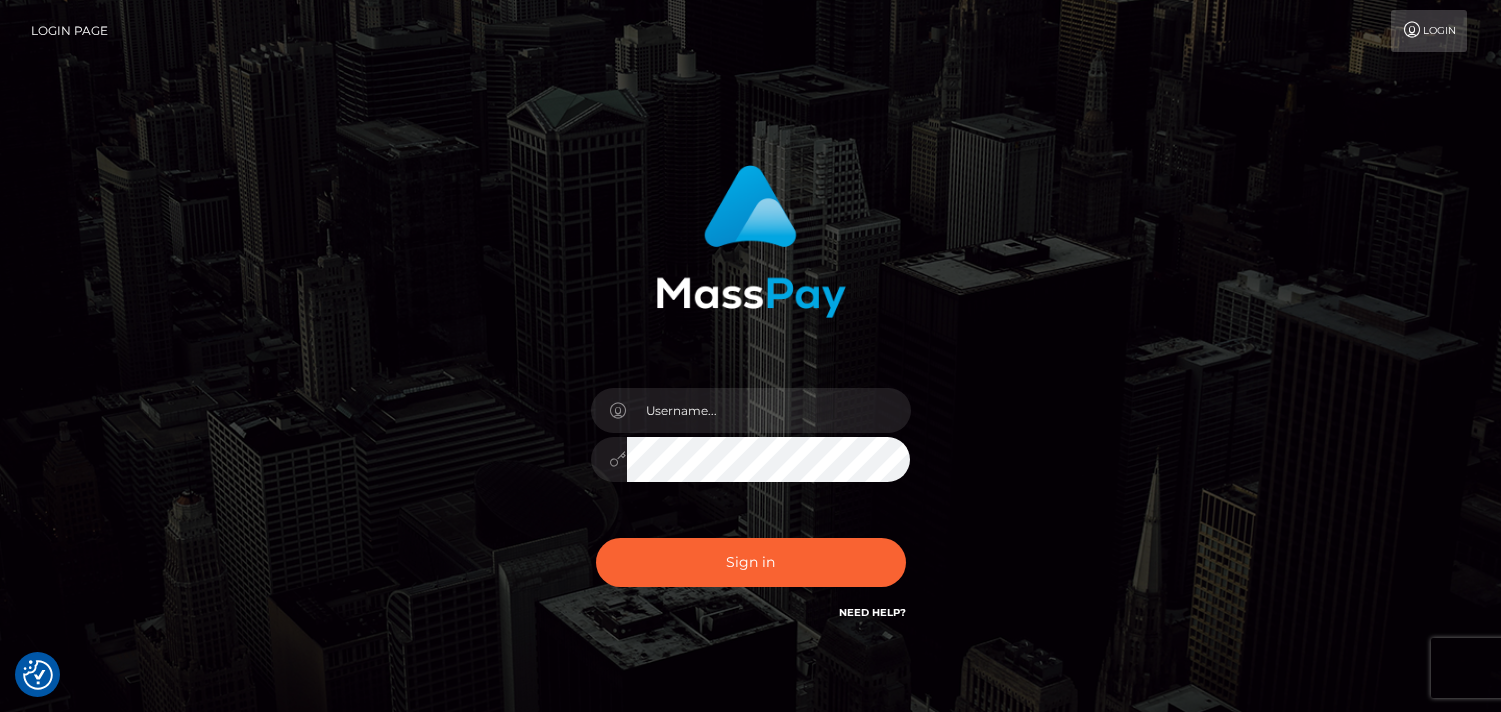 scroll, scrollTop: 0, scrollLeft: 0, axis: both 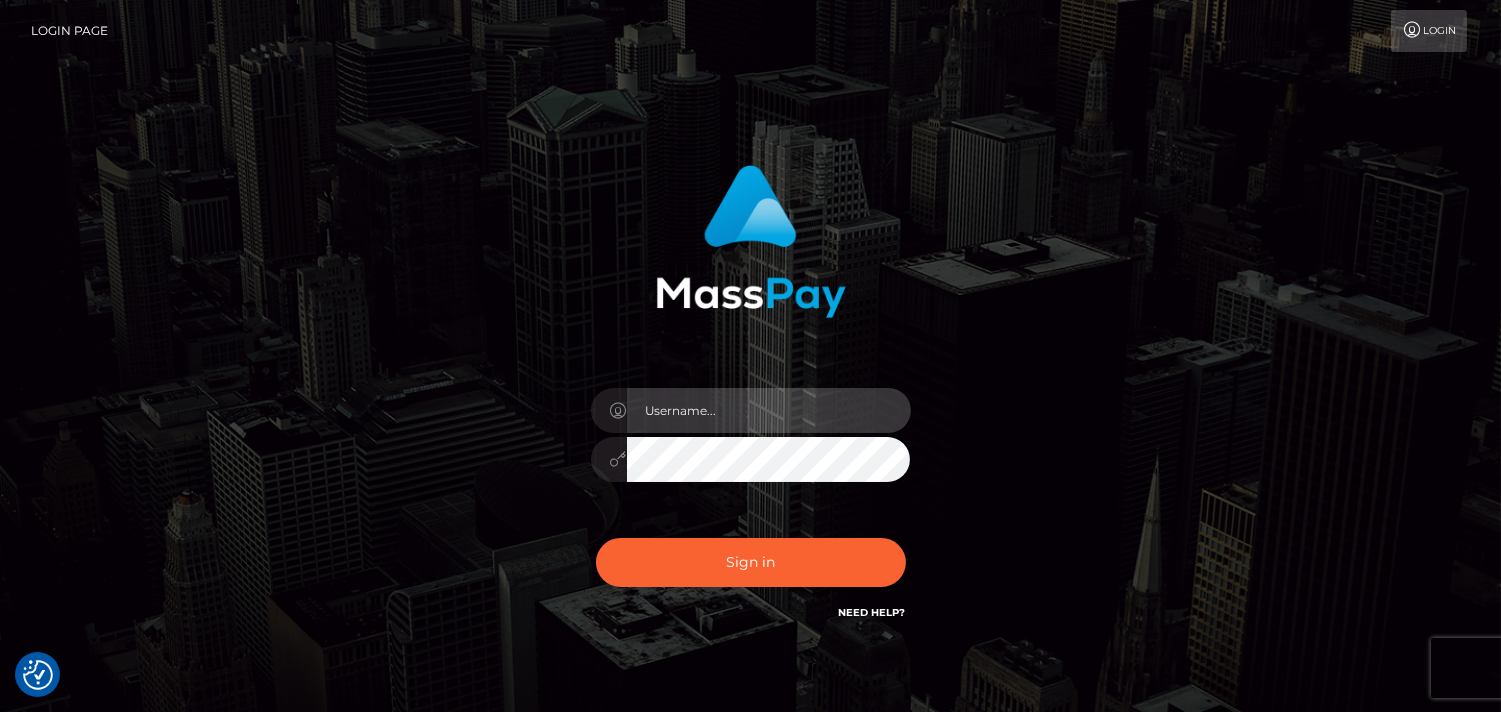 type on "Pk.es" 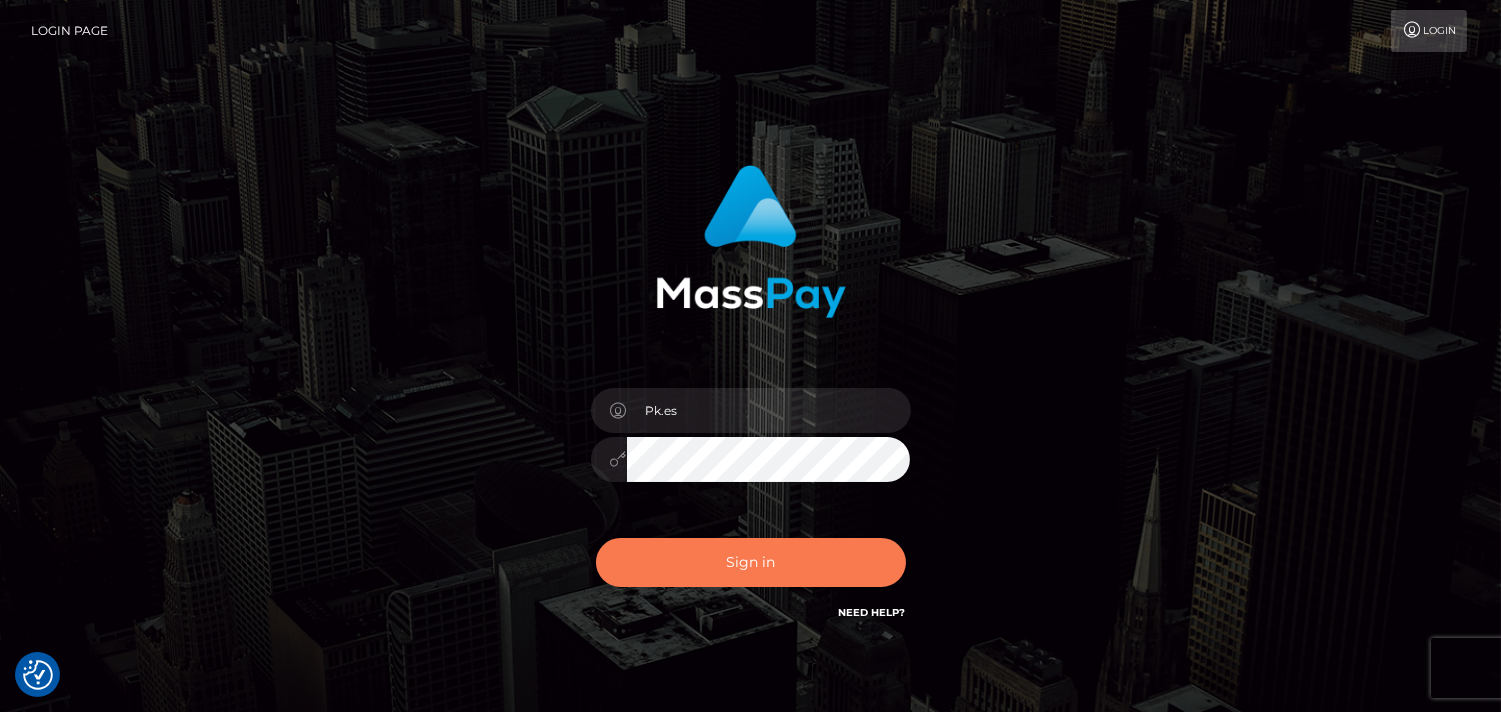 click on "Sign in" at bounding box center [751, 562] 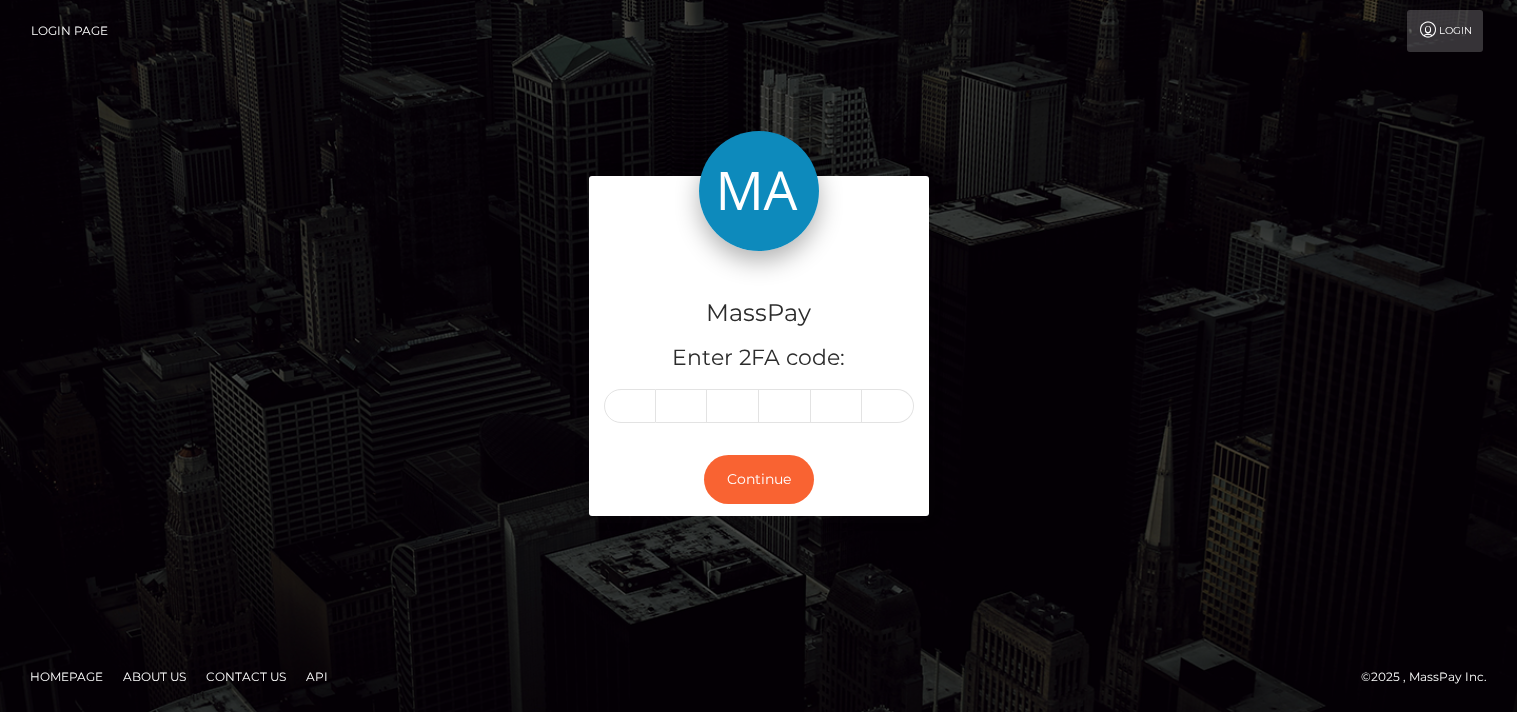 scroll, scrollTop: 0, scrollLeft: 0, axis: both 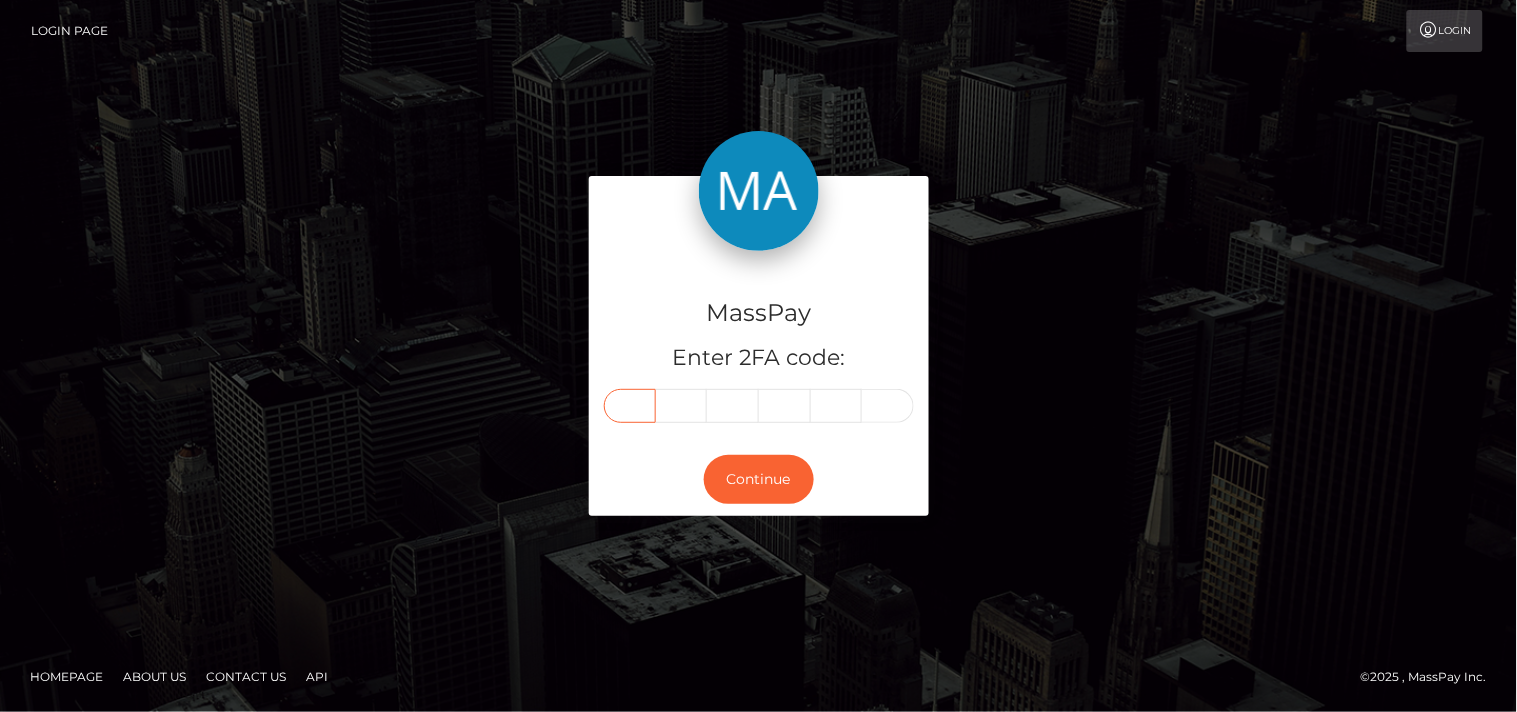 click at bounding box center [630, 406] 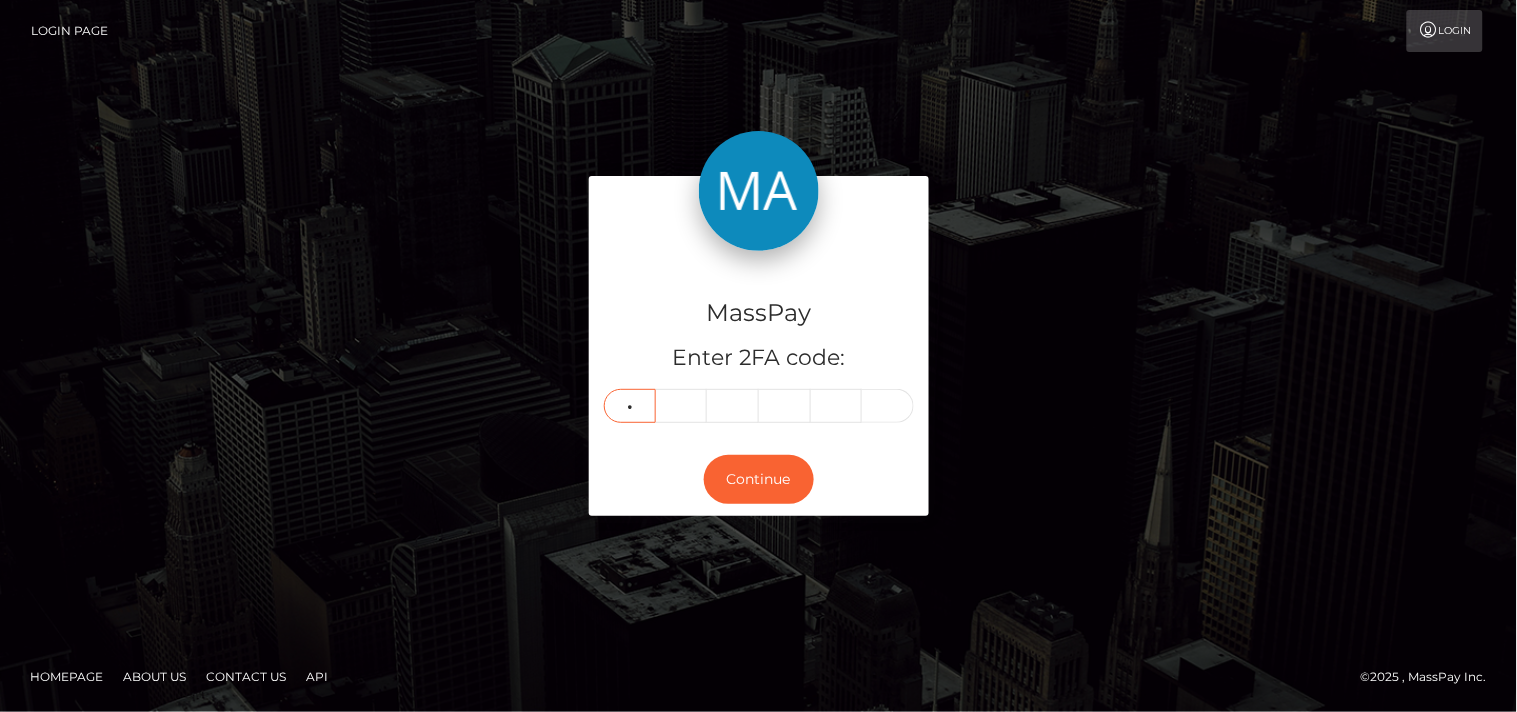 type on "5" 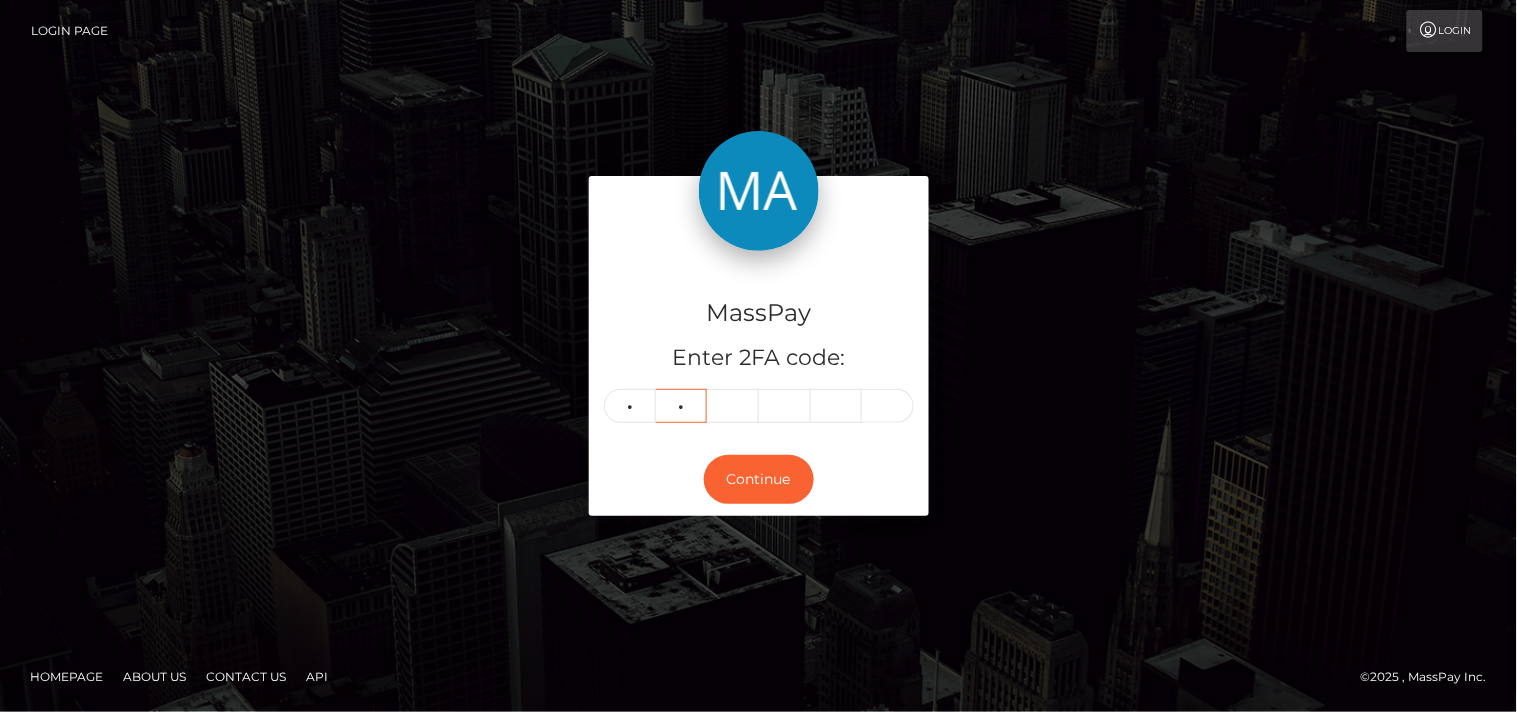 type on "9" 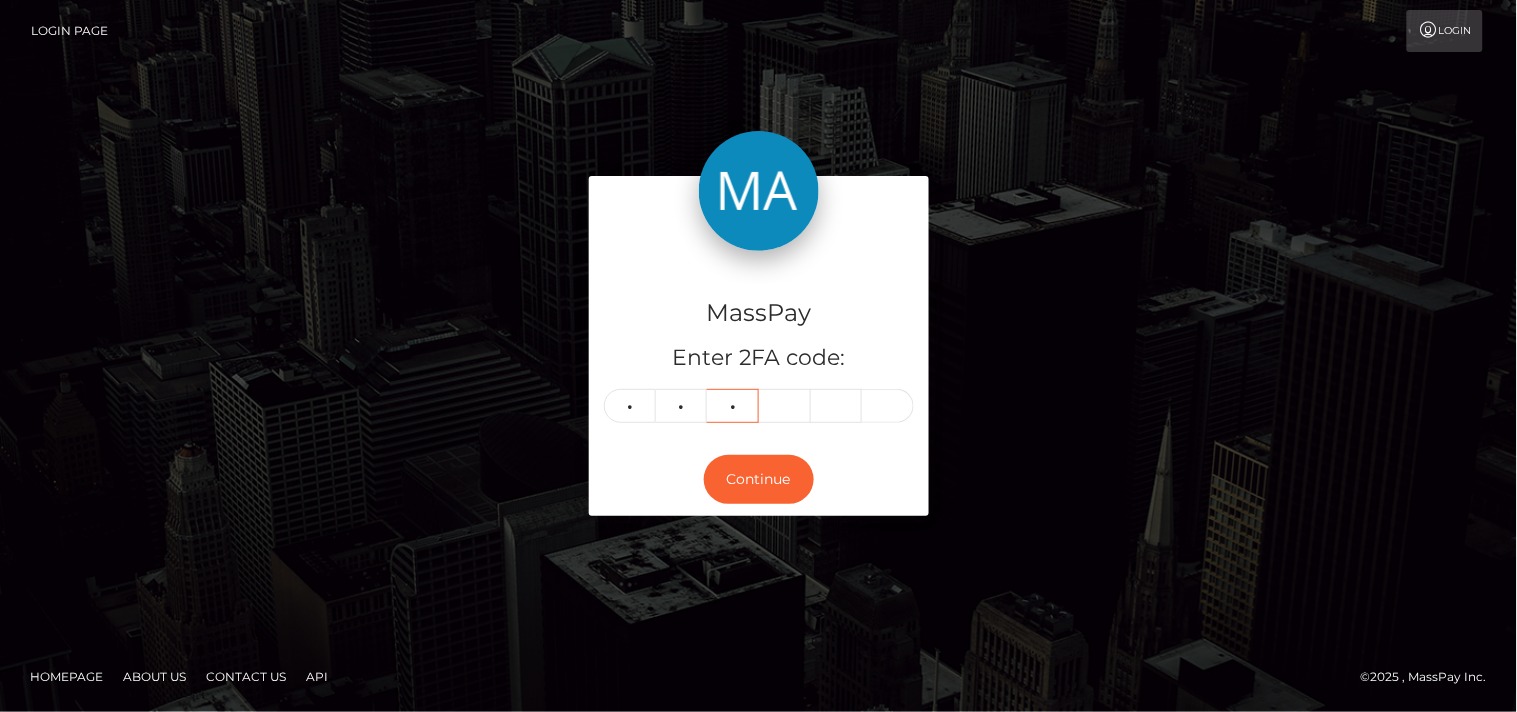 type on "1" 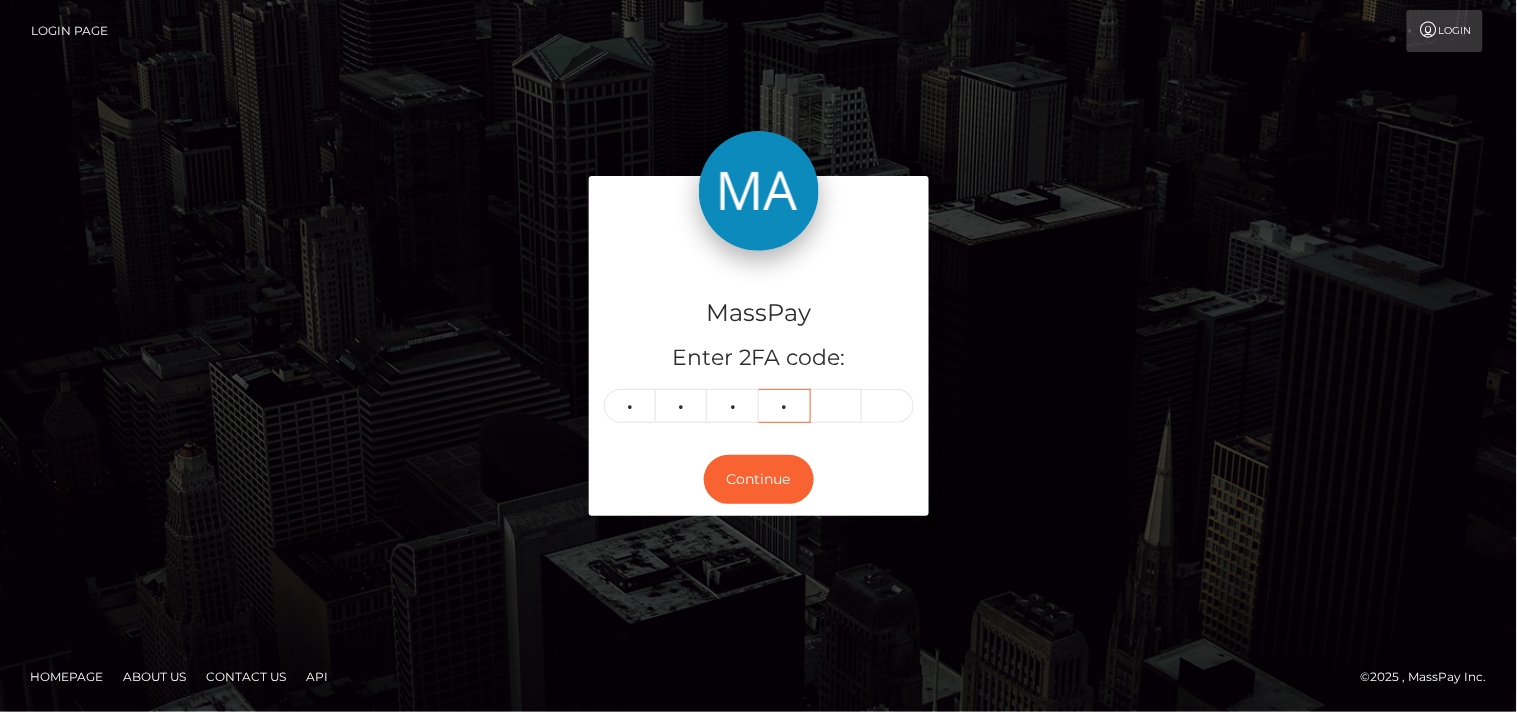 type on "6" 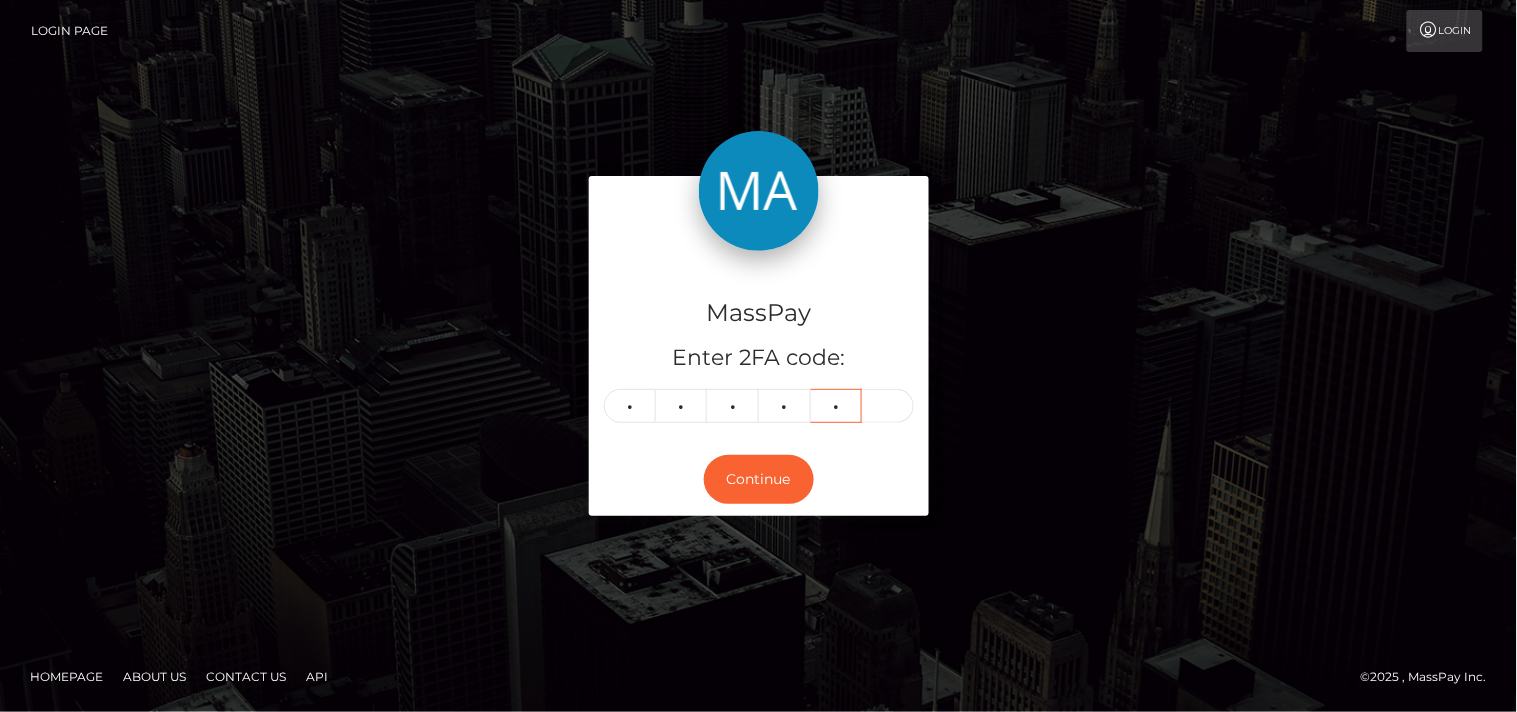 type on "3" 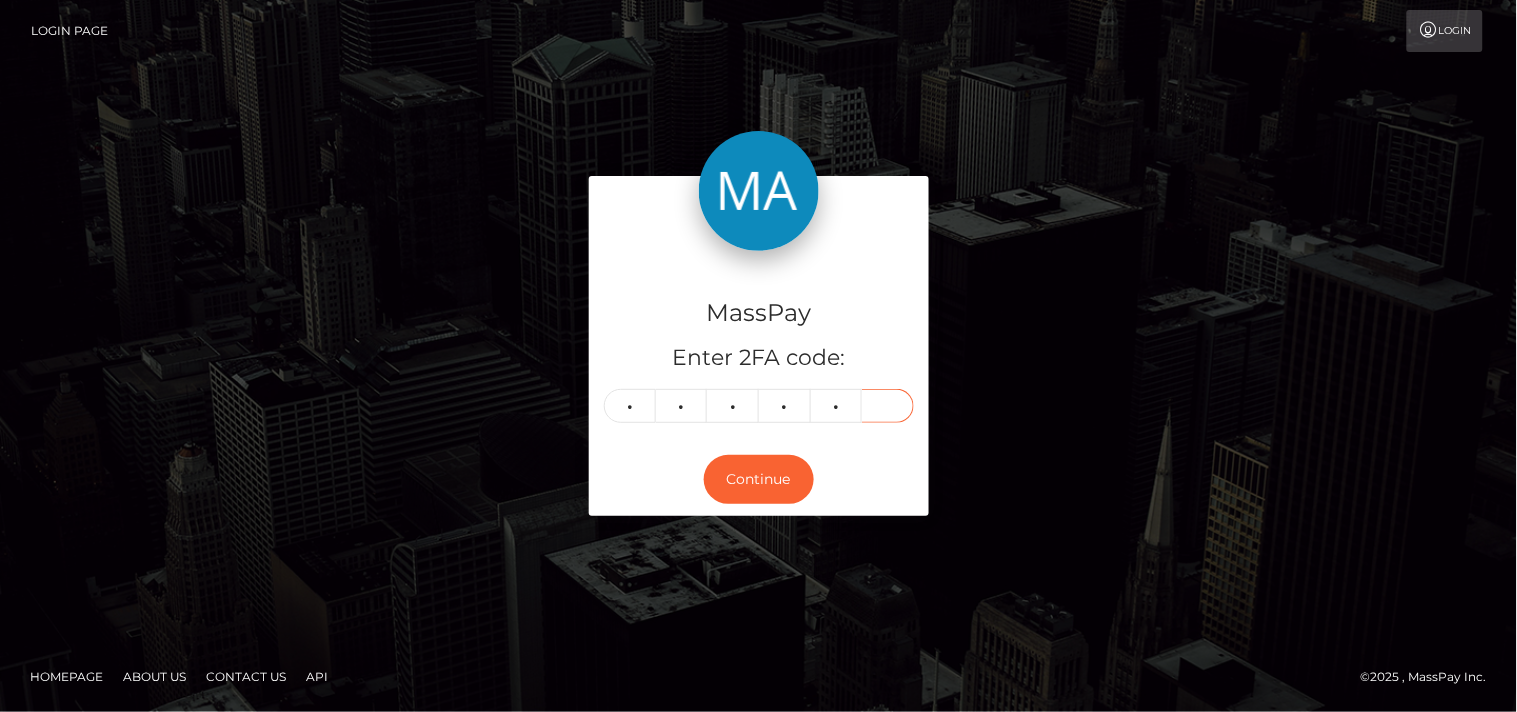 type on "5" 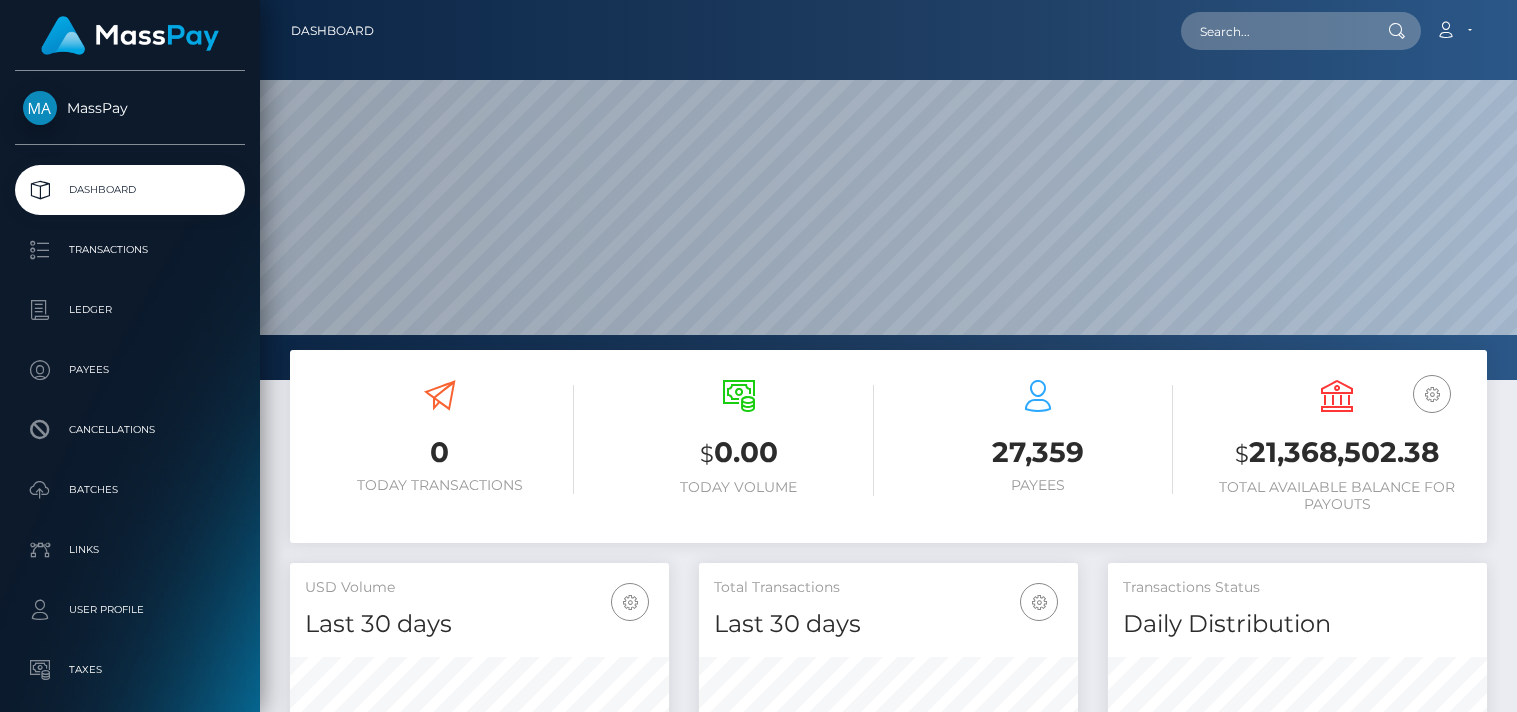 scroll, scrollTop: 0, scrollLeft: 0, axis: both 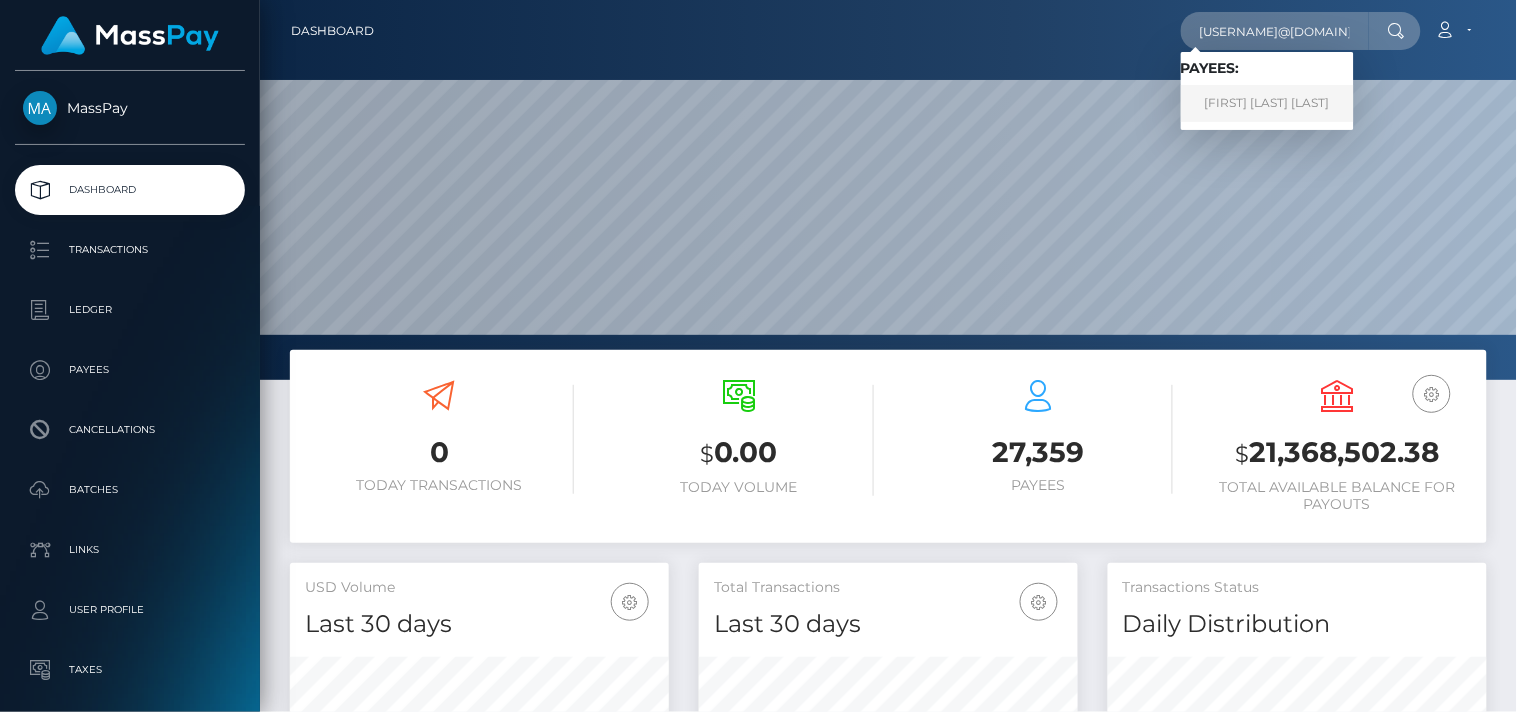 type on "[EMAIL]" 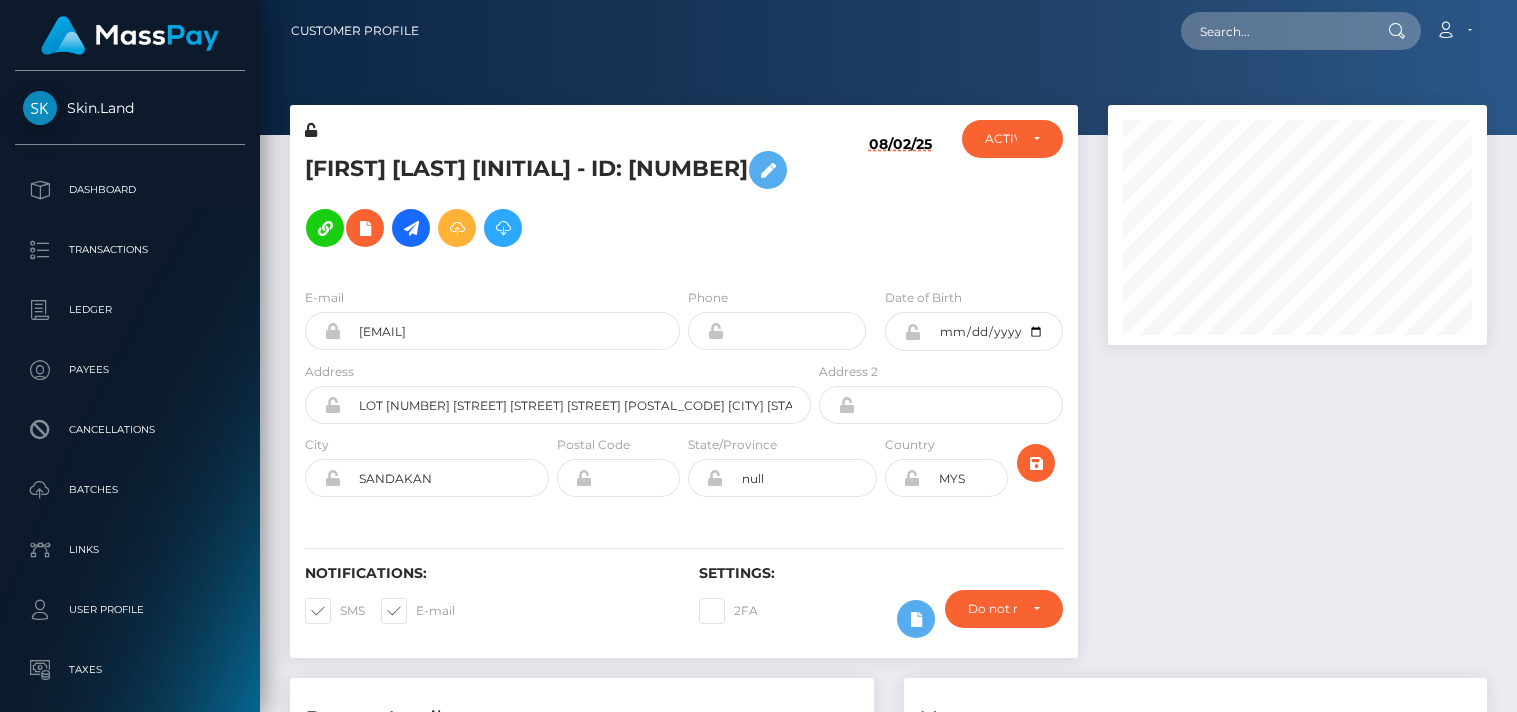 scroll, scrollTop: 0, scrollLeft: 0, axis: both 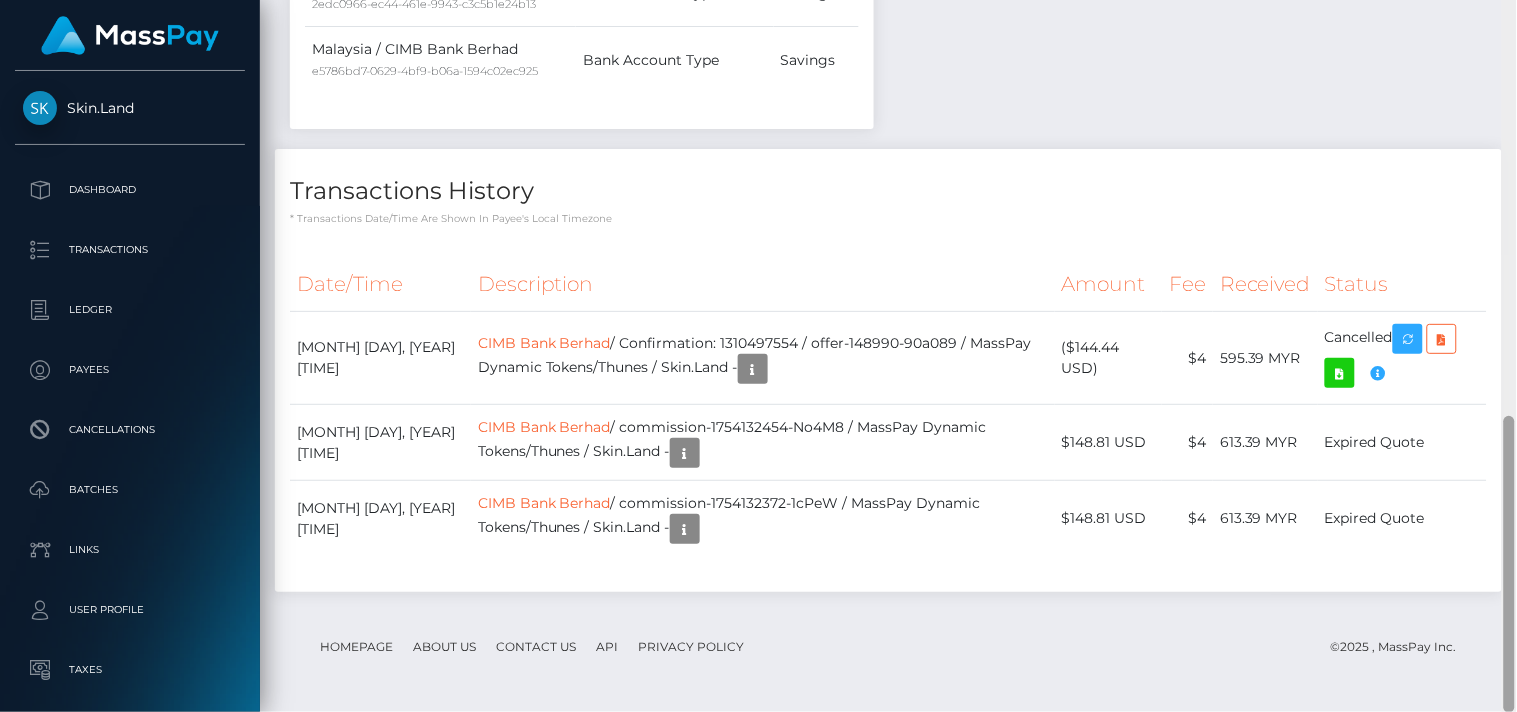 click at bounding box center [1509, 356] 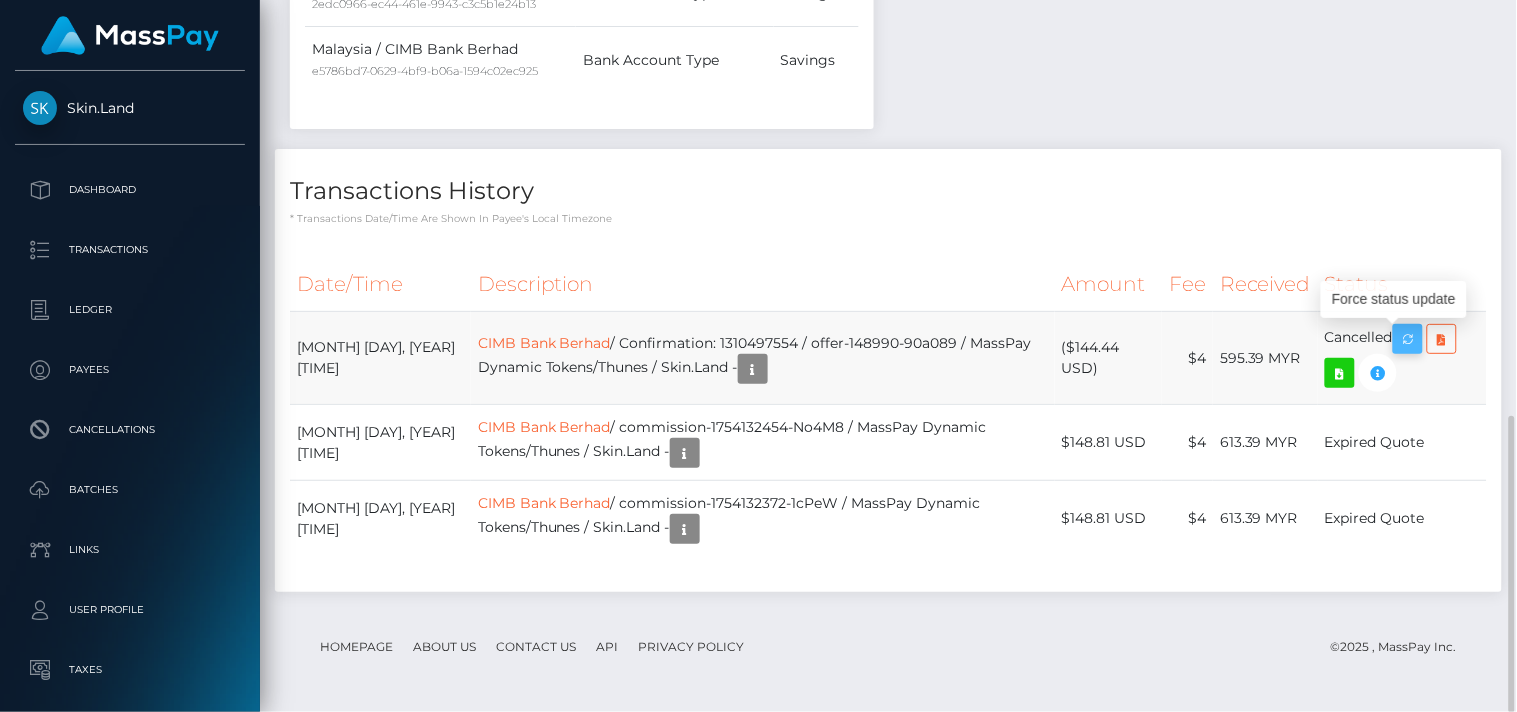 scroll, scrollTop: 240, scrollLeft: 380, axis: both 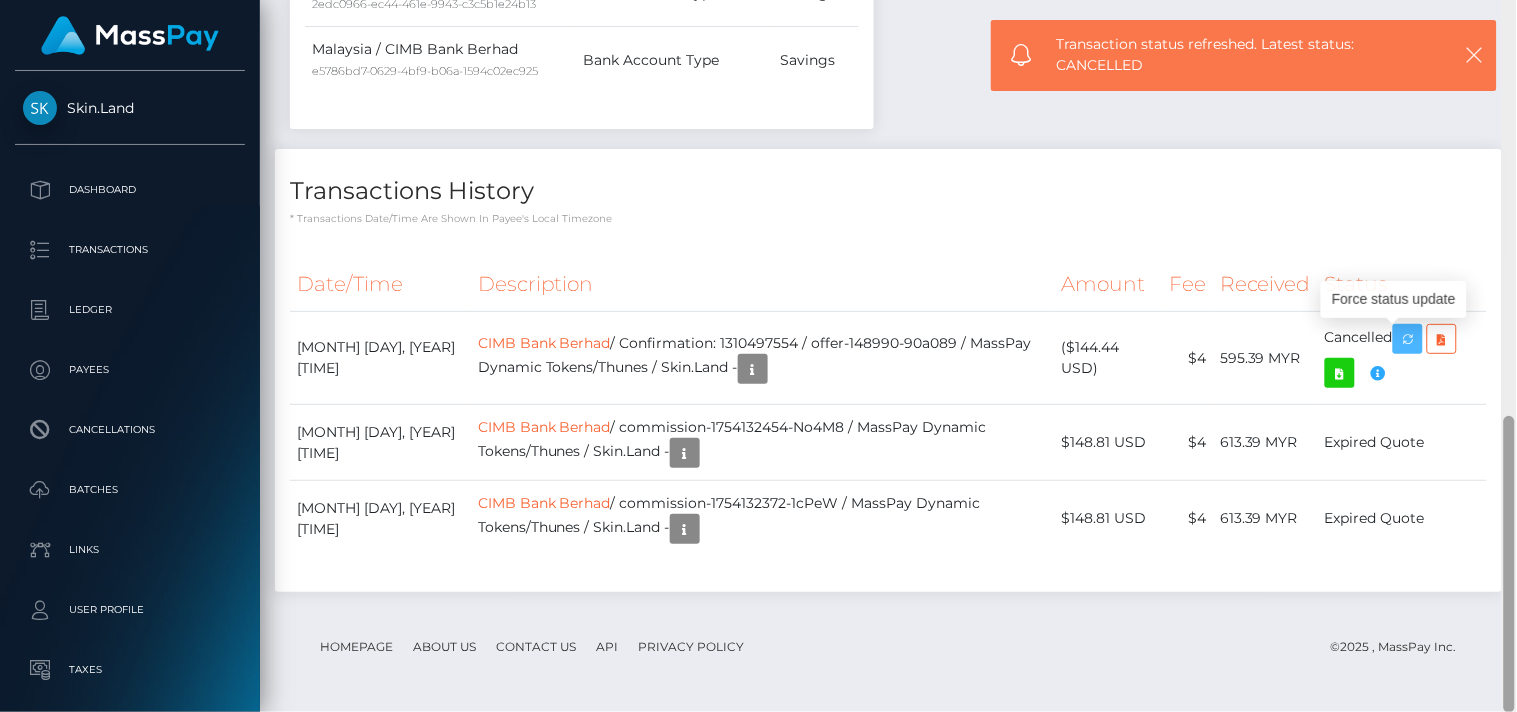drag, startPoint x: 1512, startPoint y: 523, endPoint x: 1516, endPoint y: 566, distance: 43.185646 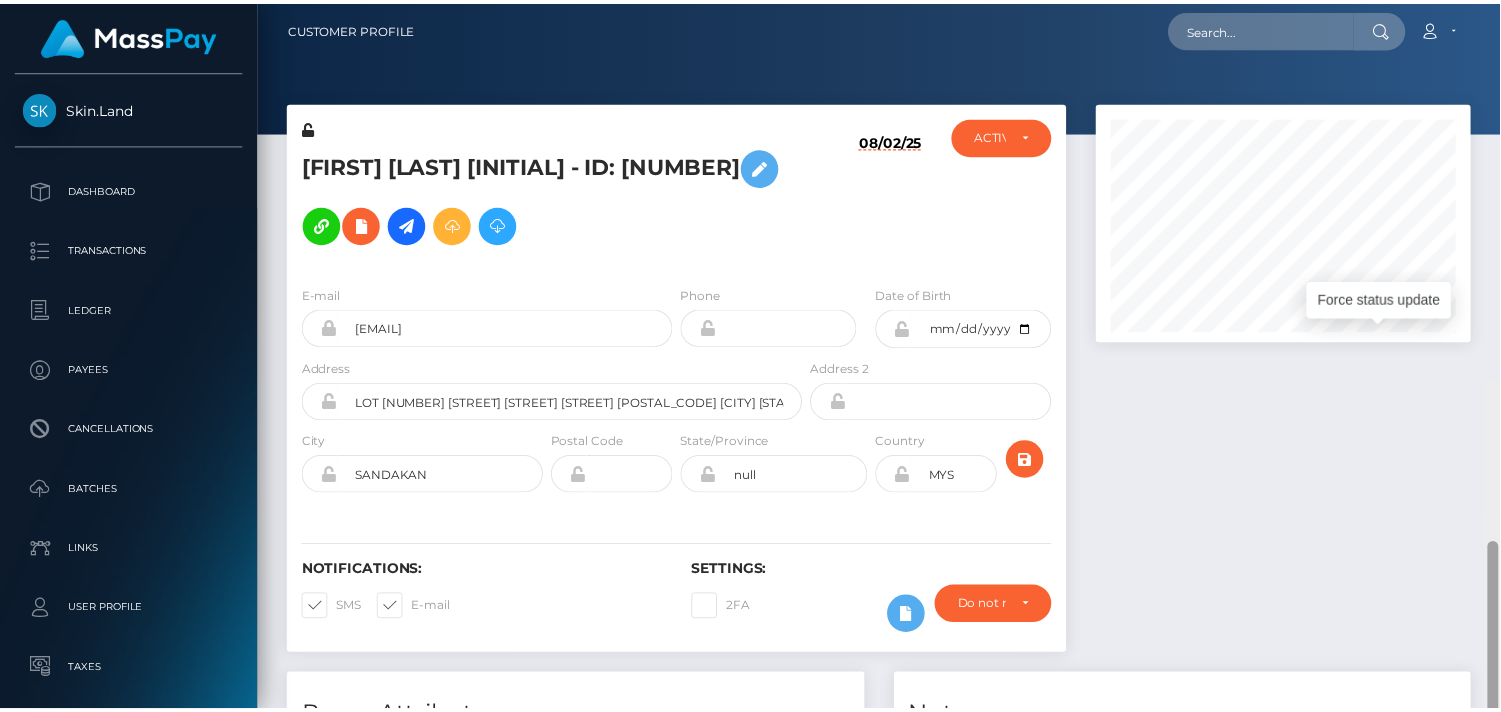 scroll, scrollTop: 0, scrollLeft: 0, axis: both 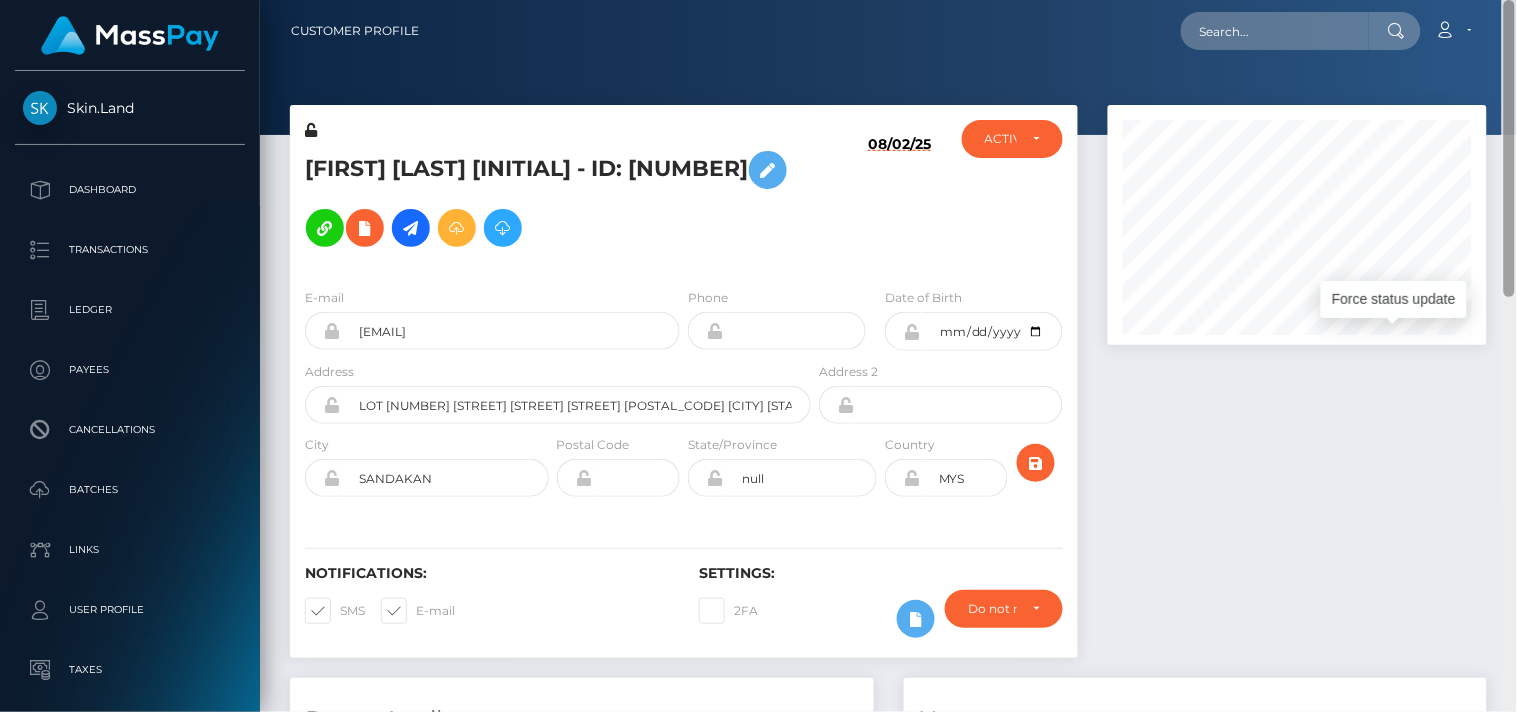 drag, startPoint x: 1511, startPoint y: 468, endPoint x: 1454, endPoint y: -32, distance: 503.23853 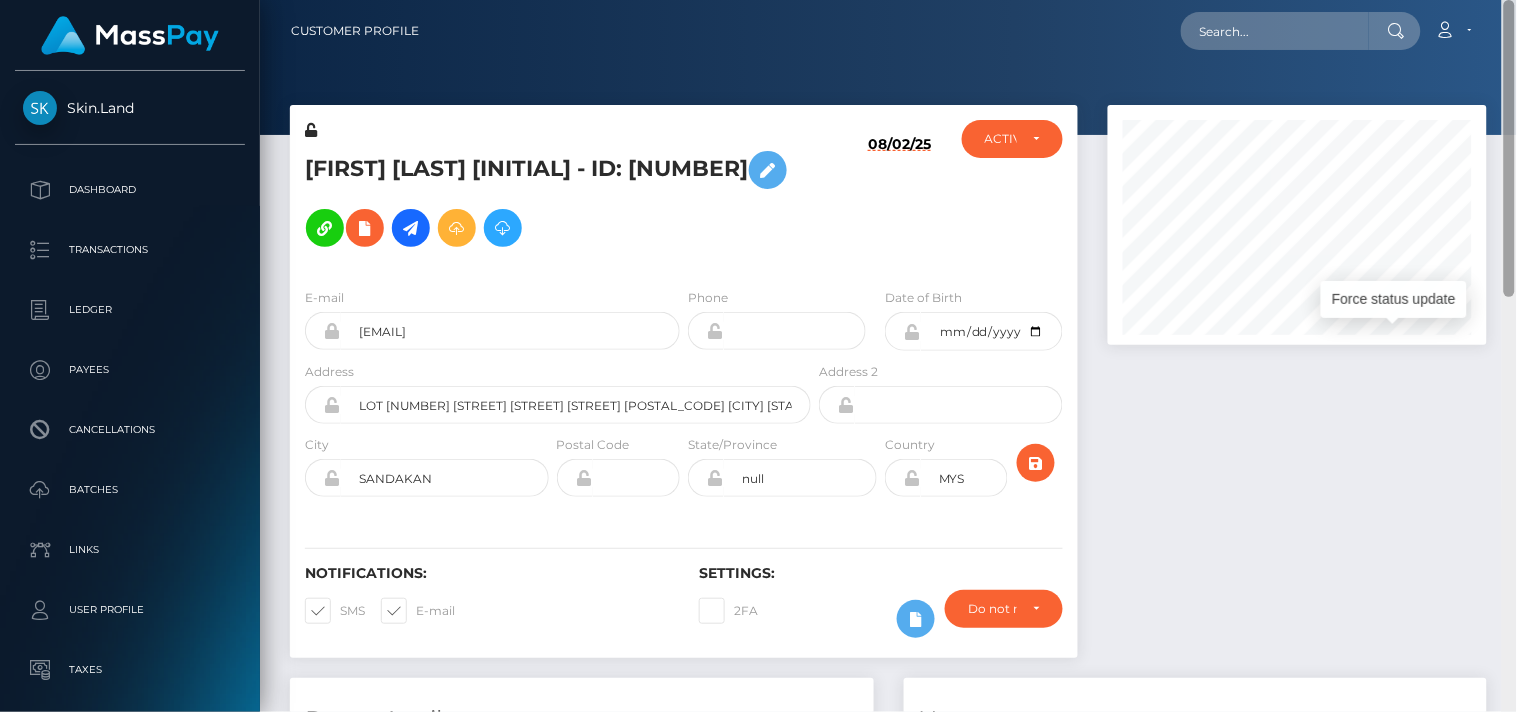 click on "Skin.Land
Dashboard
Transactions
Ledger
Payees
Cancellations" at bounding box center (758, 356) 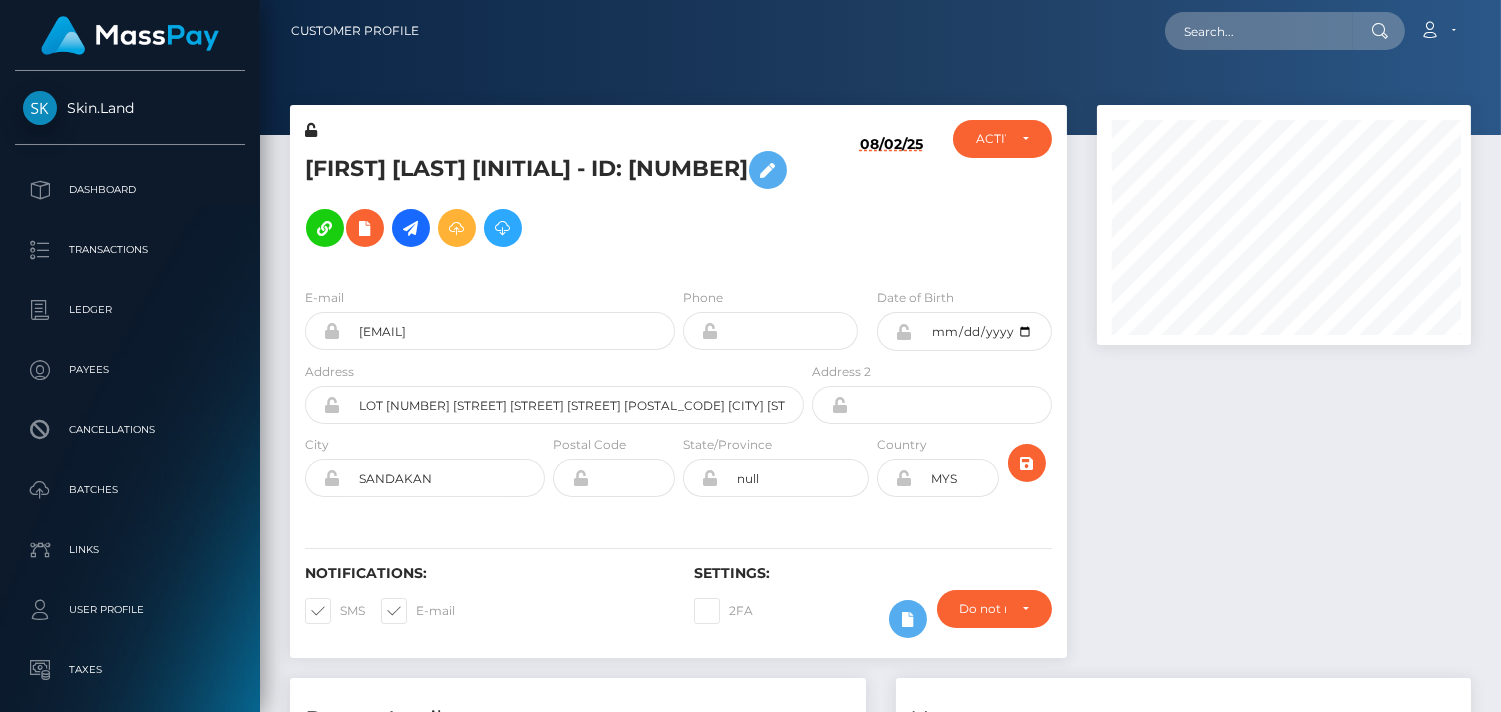 scroll, scrollTop: 240, scrollLeft: 374, axis: both 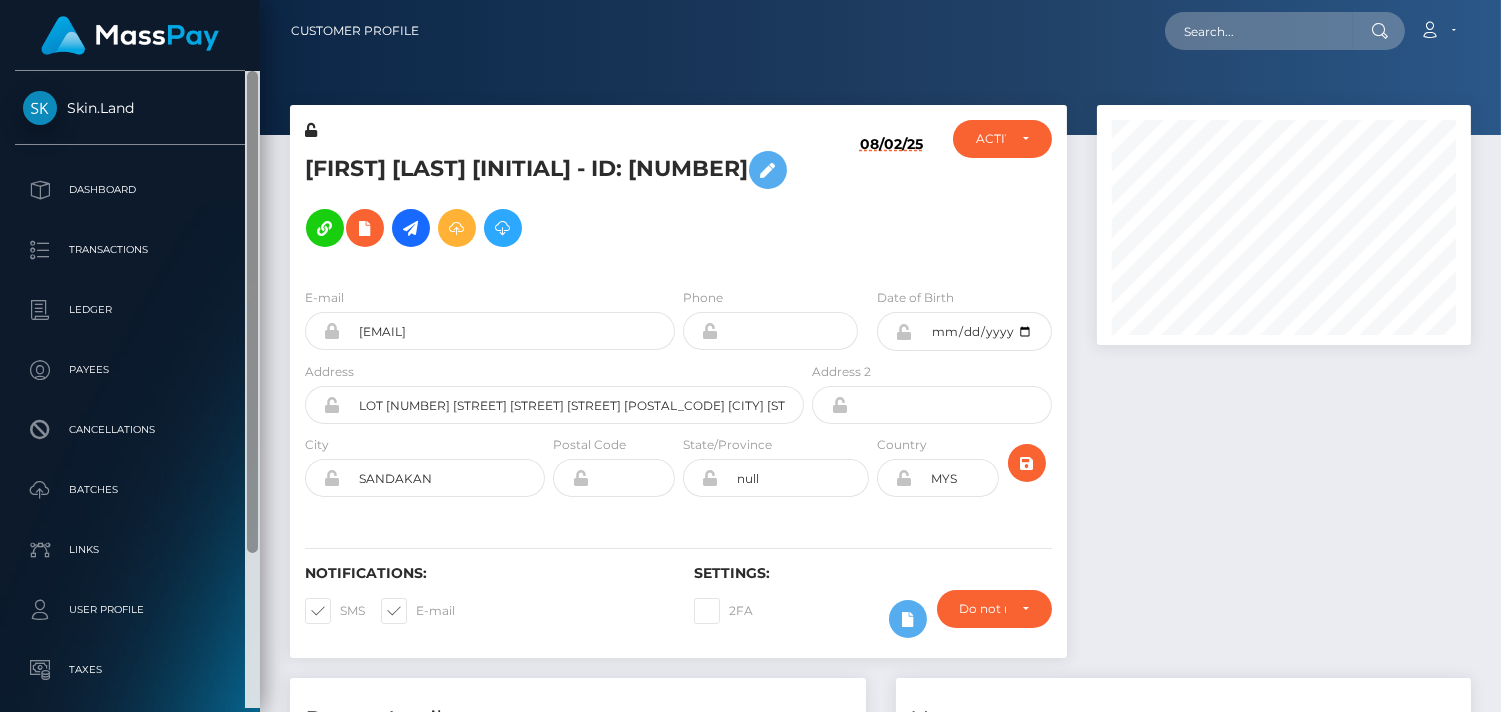 drag, startPoint x: 248, startPoint y: 164, endPoint x: 246, endPoint y: 97, distance: 67.02985 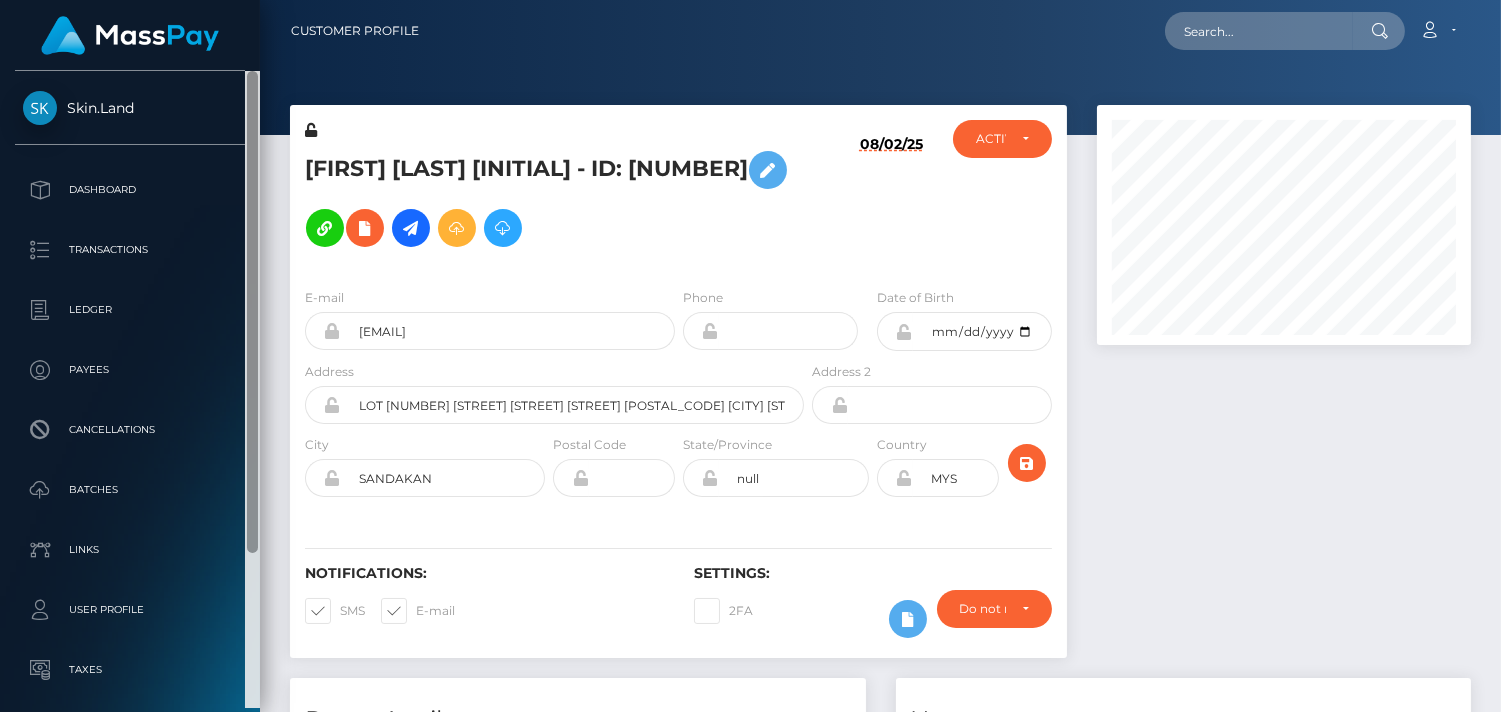 click at bounding box center [252, 312] 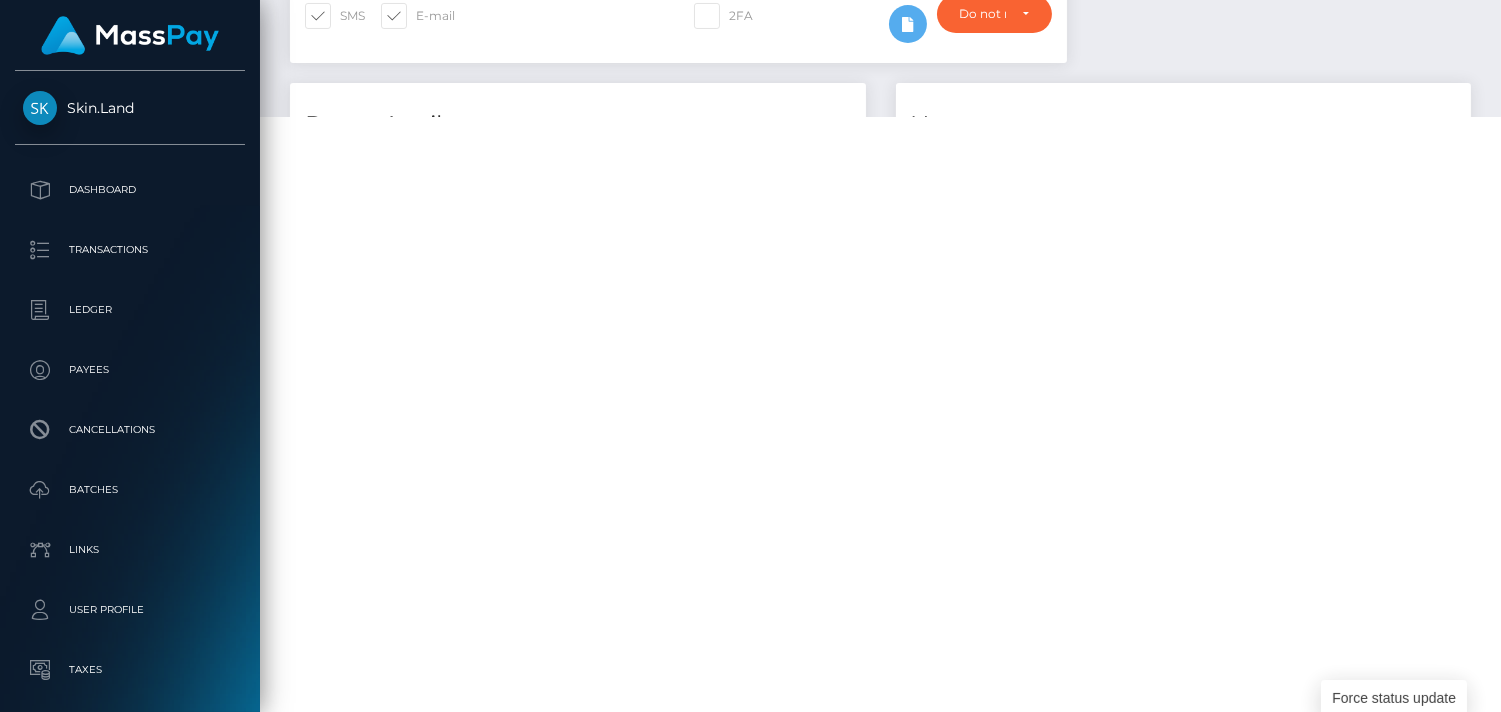 scroll, scrollTop: 606, scrollLeft: 0, axis: vertical 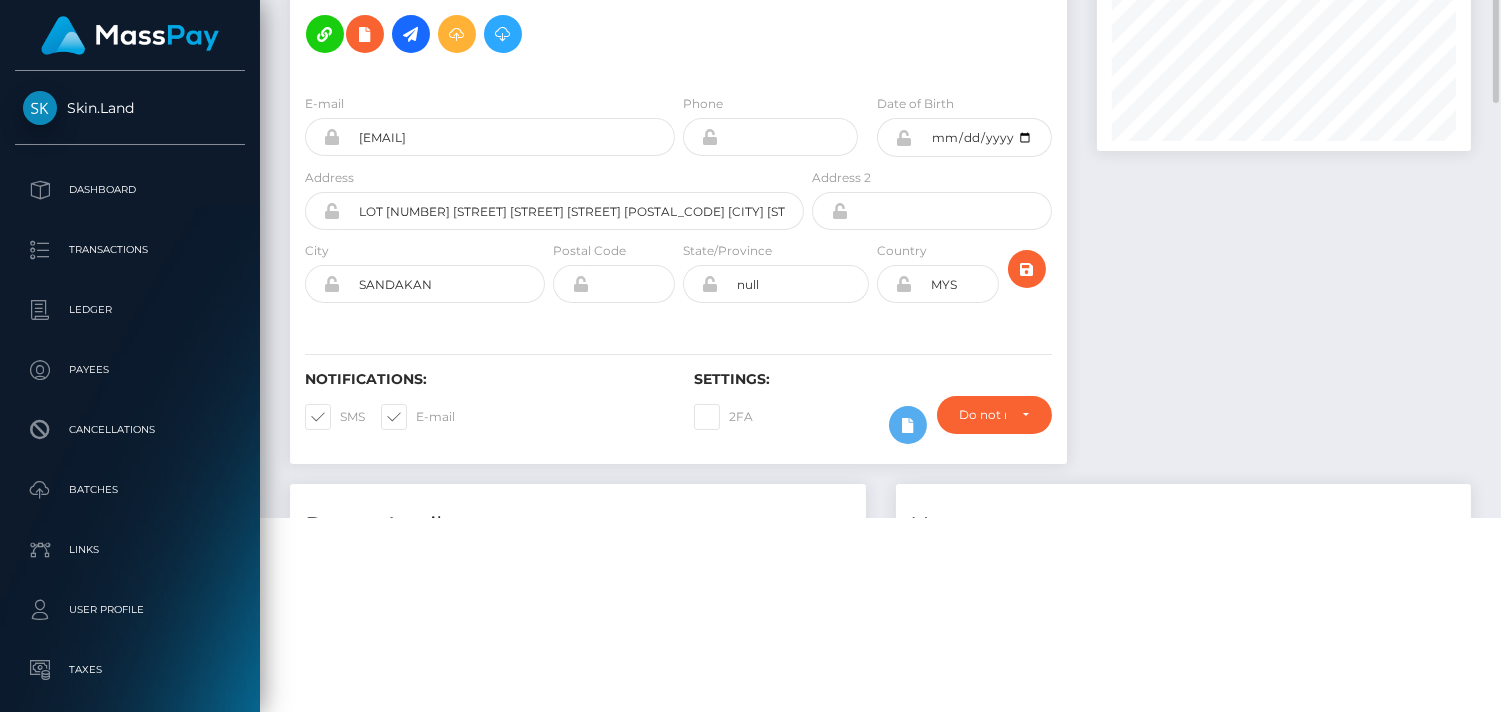 click at bounding box center [1284, 197] 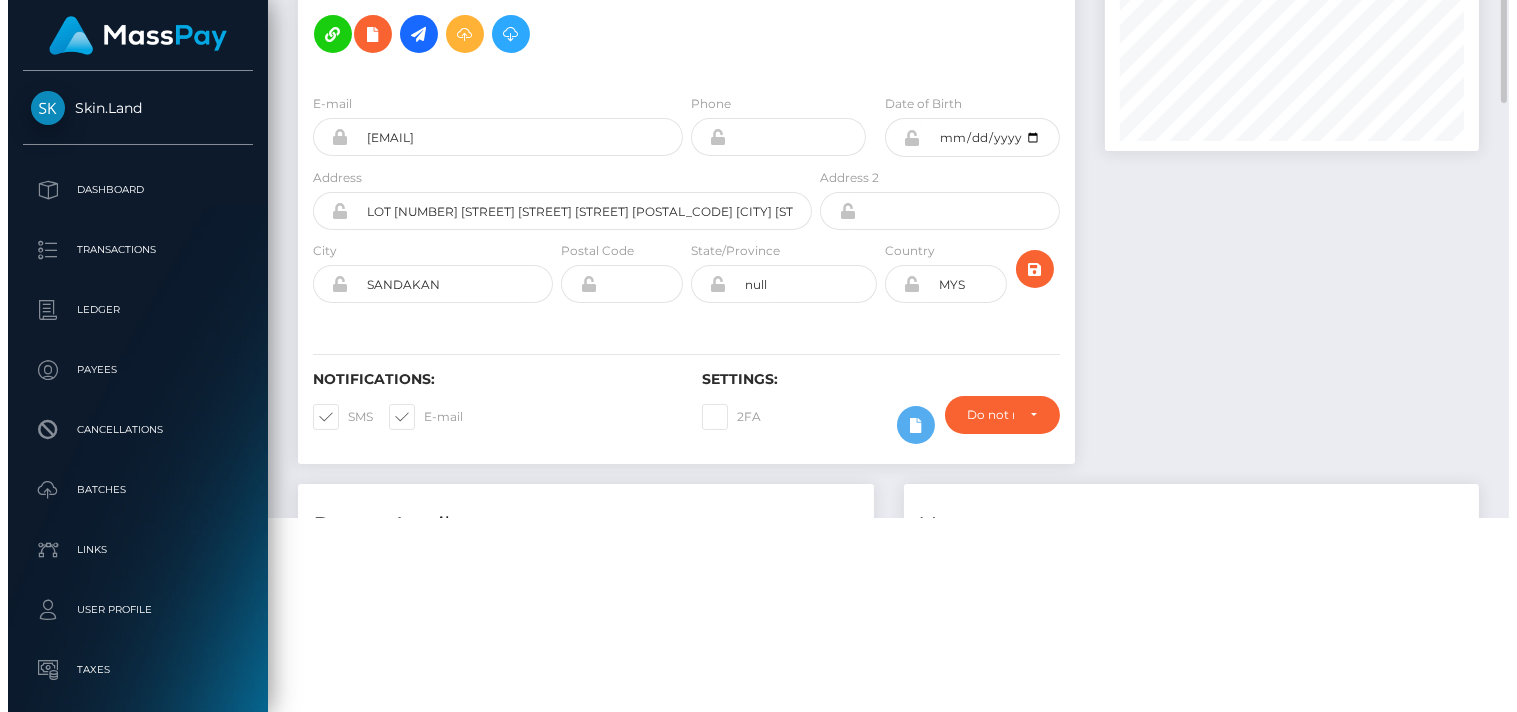 scroll, scrollTop: 0, scrollLeft: 0, axis: both 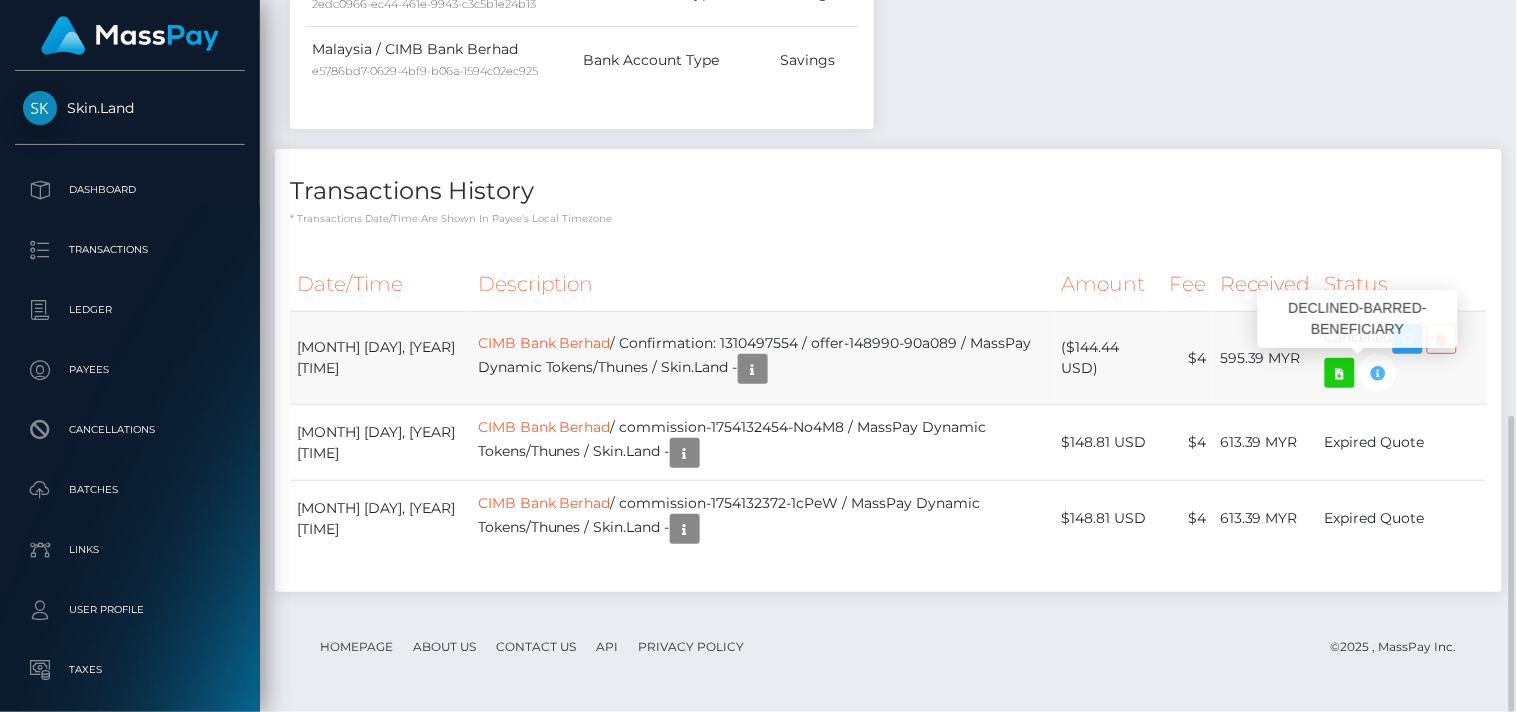 click at bounding box center (1378, 373) 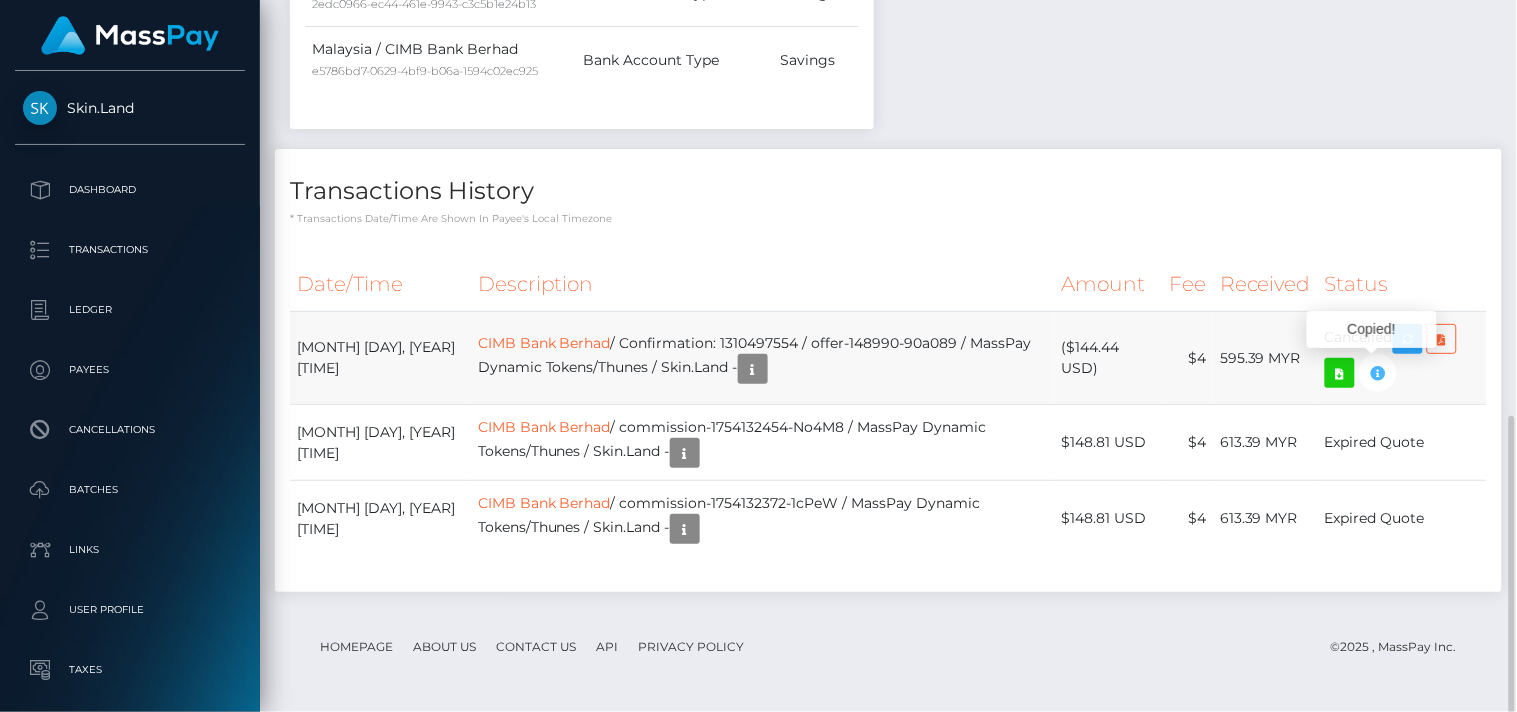 scroll, scrollTop: 240, scrollLeft: 380, axis: both 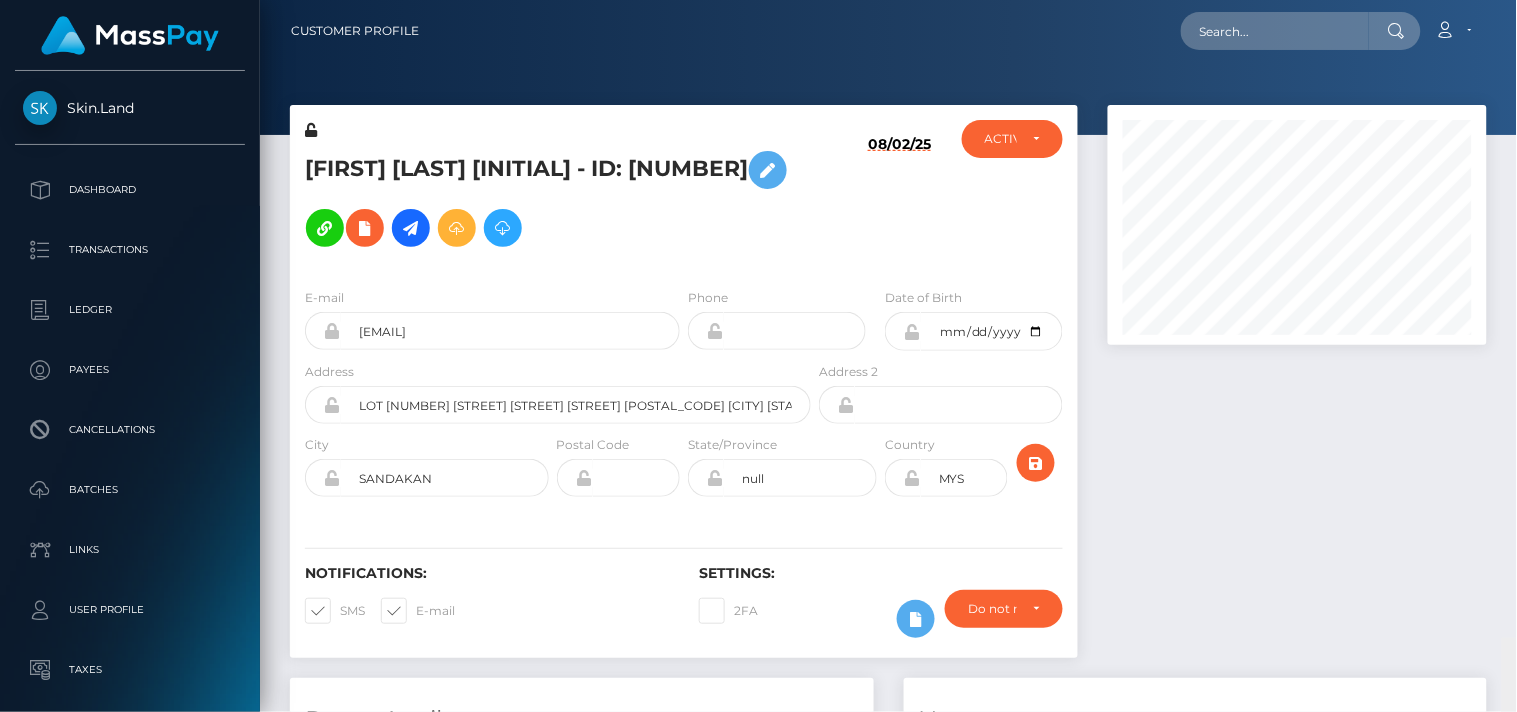 drag, startPoint x: 1514, startPoint y: 480, endPoint x: 1416, endPoint y: 36, distance: 454.6867 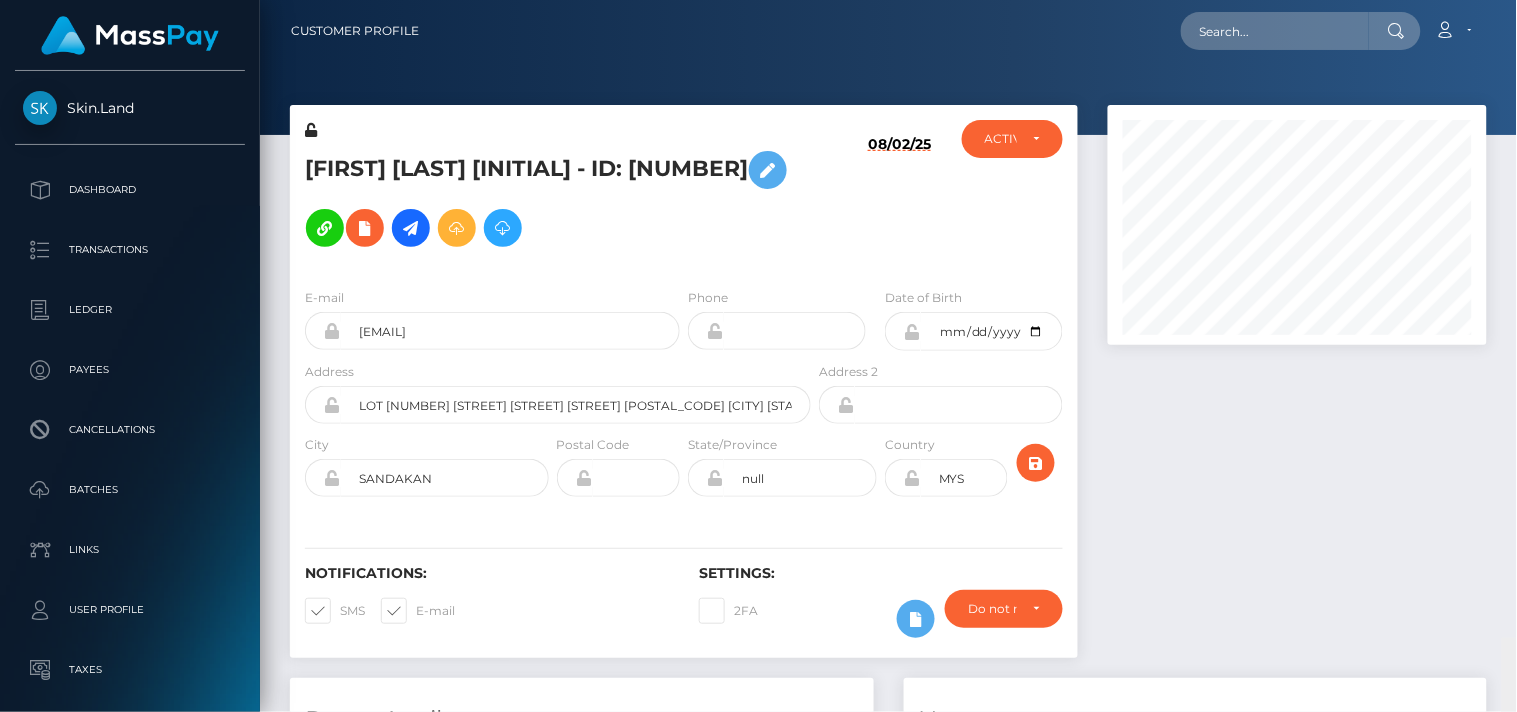 click on "Customer Profile
Loading...
Loading..." at bounding box center [888, 356] 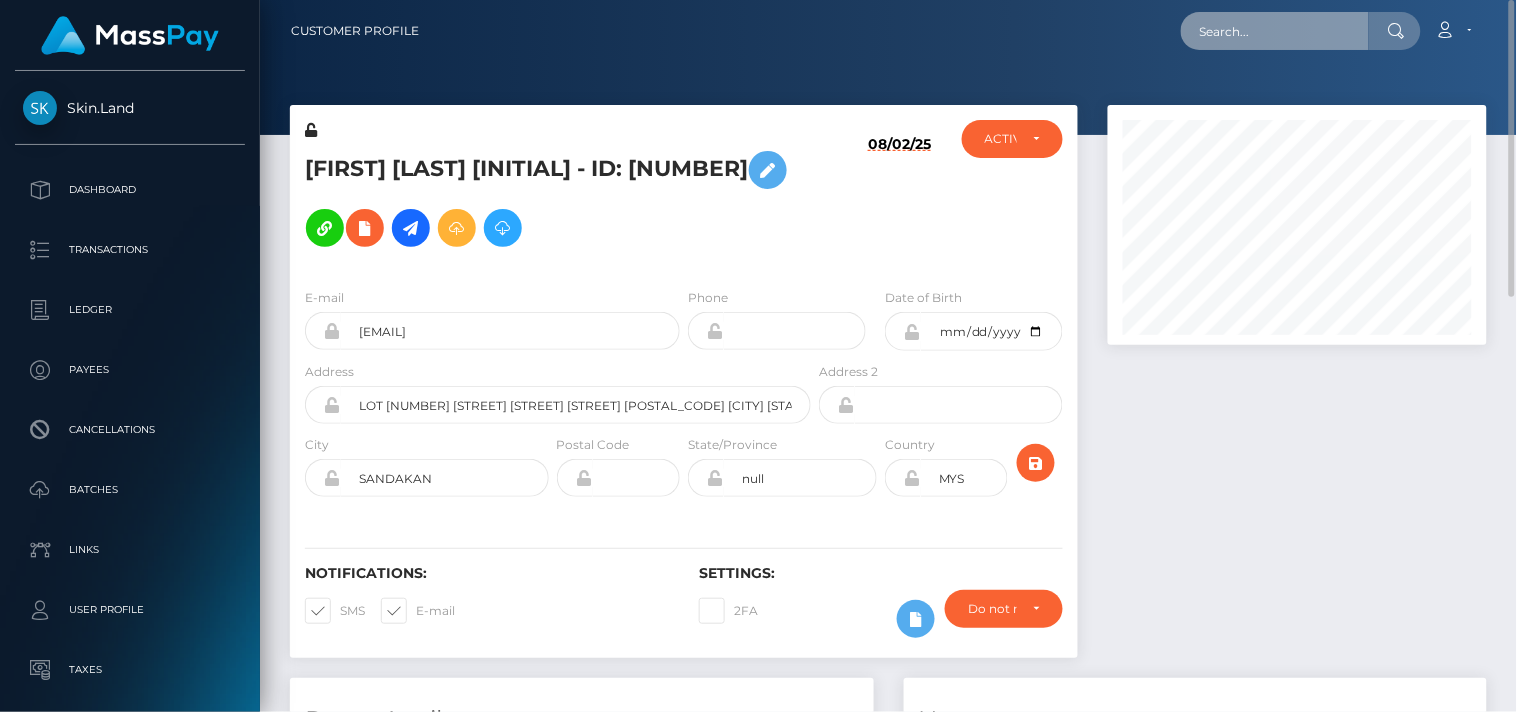 click at bounding box center [1275, 31] 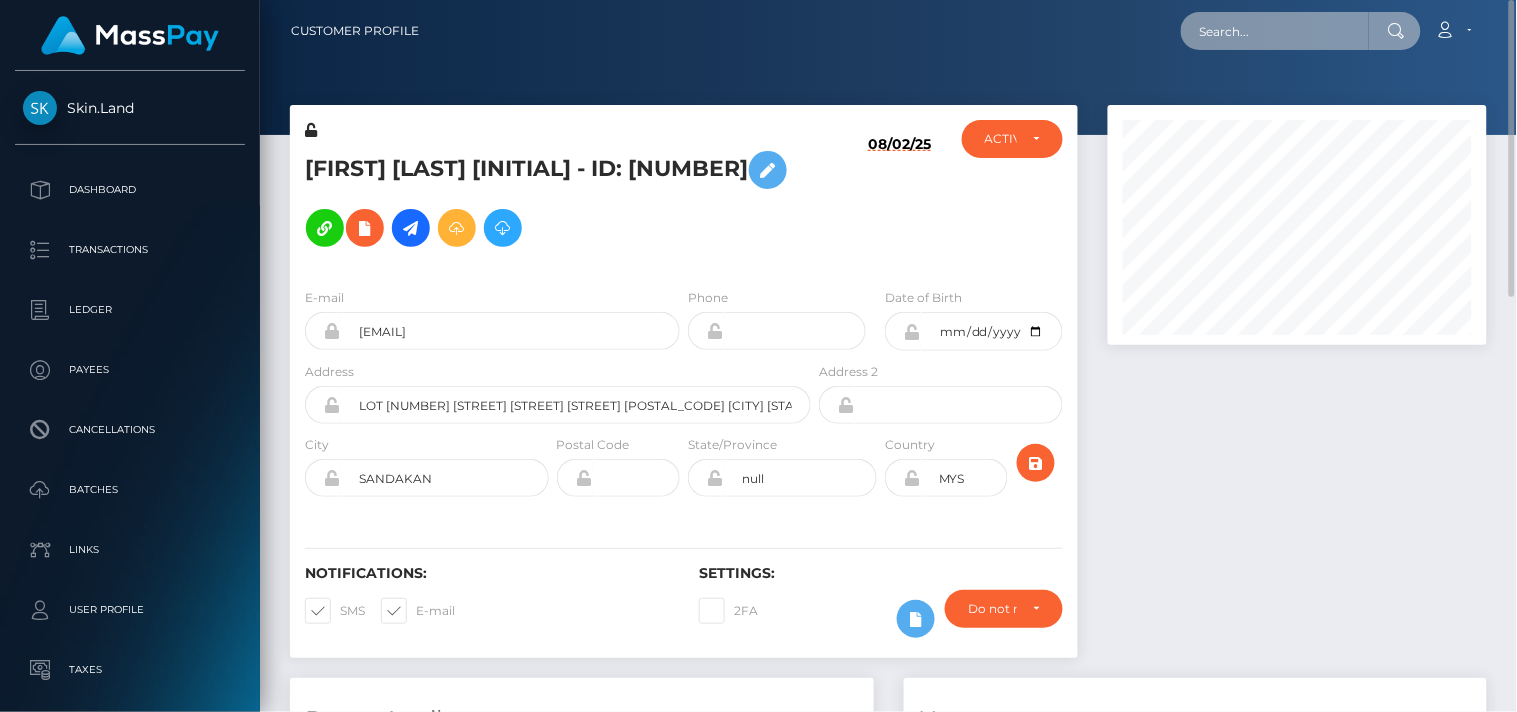 paste on "eugenybukaev24@gmail.com" 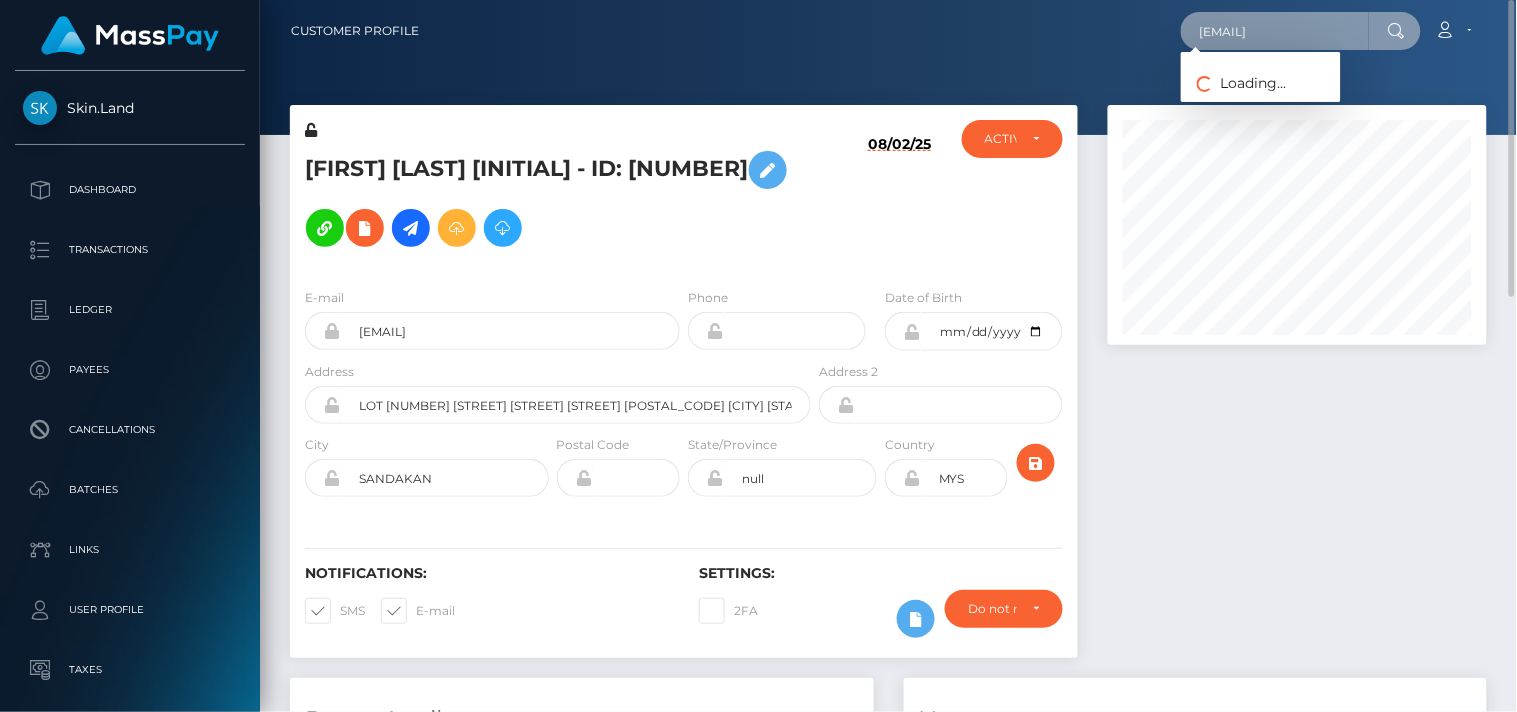 scroll, scrollTop: 0, scrollLeft: 27, axis: horizontal 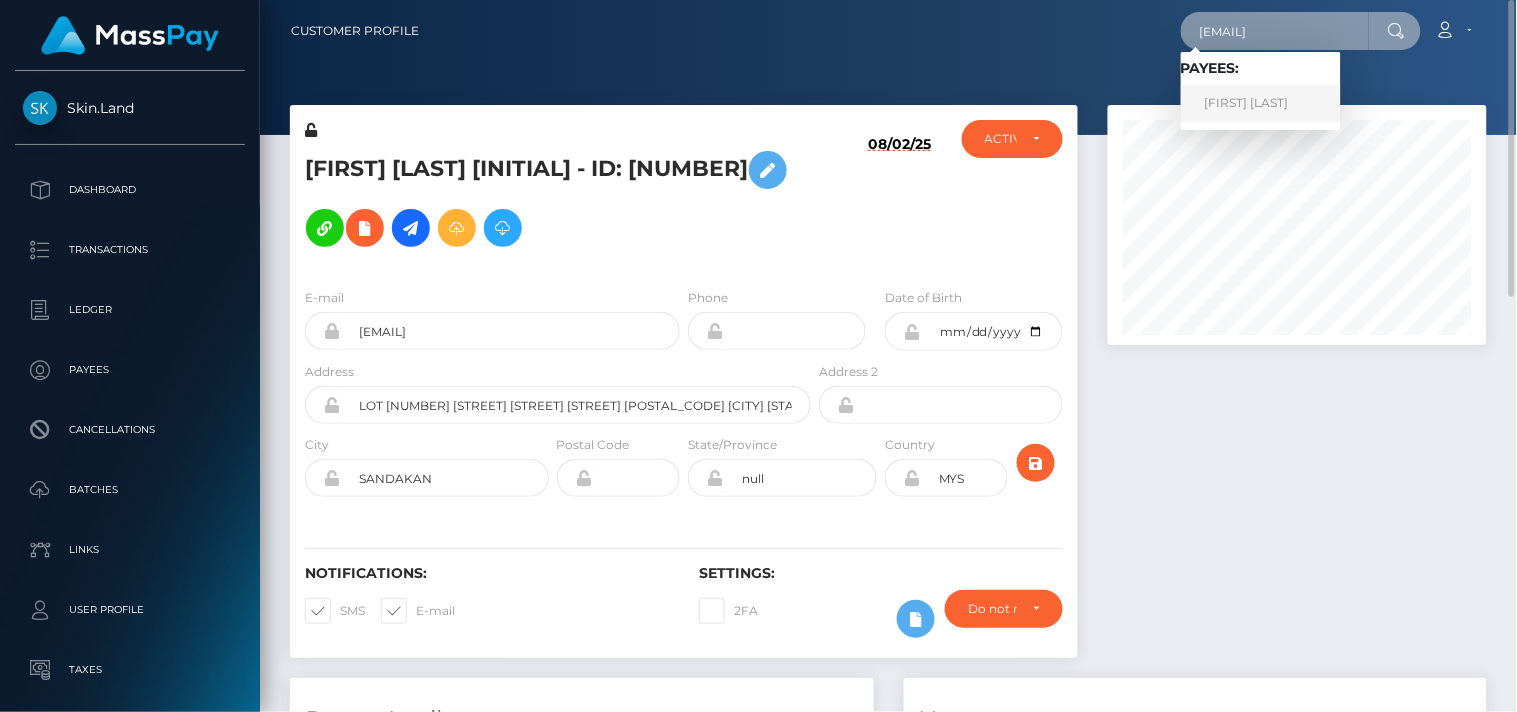 type on "eugenybukaev24@gmail.com" 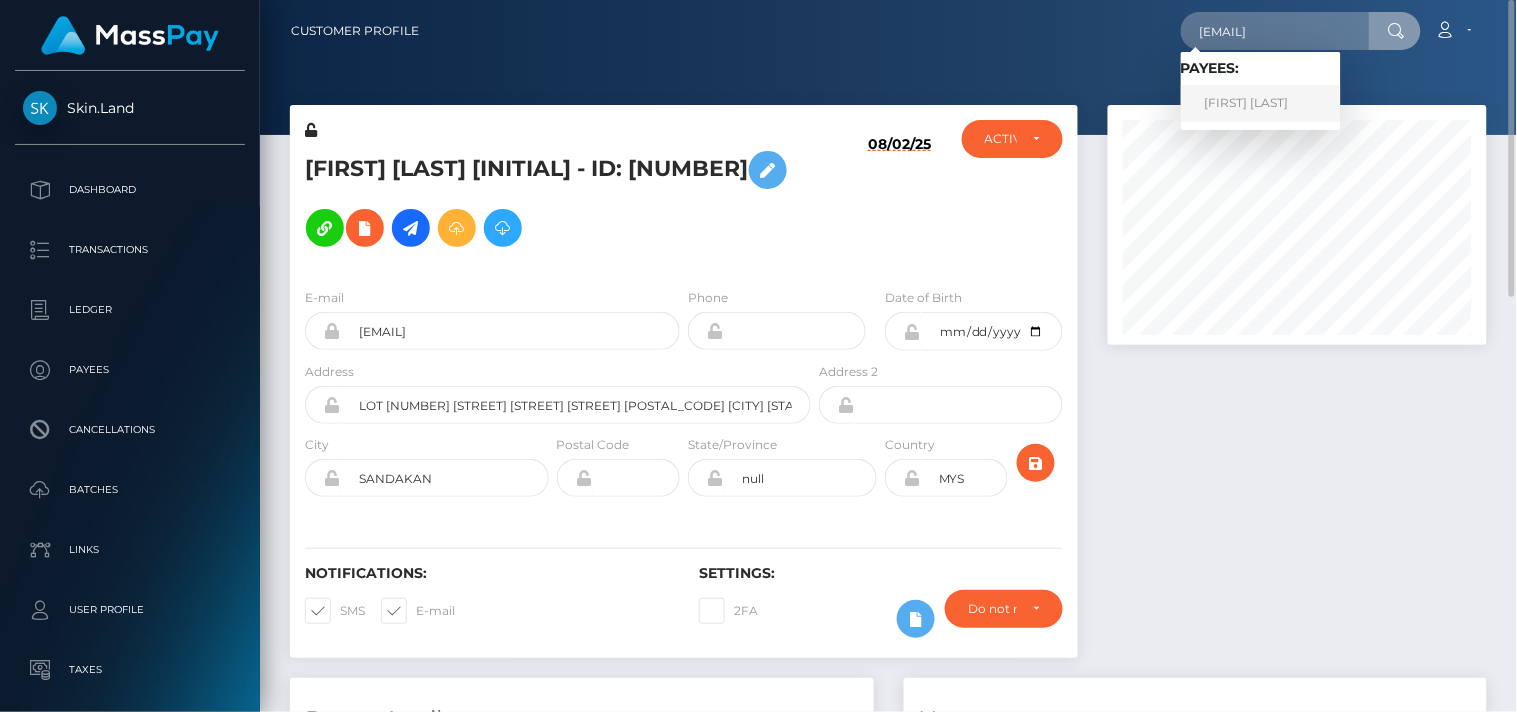 scroll, scrollTop: 0, scrollLeft: 0, axis: both 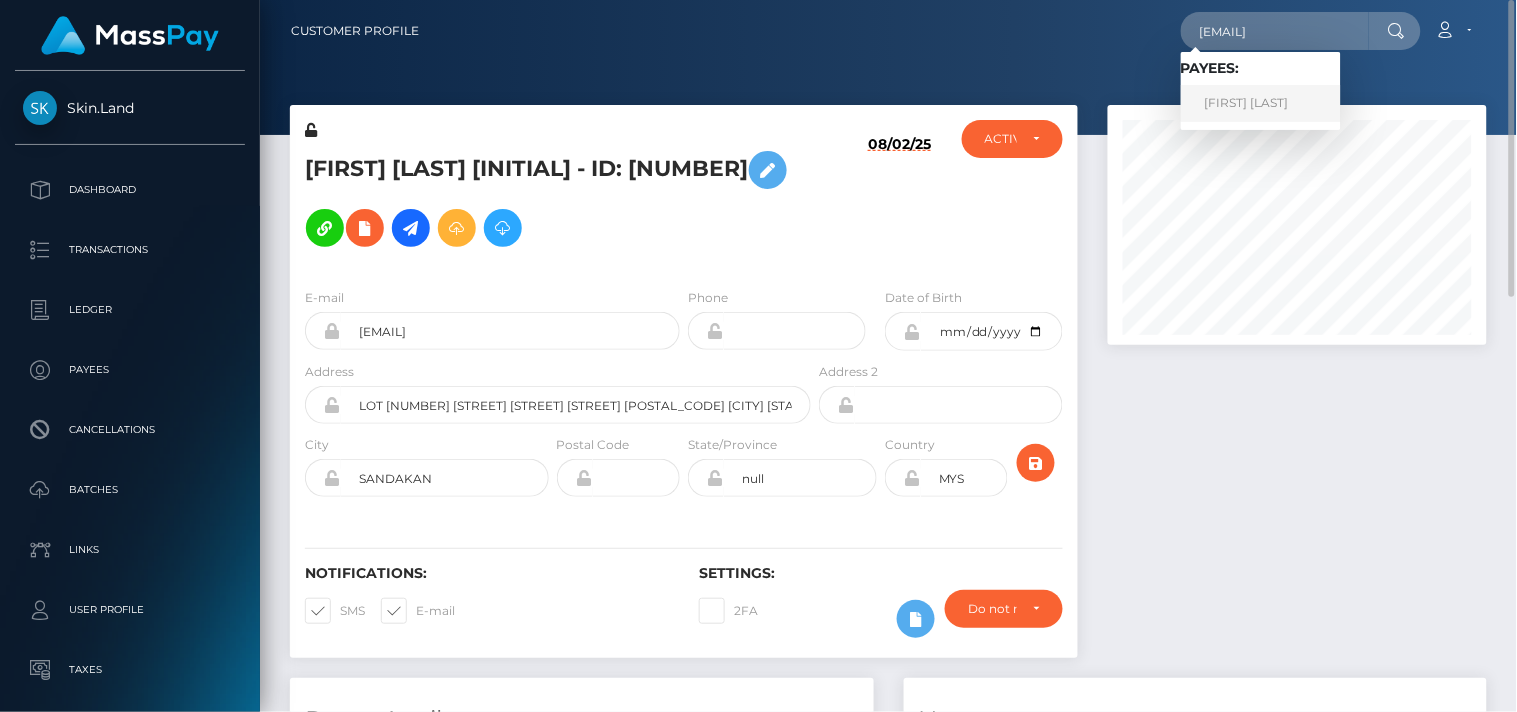 click on "EVGENY  BUKAEV" at bounding box center [1261, 103] 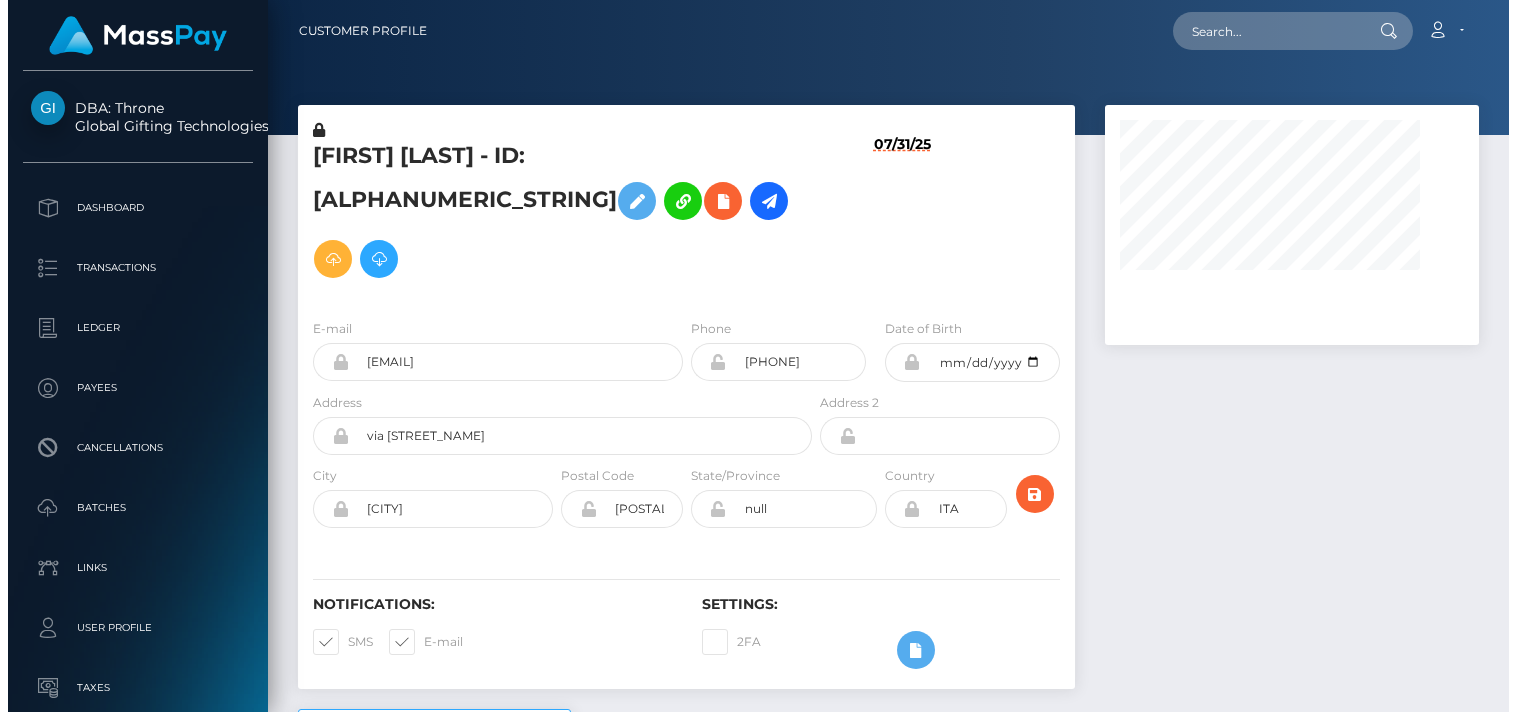 scroll, scrollTop: 0, scrollLeft: 0, axis: both 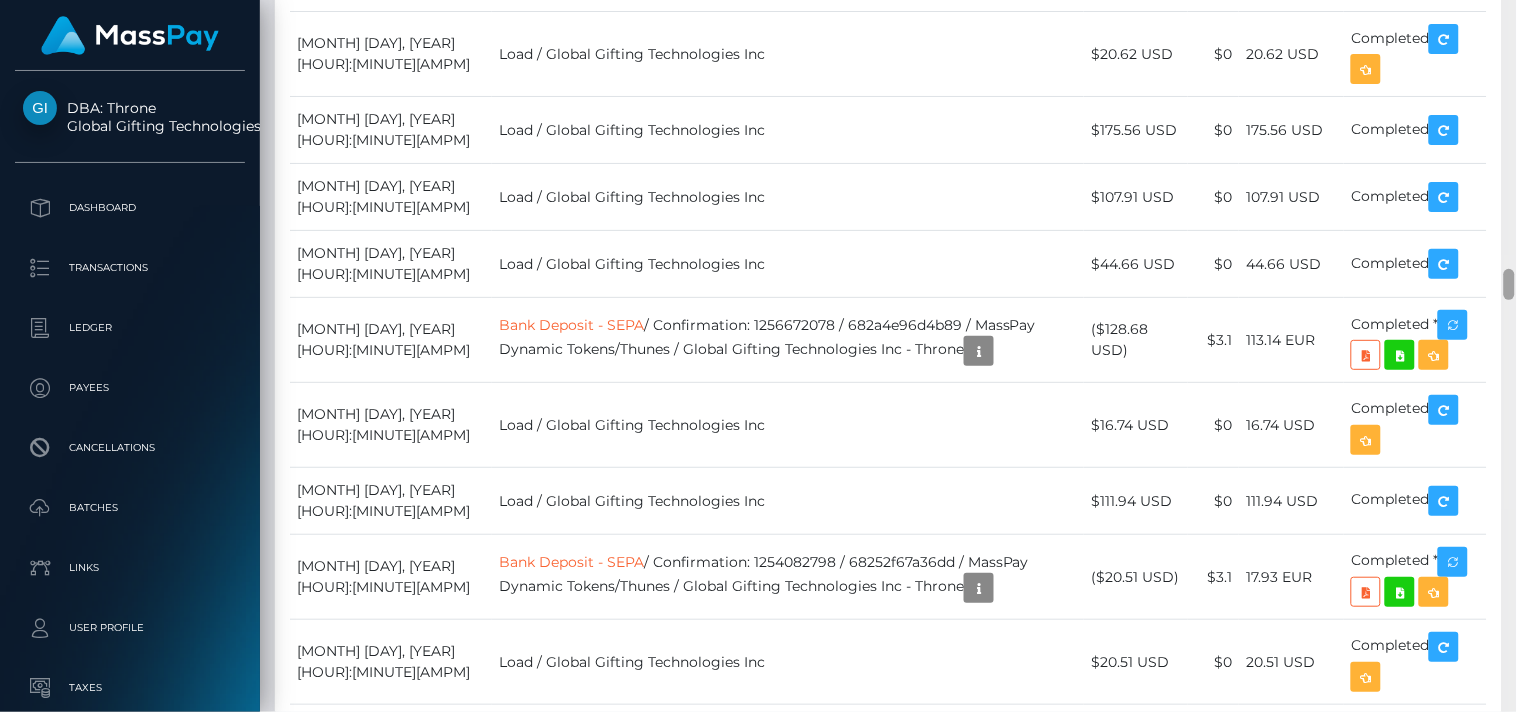 drag, startPoint x: 1508, startPoint y: 48, endPoint x: 1515, endPoint y: 282, distance: 234.10468 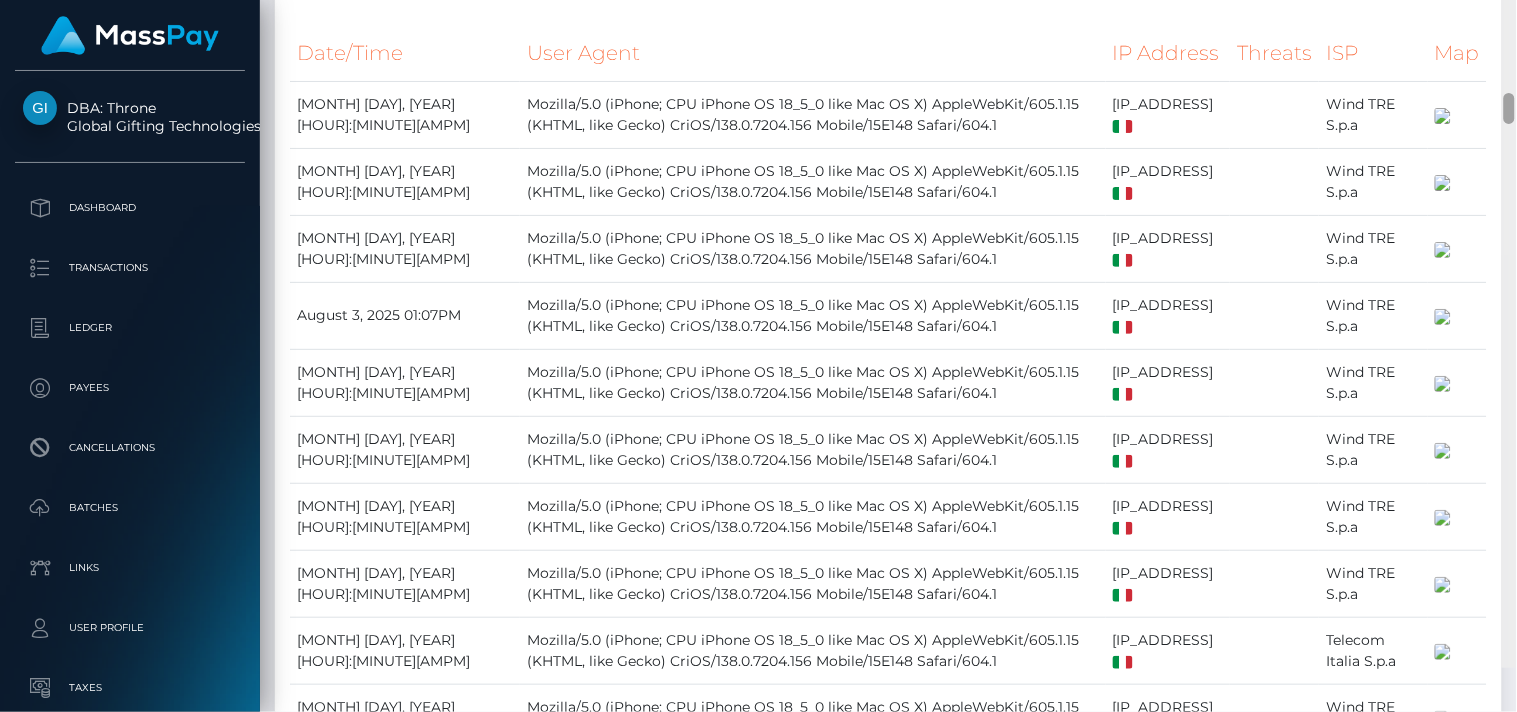 scroll, scrollTop: 3390, scrollLeft: 0, axis: vertical 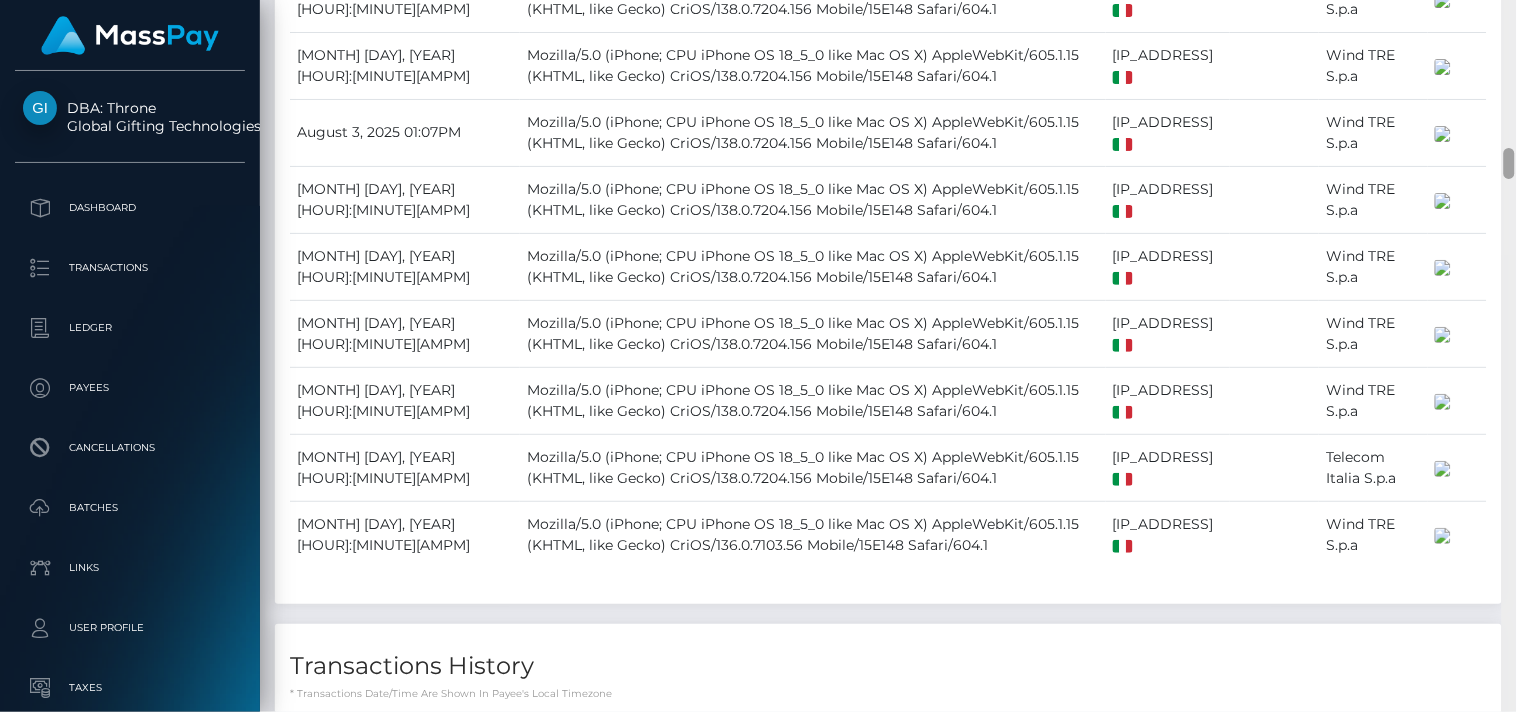 drag, startPoint x: 1510, startPoint y: 275, endPoint x: 1503, endPoint y: 154, distance: 121.20231 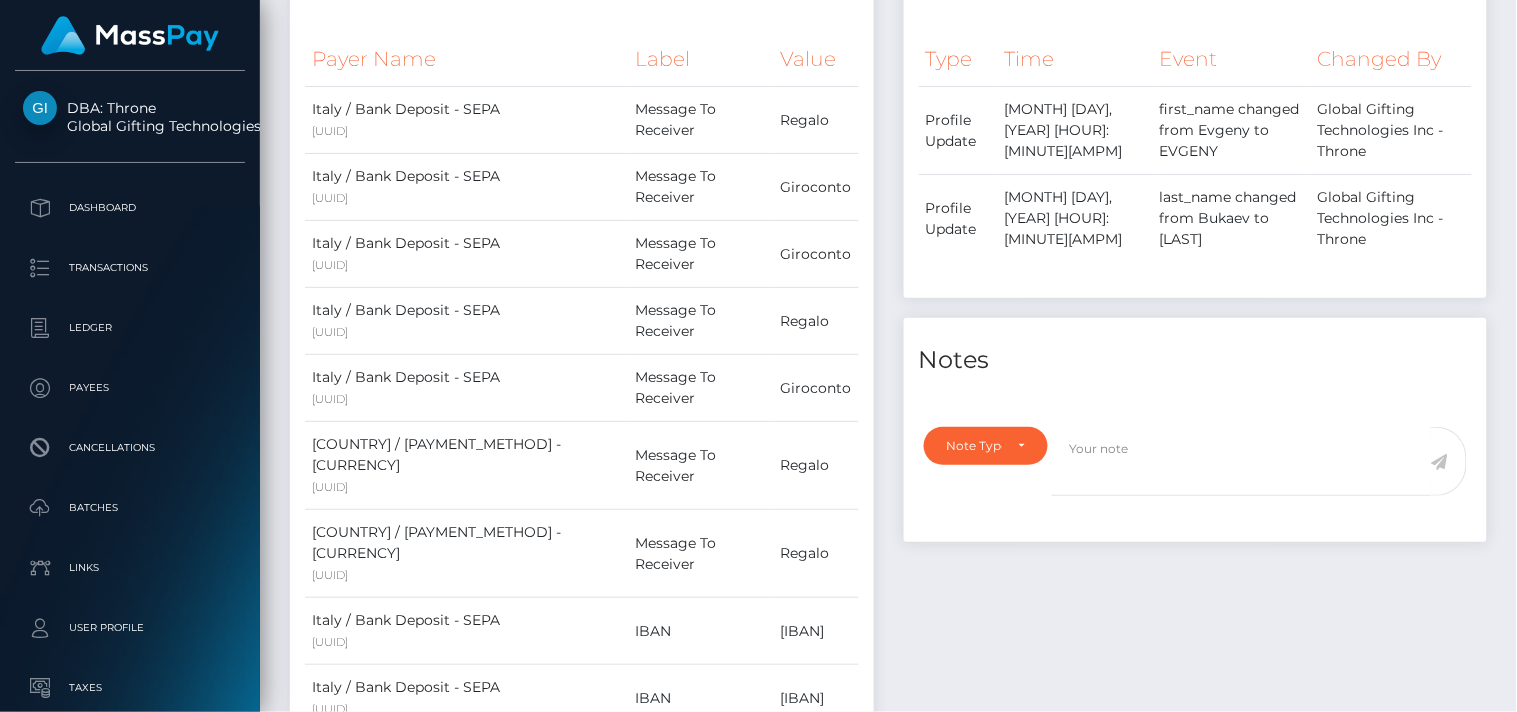 scroll, scrollTop: 0, scrollLeft: 0, axis: both 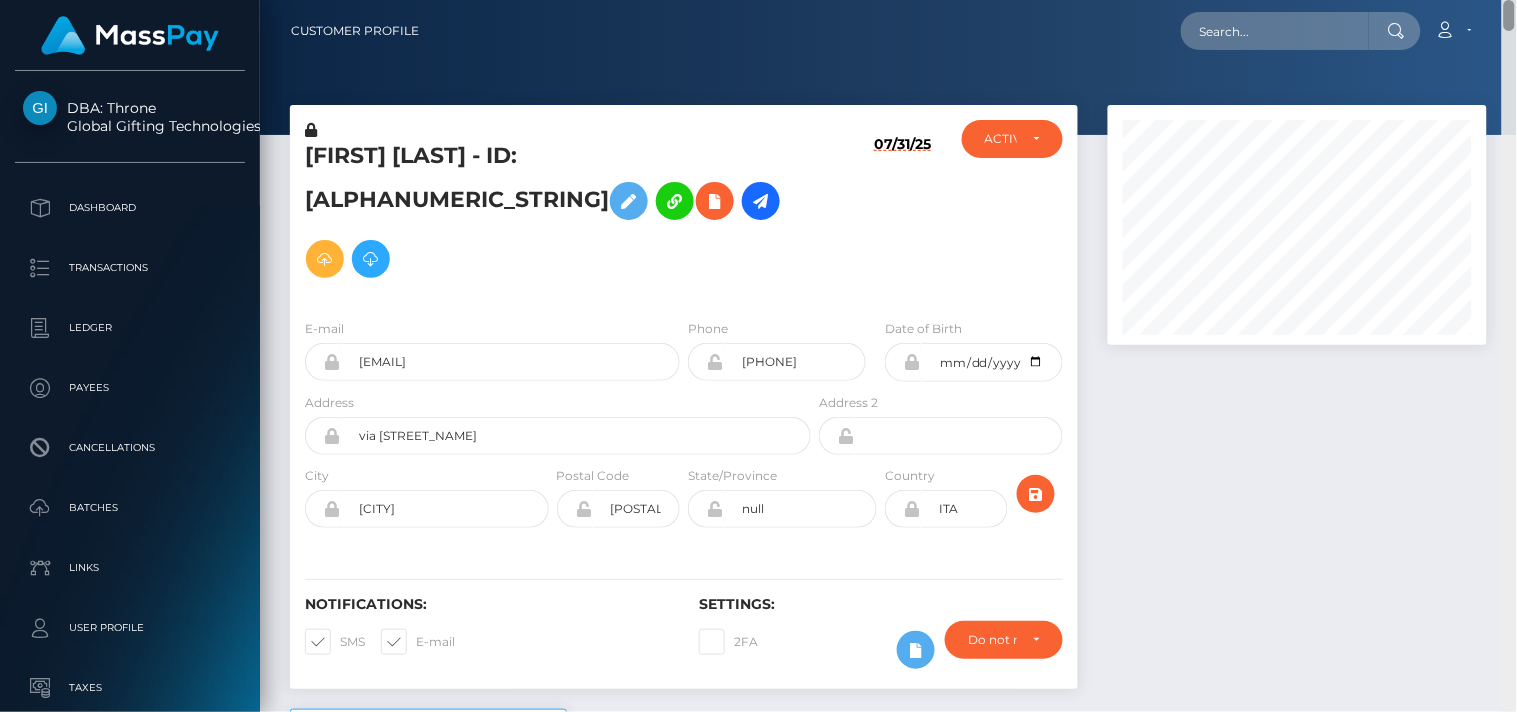 drag, startPoint x: 1511, startPoint y: 160, endPoint x: 1493, endPoint y: -4, distance: 164.98485 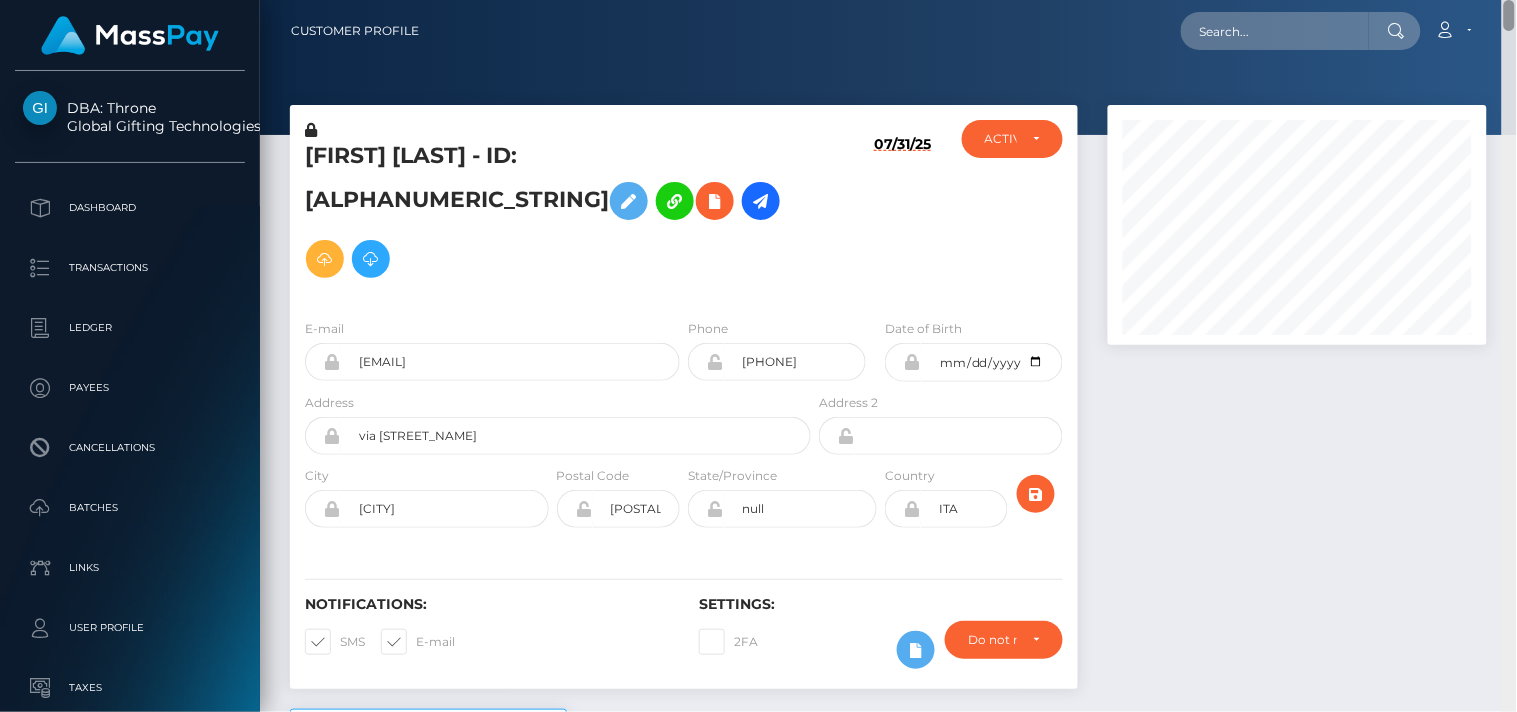 click on "DBA: Throne
Global Gifting Technologies Inc
Dashboard
Transactions
Ledger
Payees Cancellations" at bounding box center (758, 356) 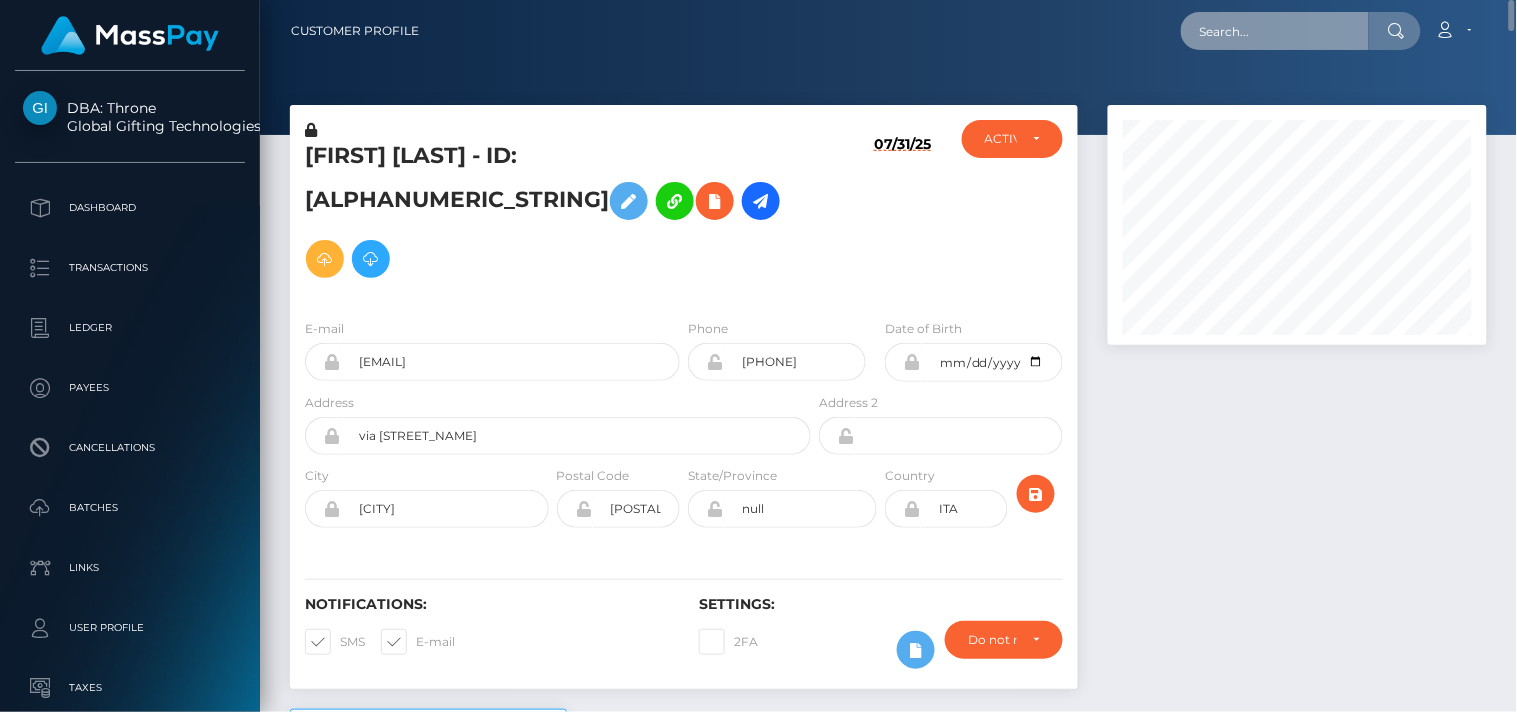 click at bounding box center [1275, 31] 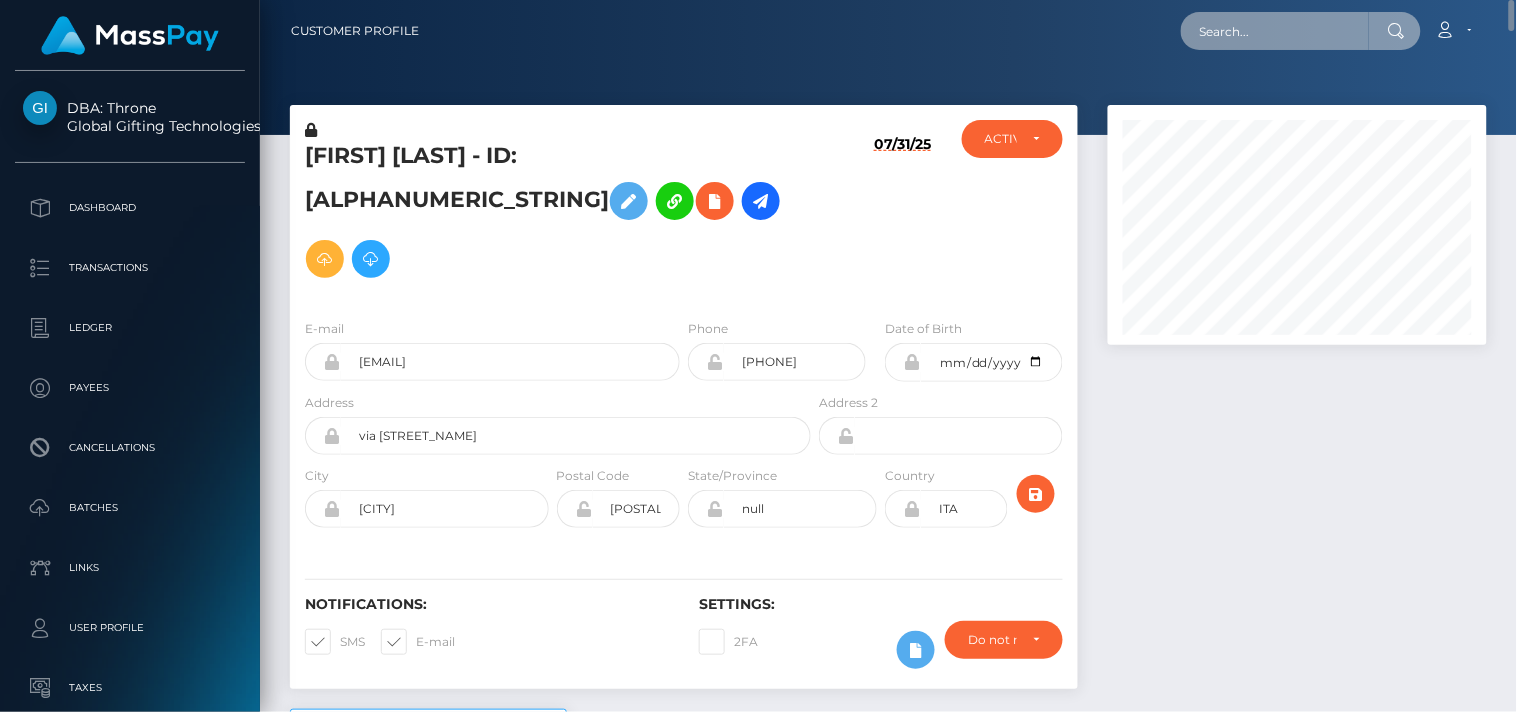 paste on "flynnmacgregor@hotmail.com" 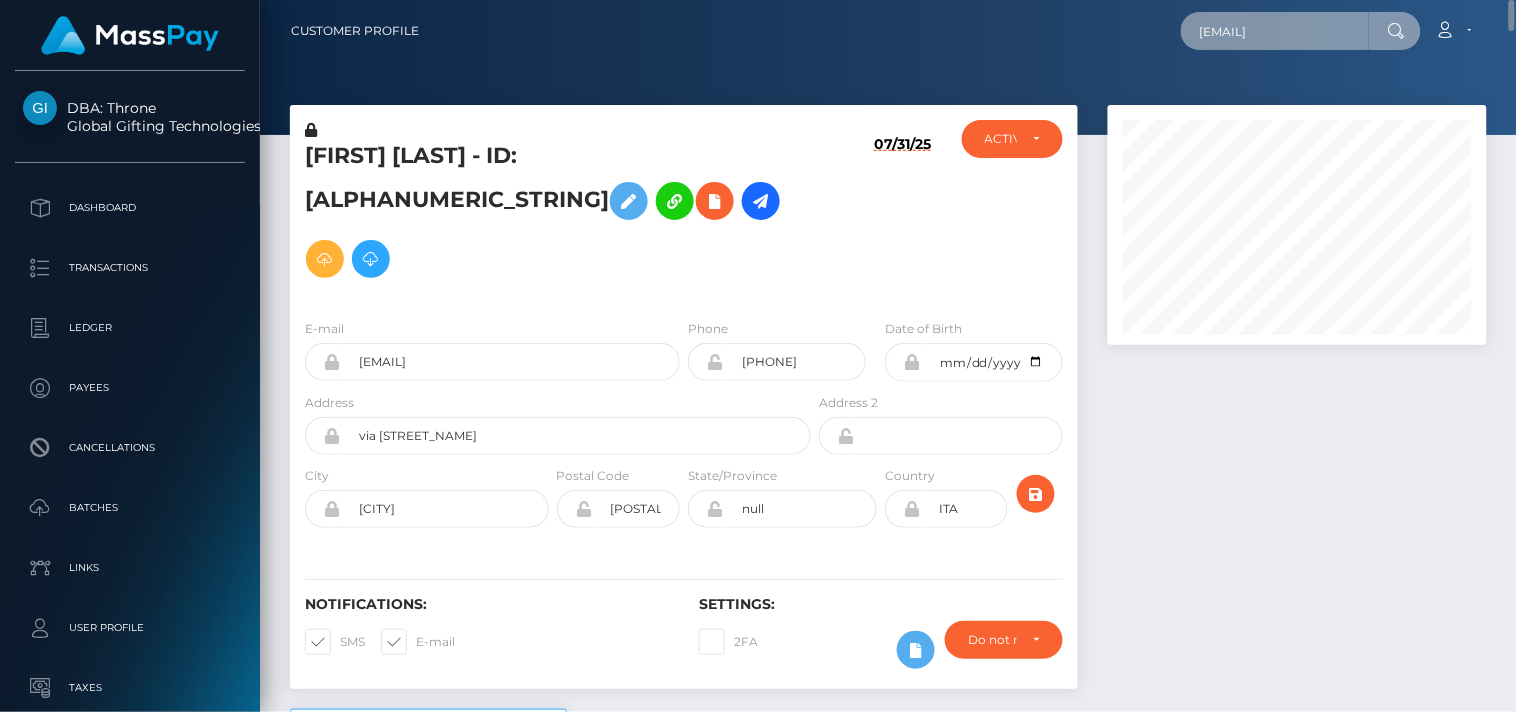 scroll, scrollTop: 0, scrollLeft: 33, axis: horizontal 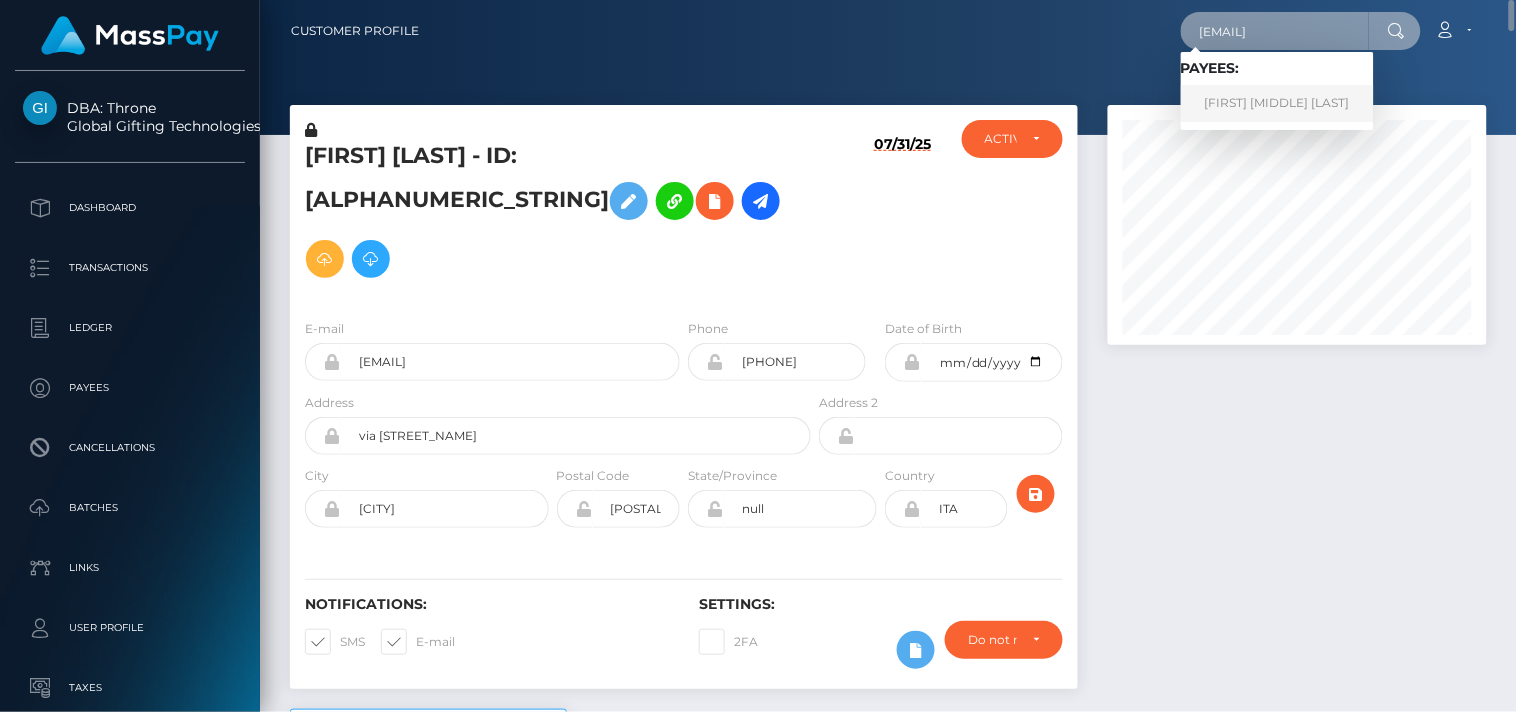 type on "flynnmacgregor@hotmail.com" 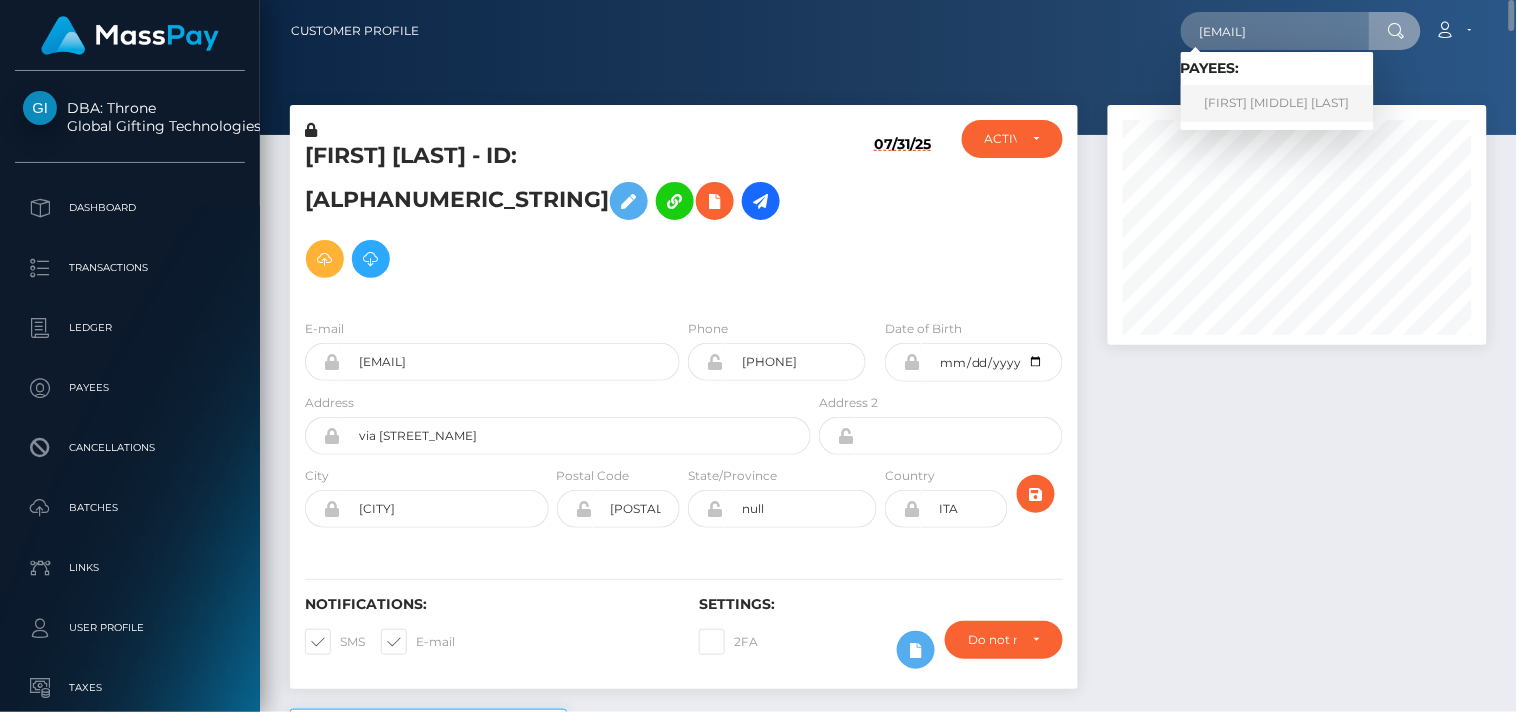 scroll, scrollTop: 0, scrollLeft: 0, axis: both 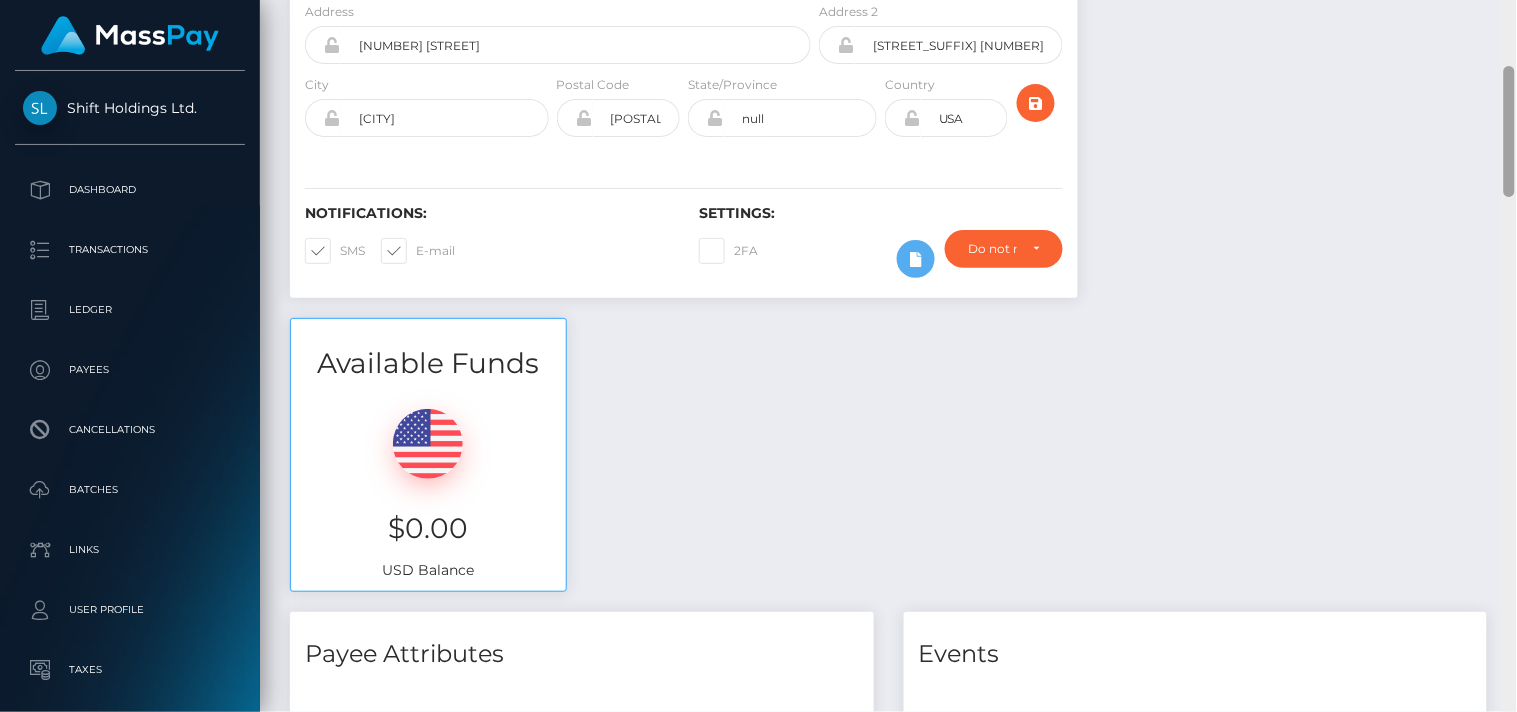 click at bounding box center [1509, 131] 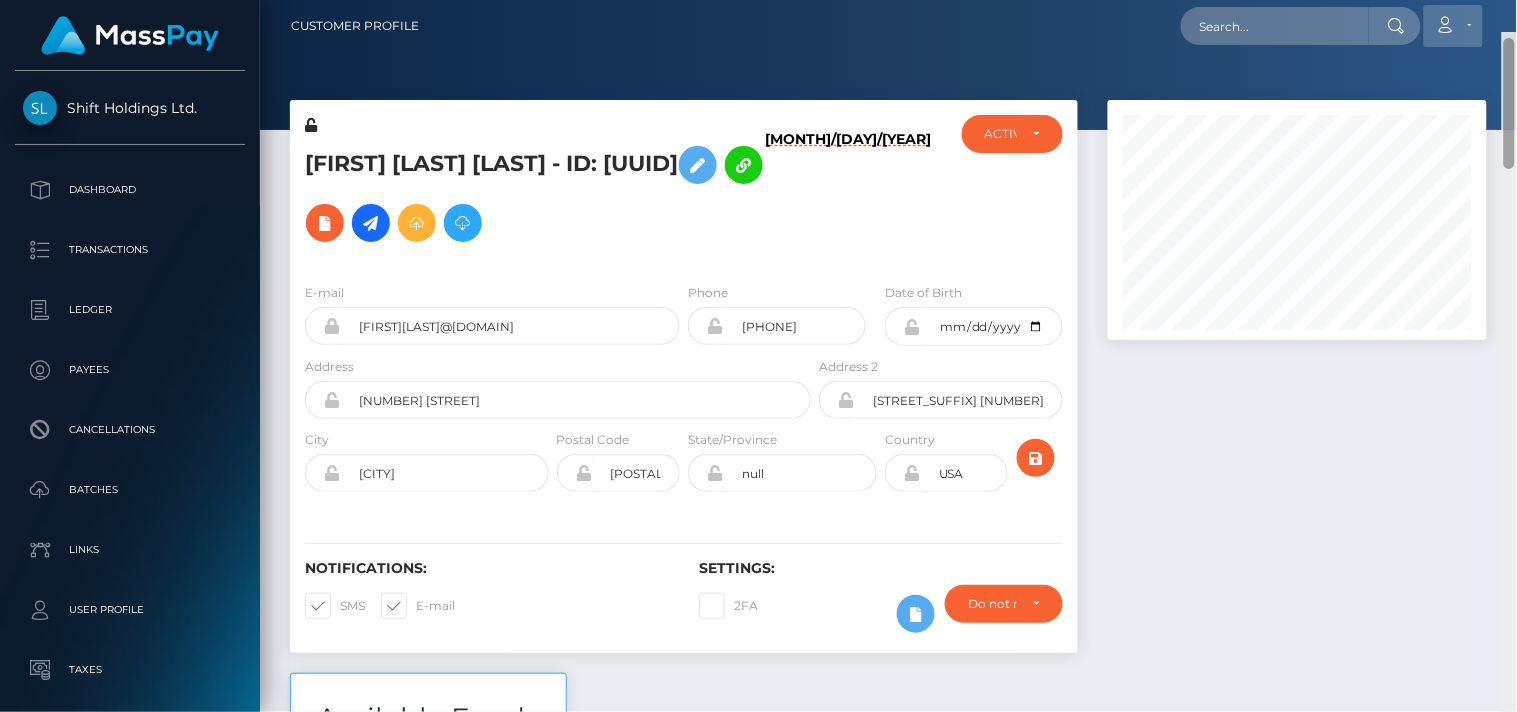 scroll, scrollTop: 0, scrollLeft: 0, axis: both 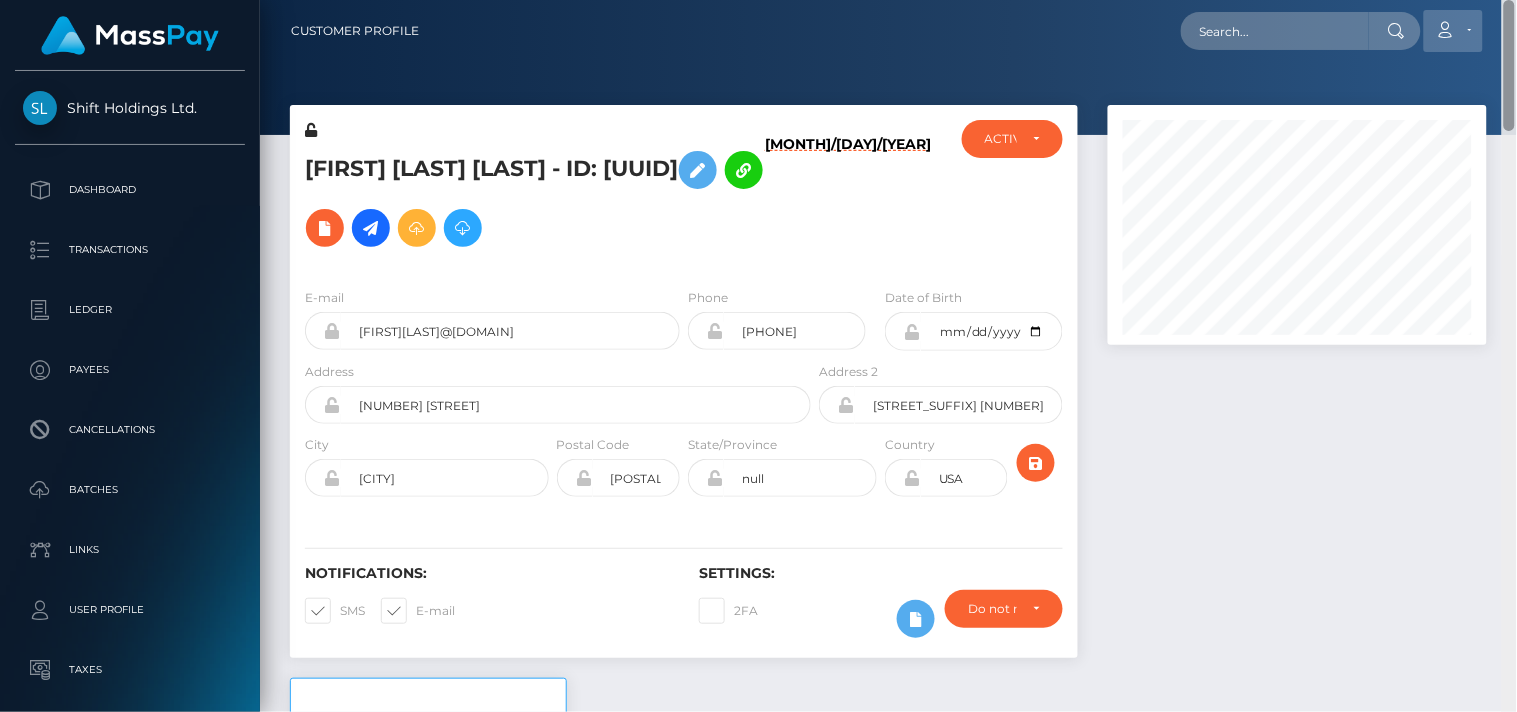 drag, startPoint x: 1507, startPoint y: 225, endPoint x: 1451, endPoint y: 37, distance: 196.1632 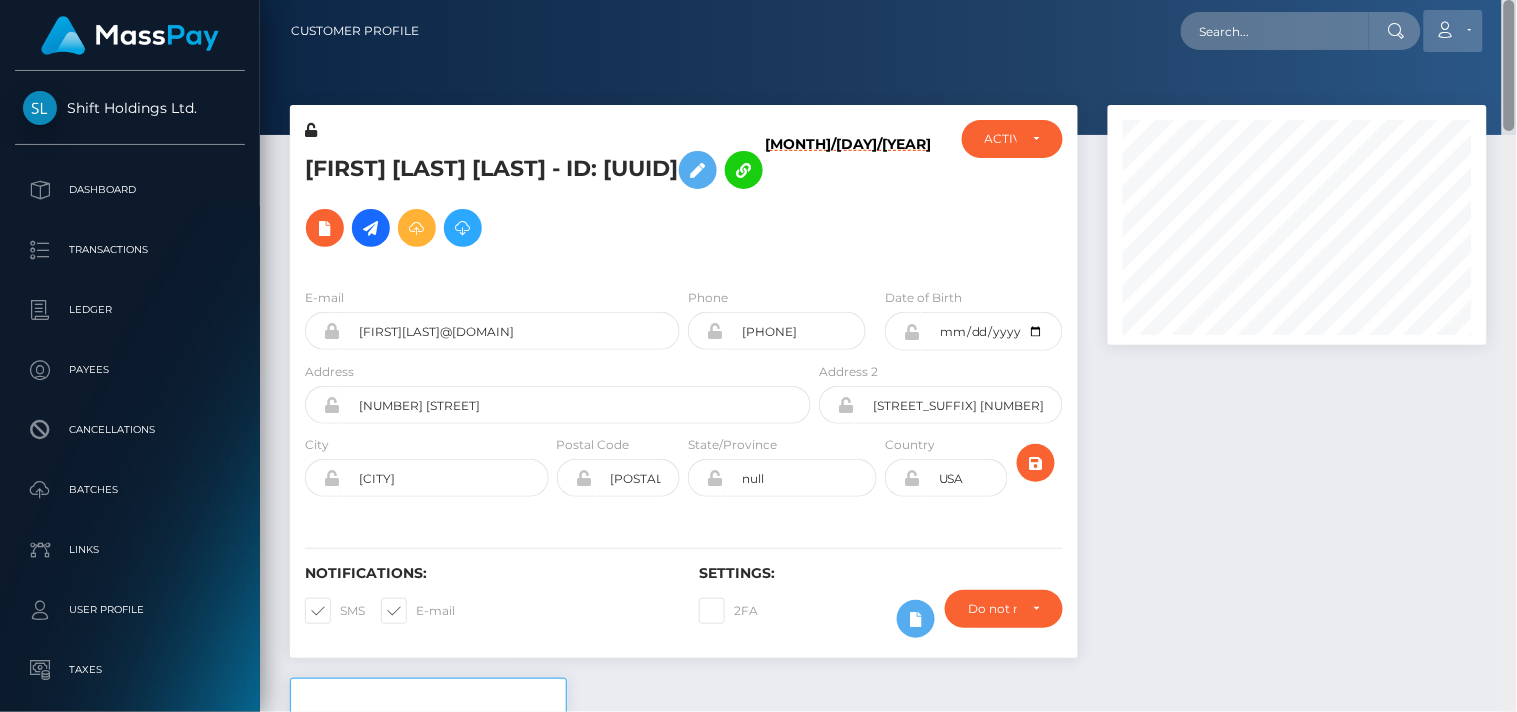 click on "Customer Profile
Loading...
Loading..." at bounding box center [888, 356] 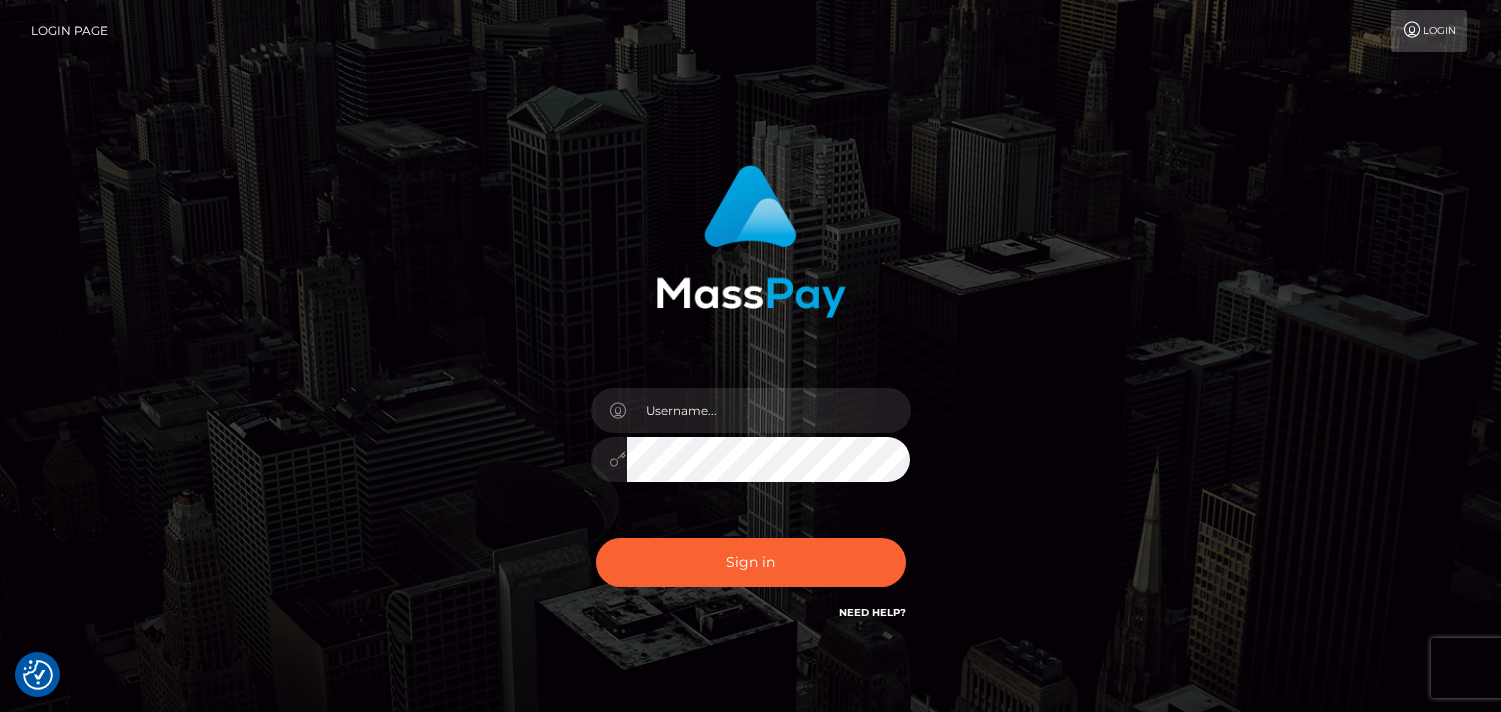 scroll, scrollTop: 0, scrollLeft: 0, axis: both 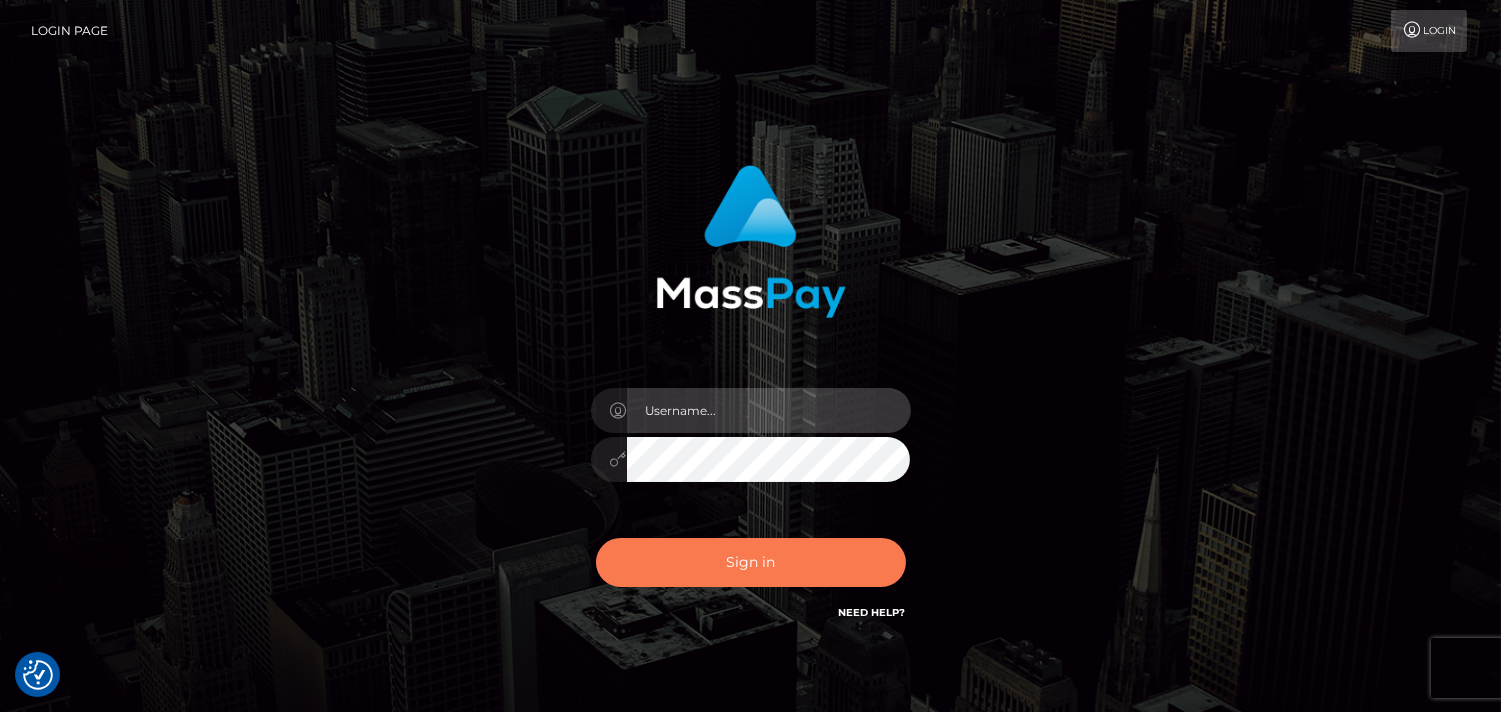 type on "Pk.es" 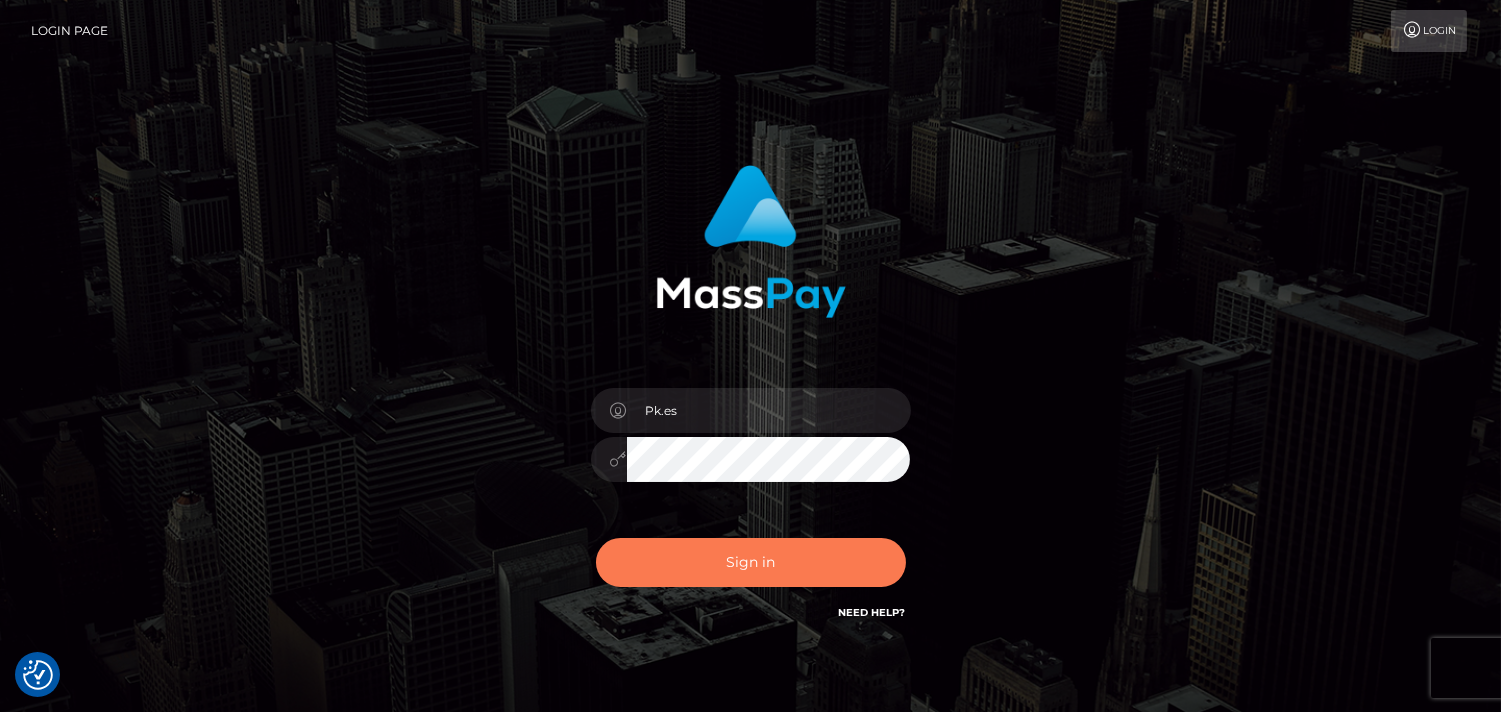 click on "Sign in" at bounding box center (751, 562) 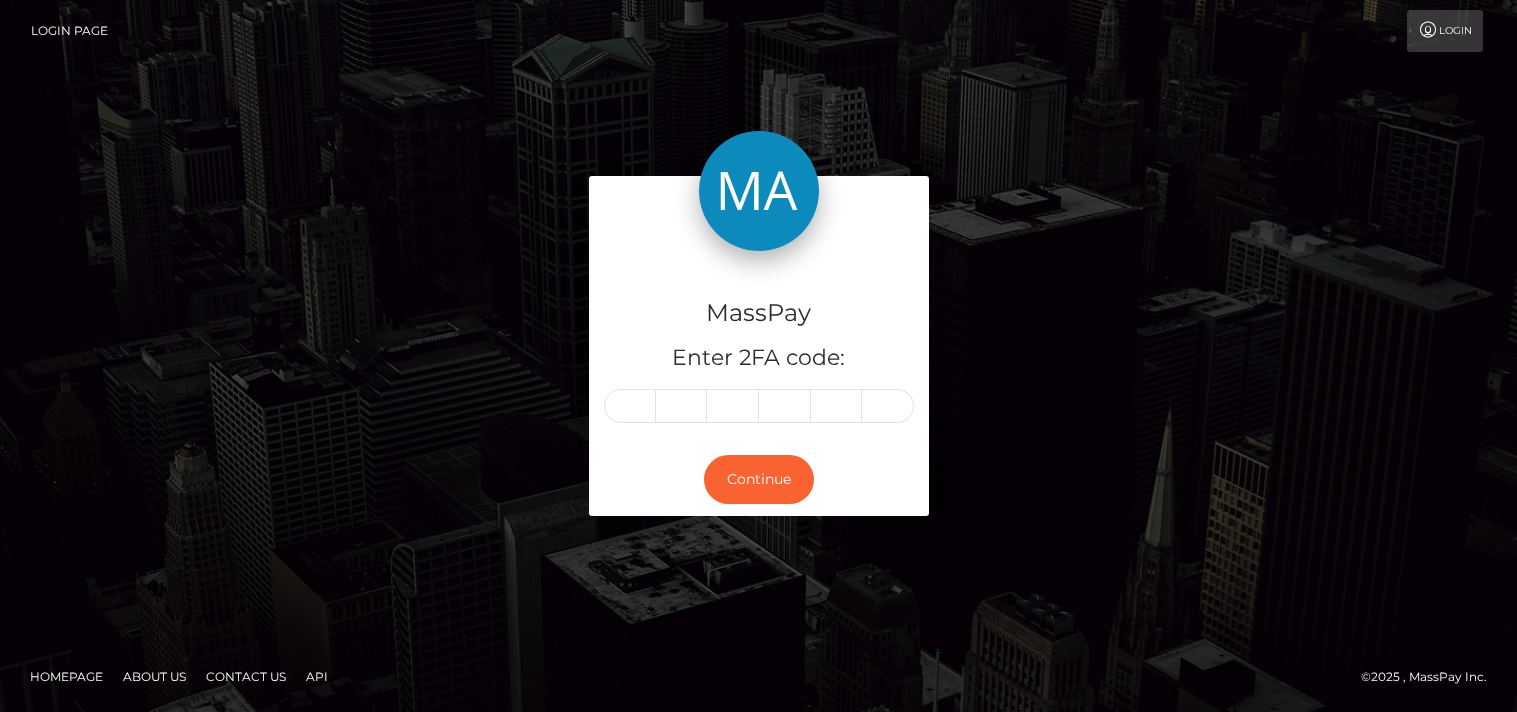 scroll, scrollTop: 0, scrollLeft: 0, axis: both 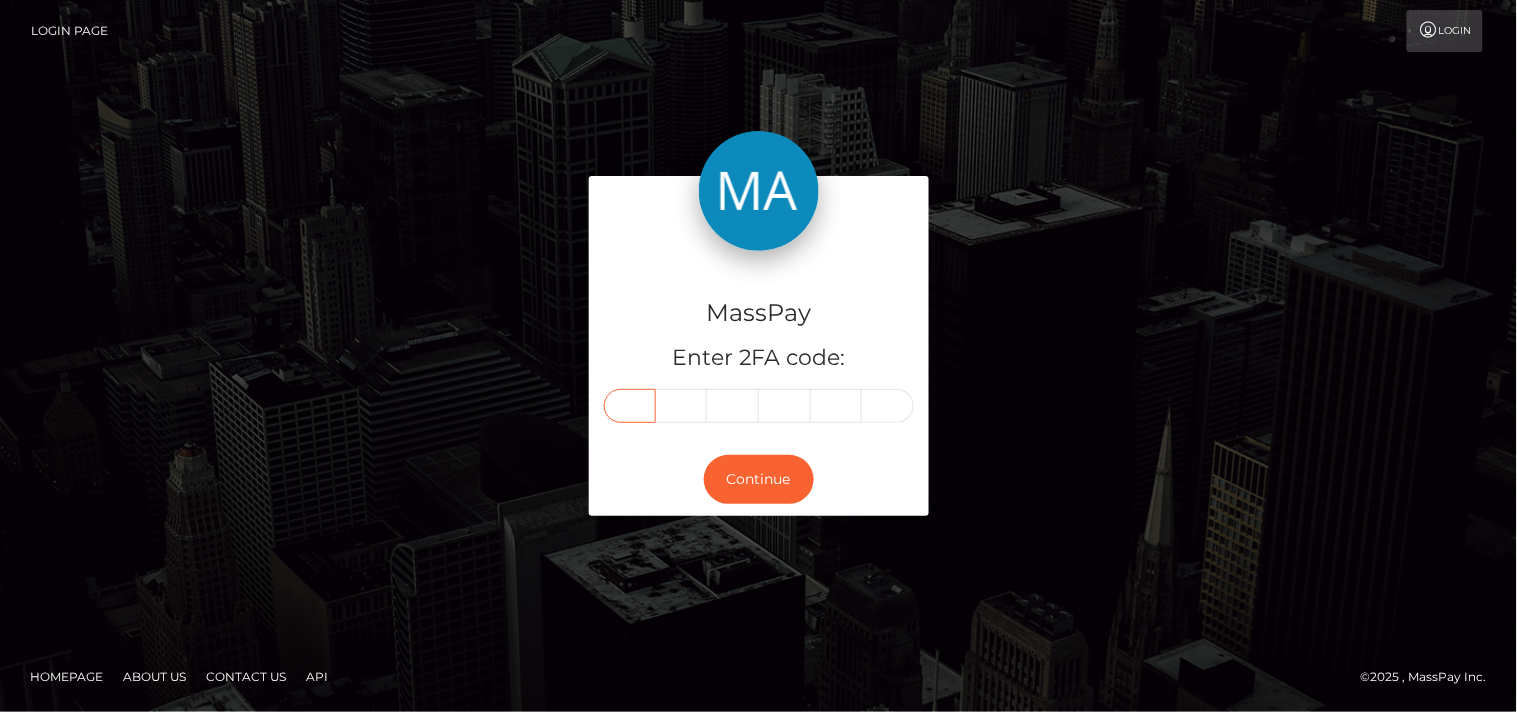 click at bounding box center [630, 406] 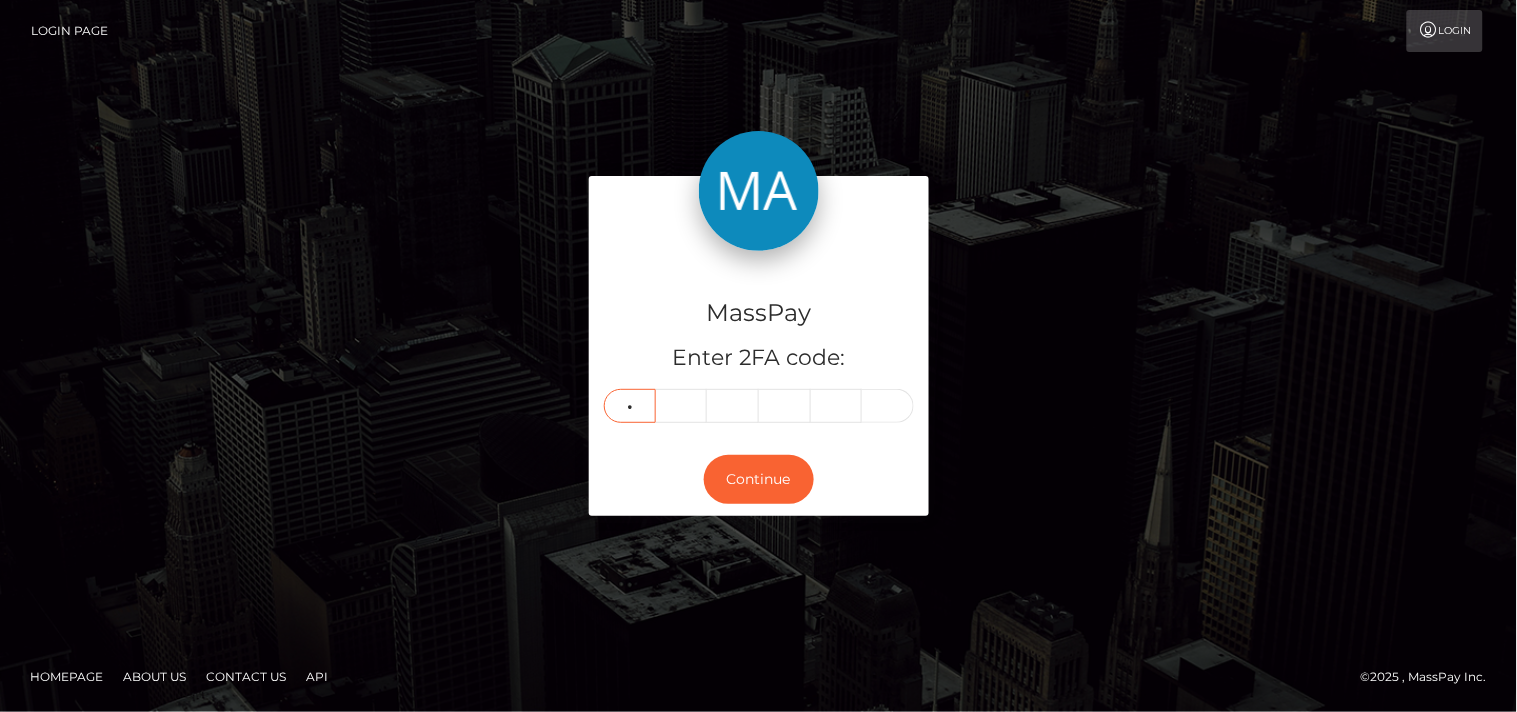 type on "7" 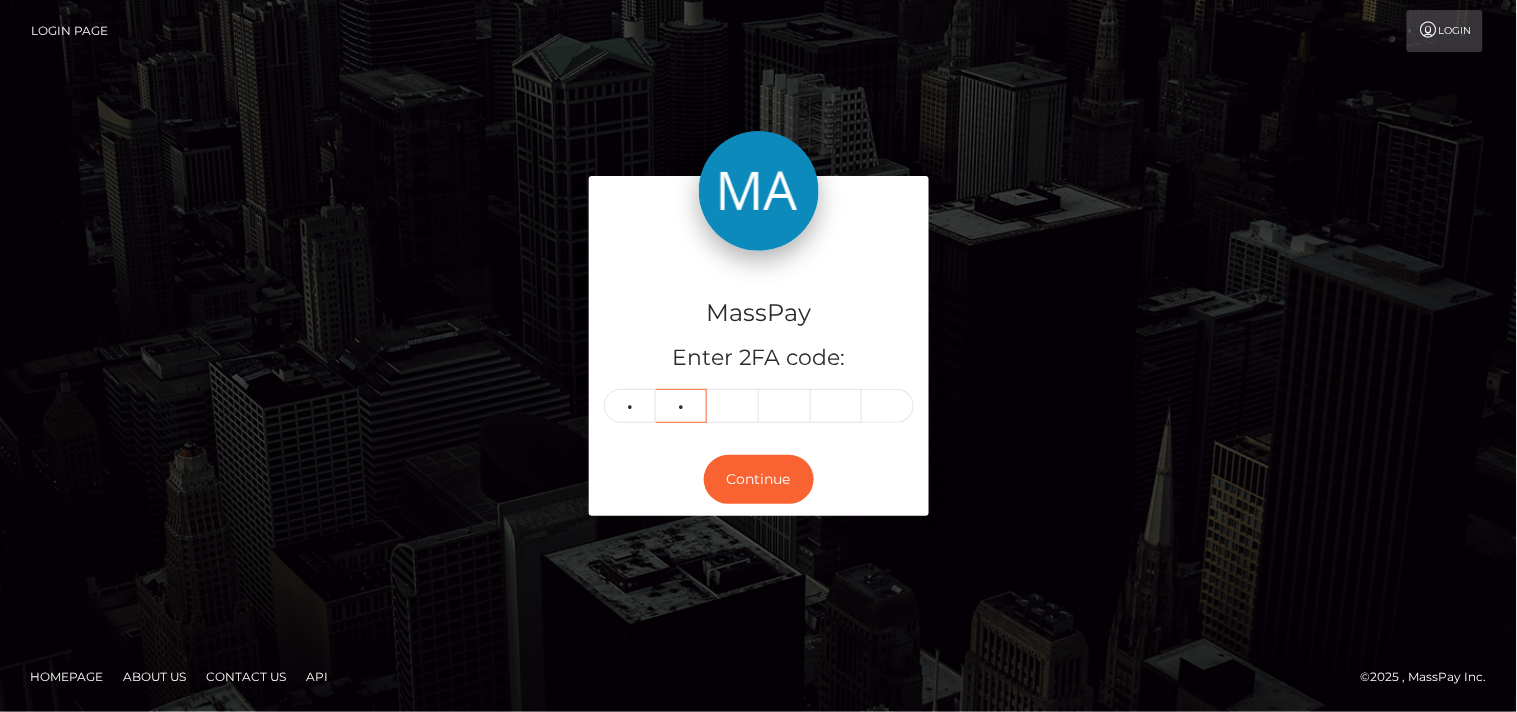 type on "1" 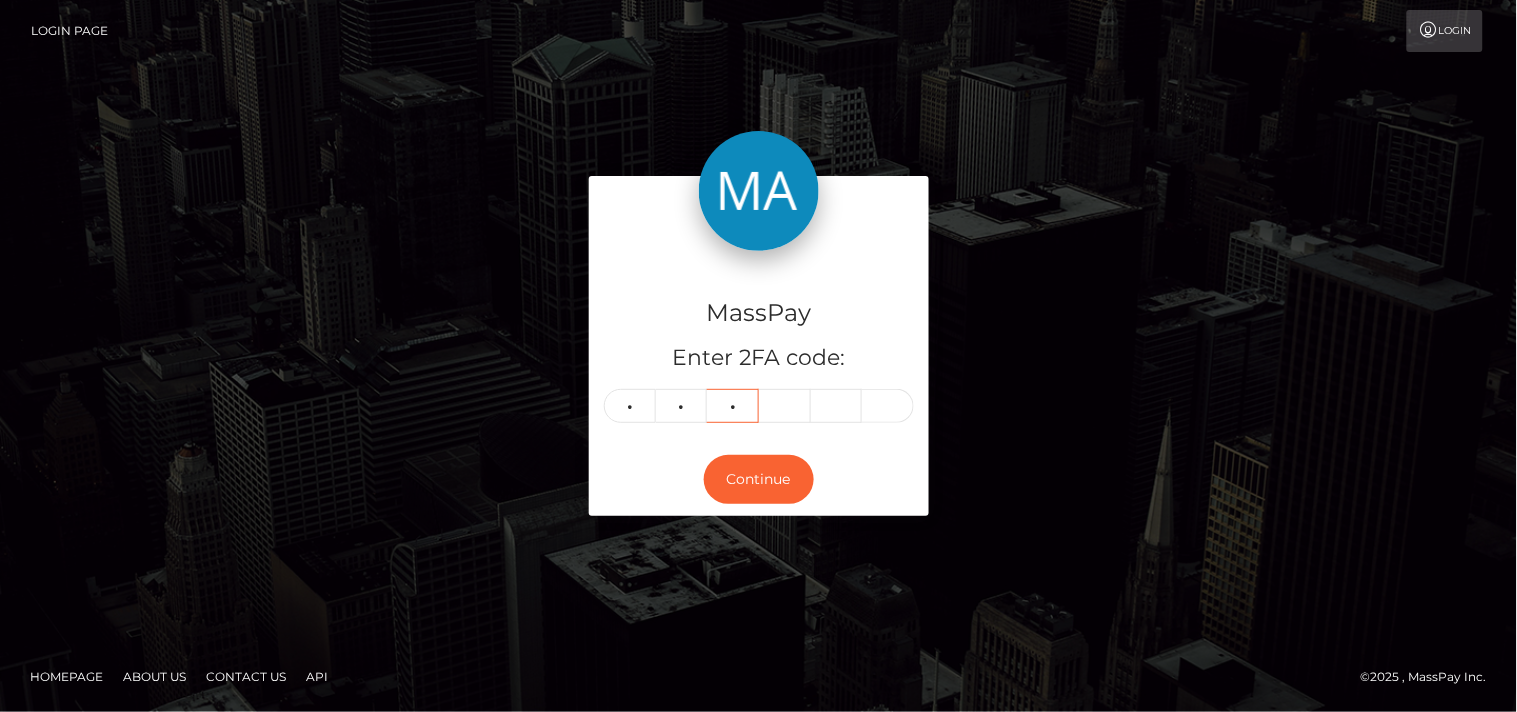 type on "4" 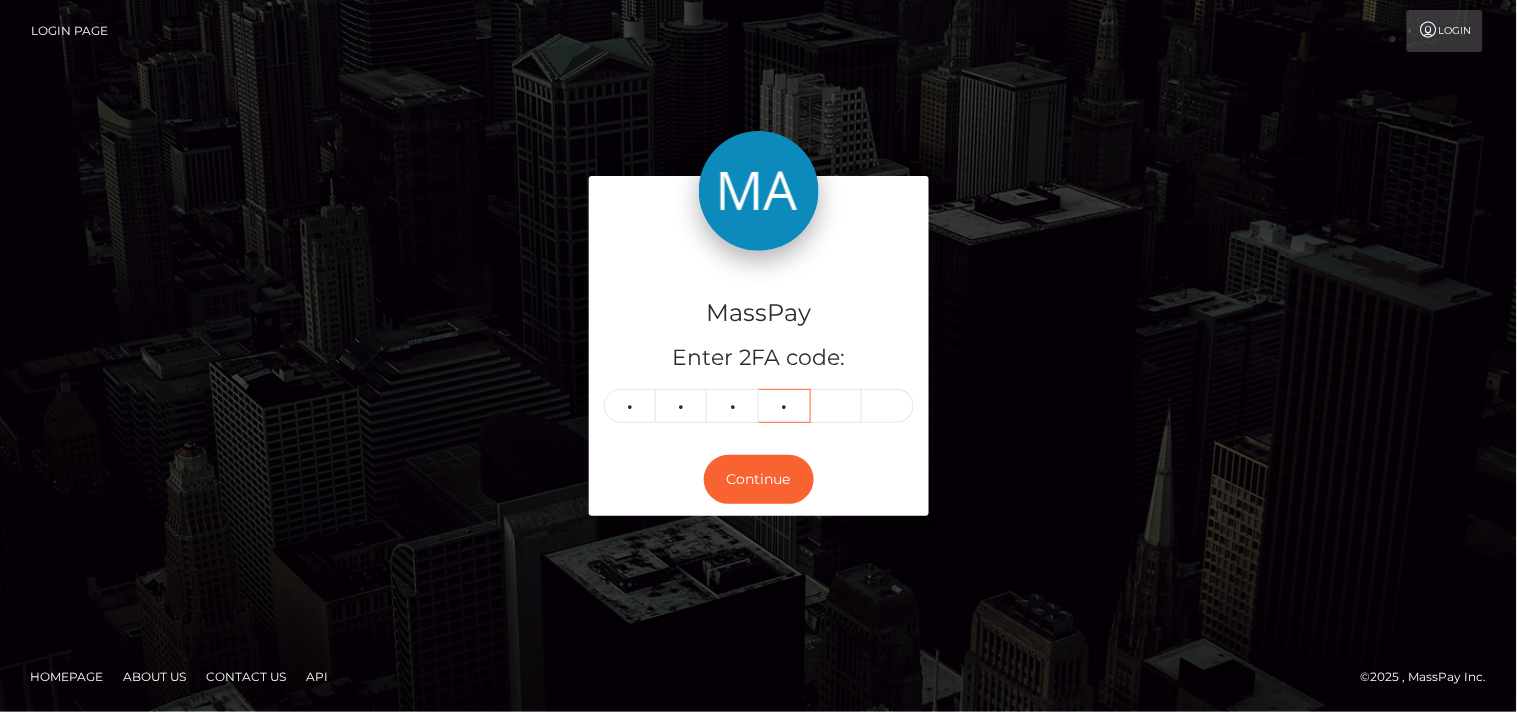type on "1" 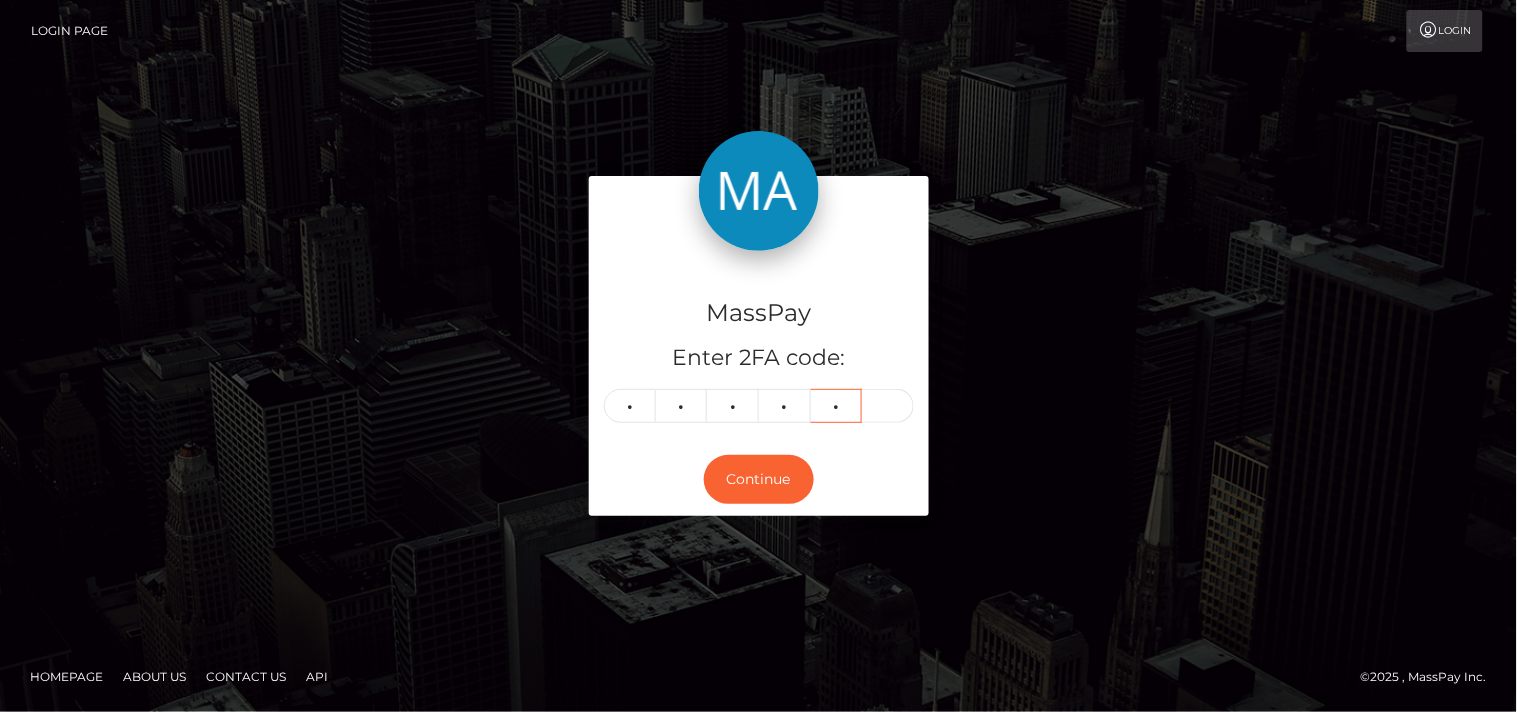 type on "6" 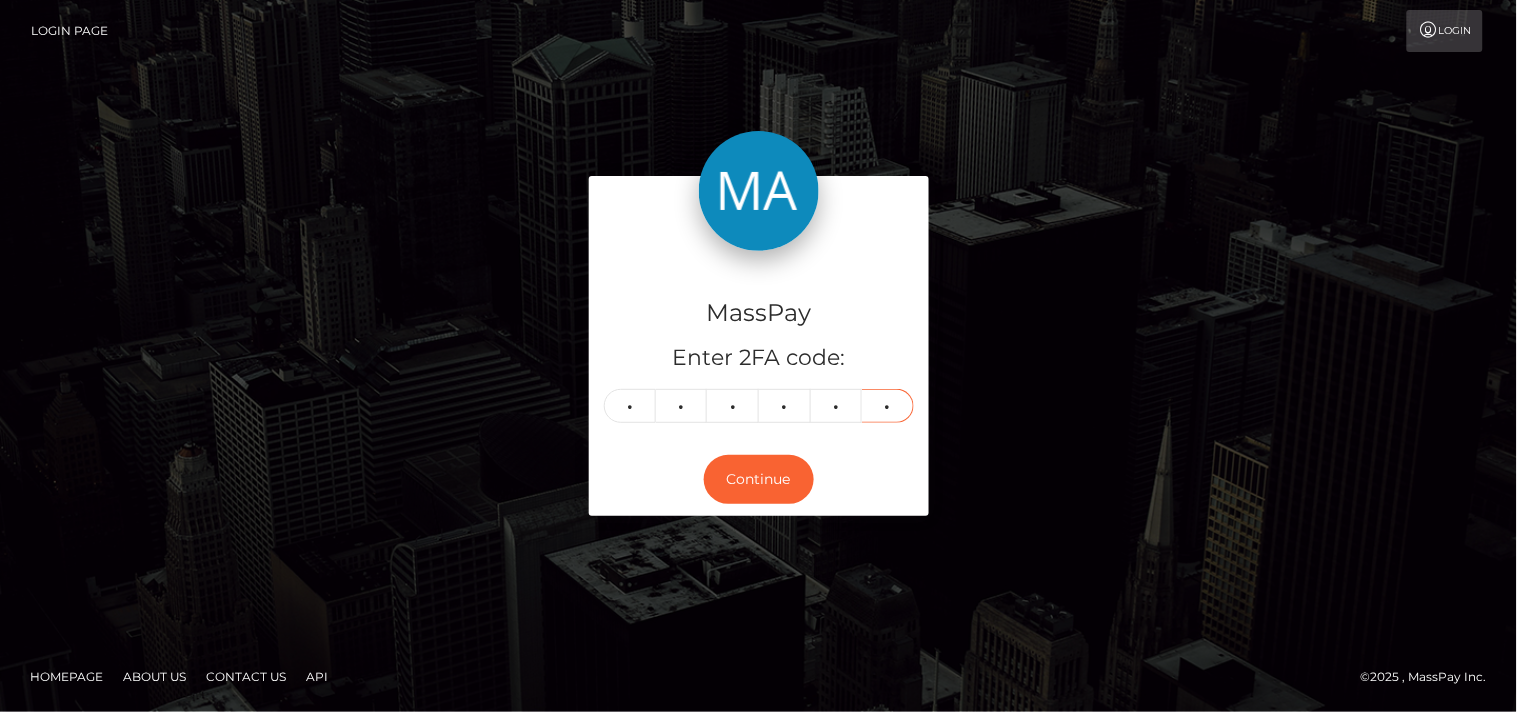 type on "1" 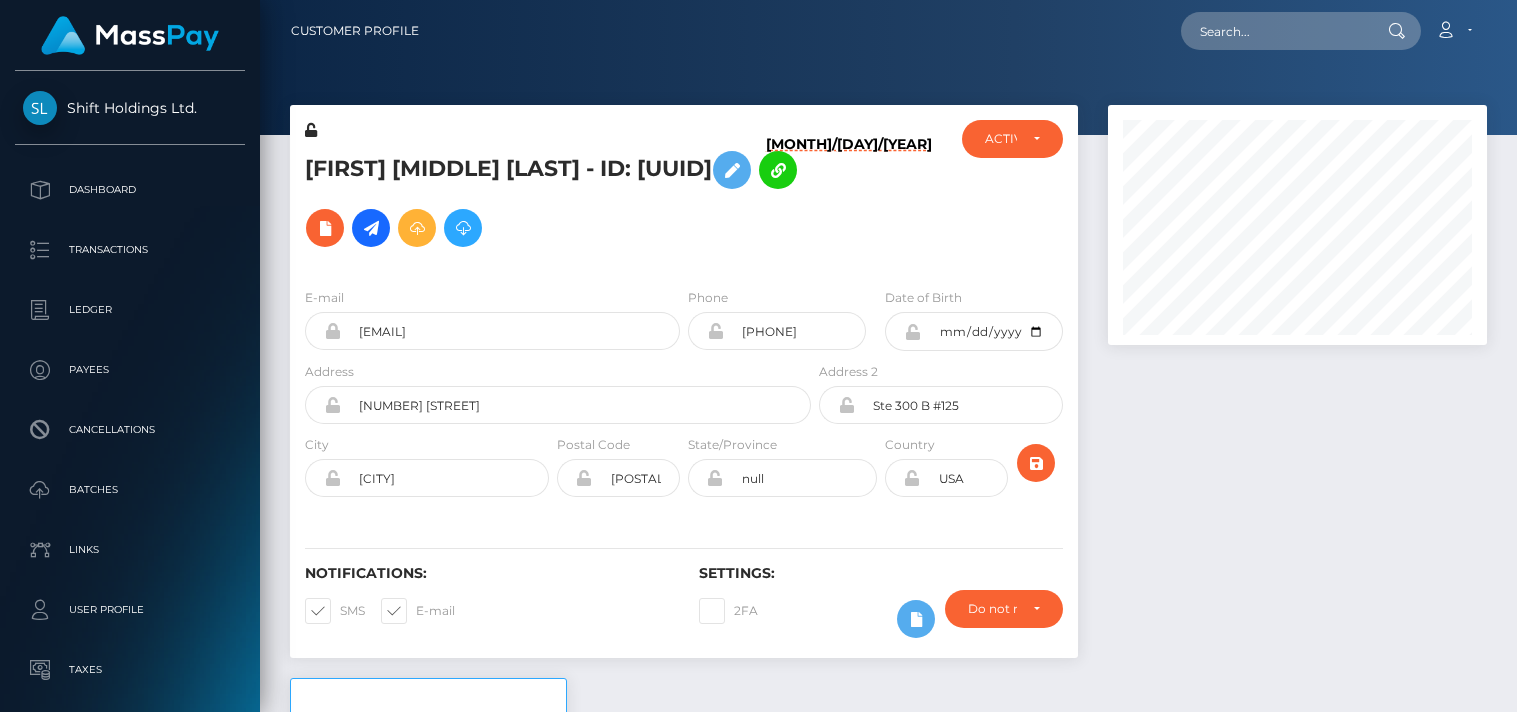 scroll, scrollTop: 0, scrollLeft: 0, axis: both 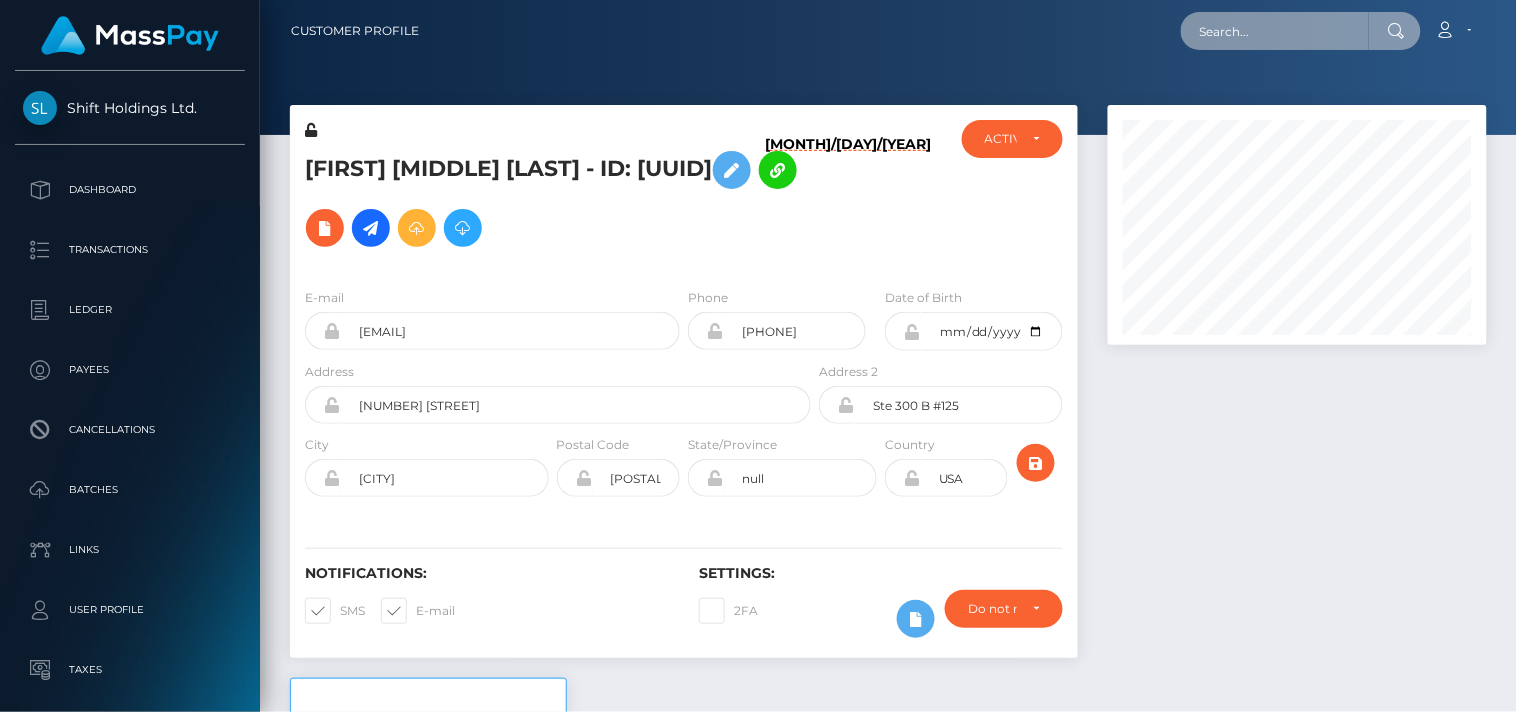 click at bounding box center [1275, 31] 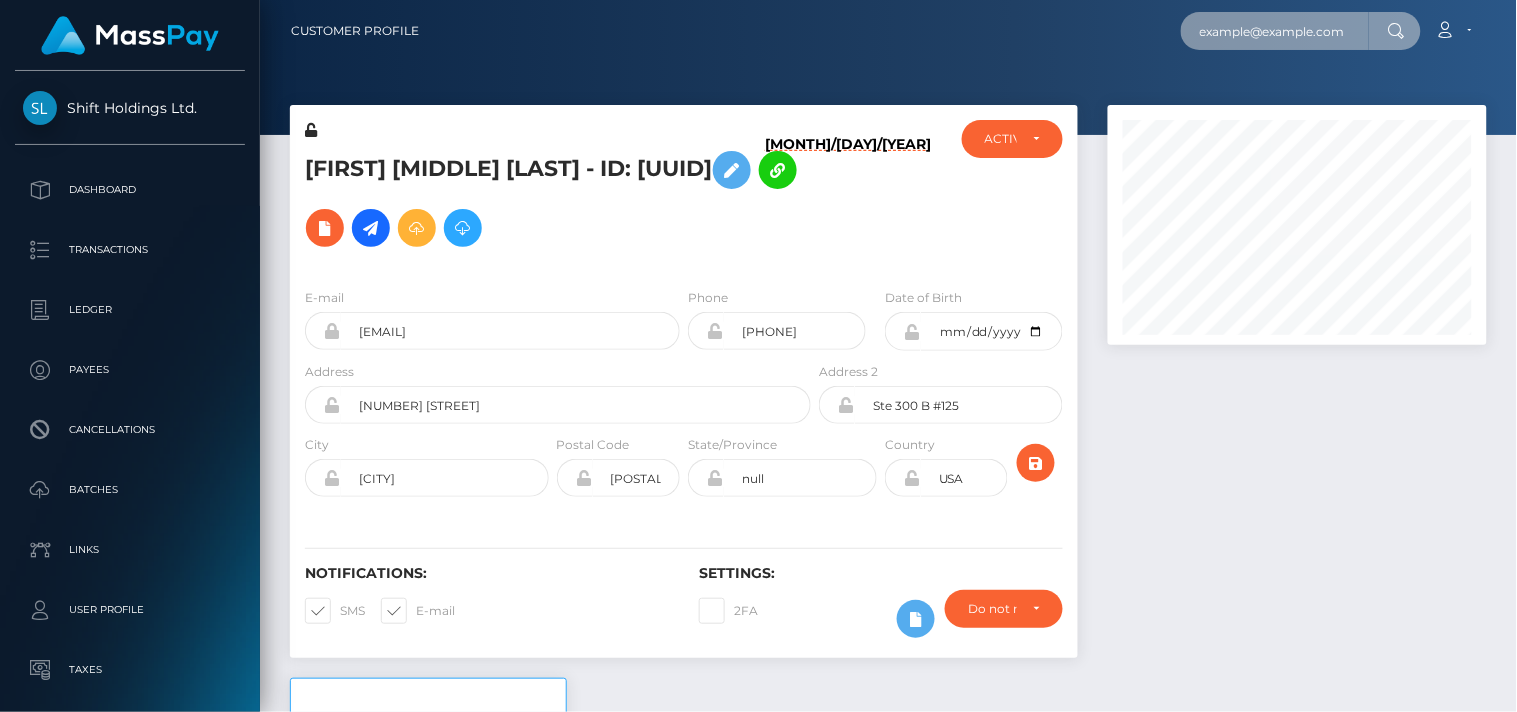 scroll, scrollTop: 0, scrollLeft: 45, axis: horizontal 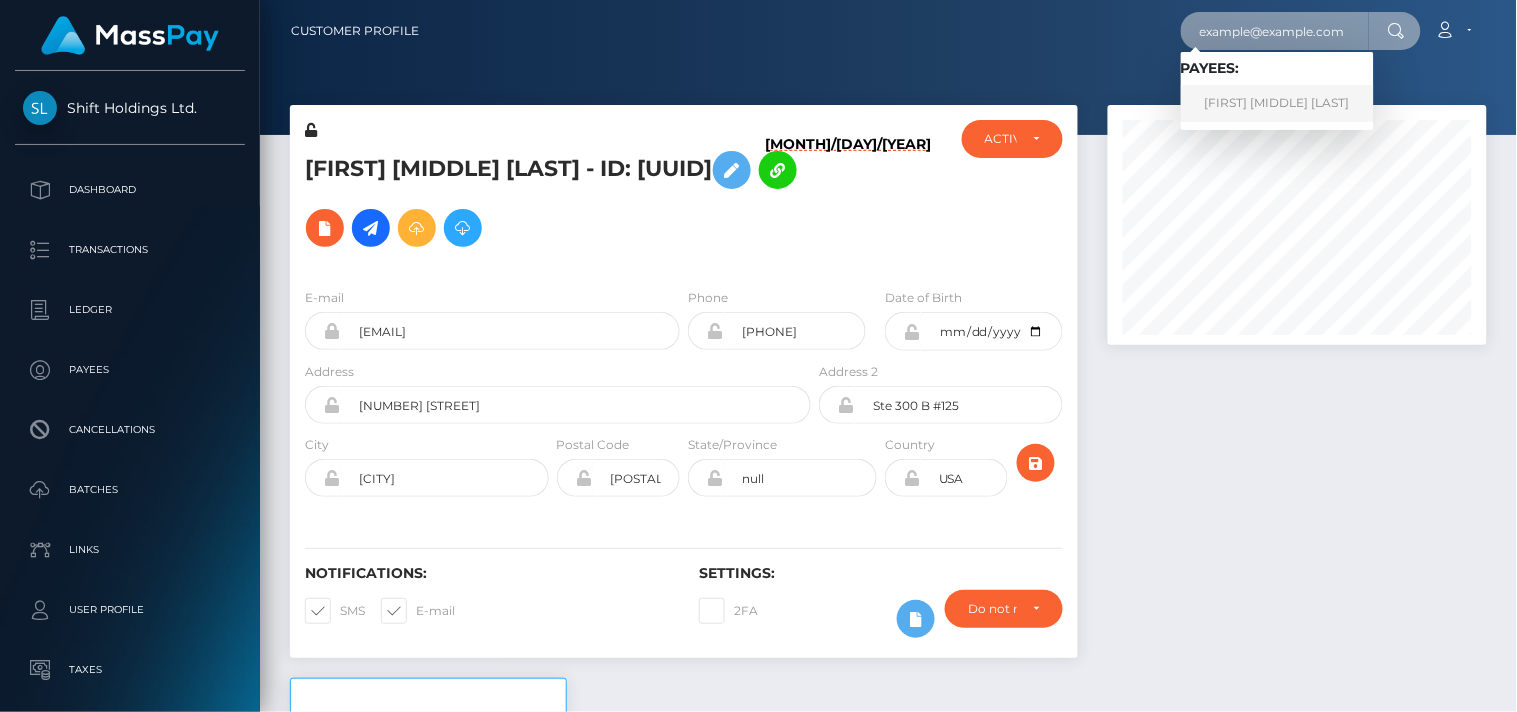 type on "[EMAIL]" 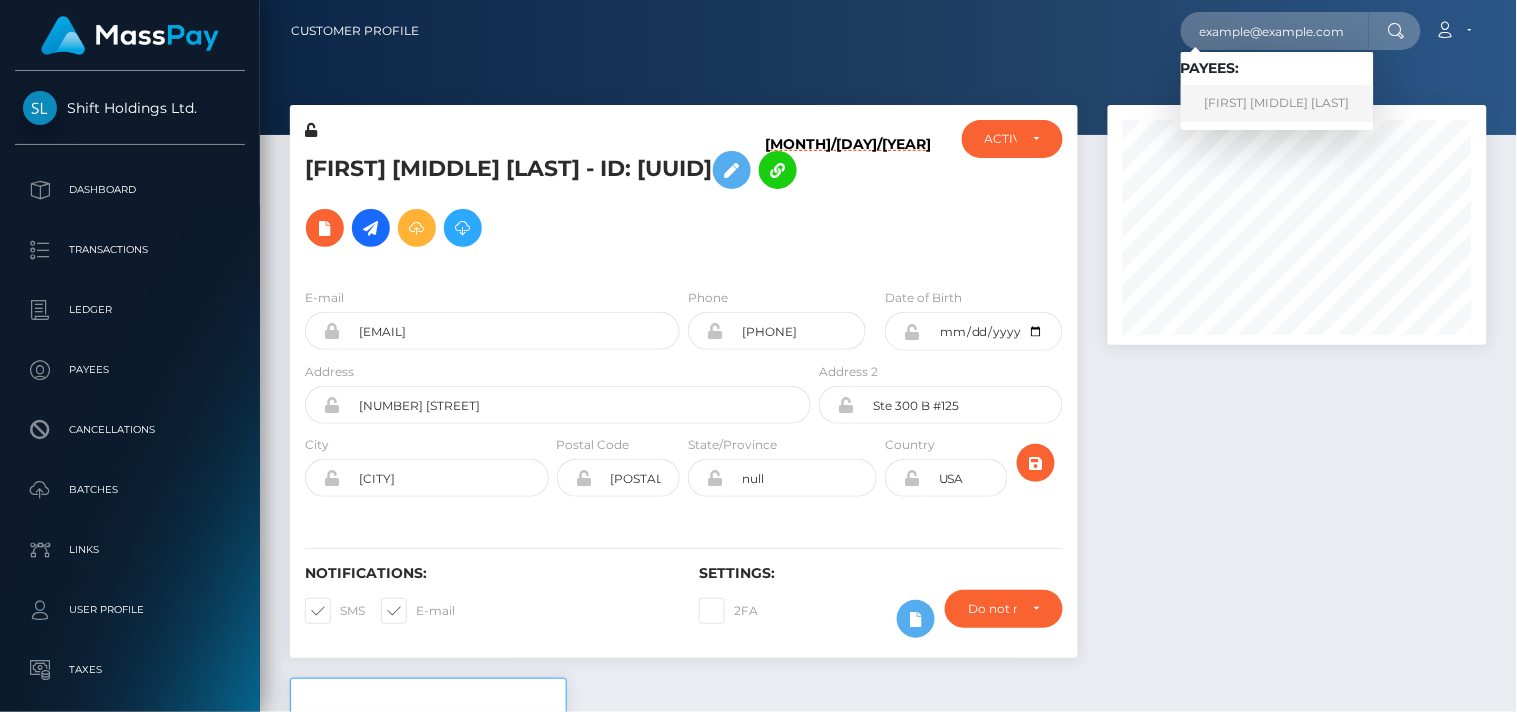 scroll, scrollTop: 0, scrollLeft: 0, axis: both 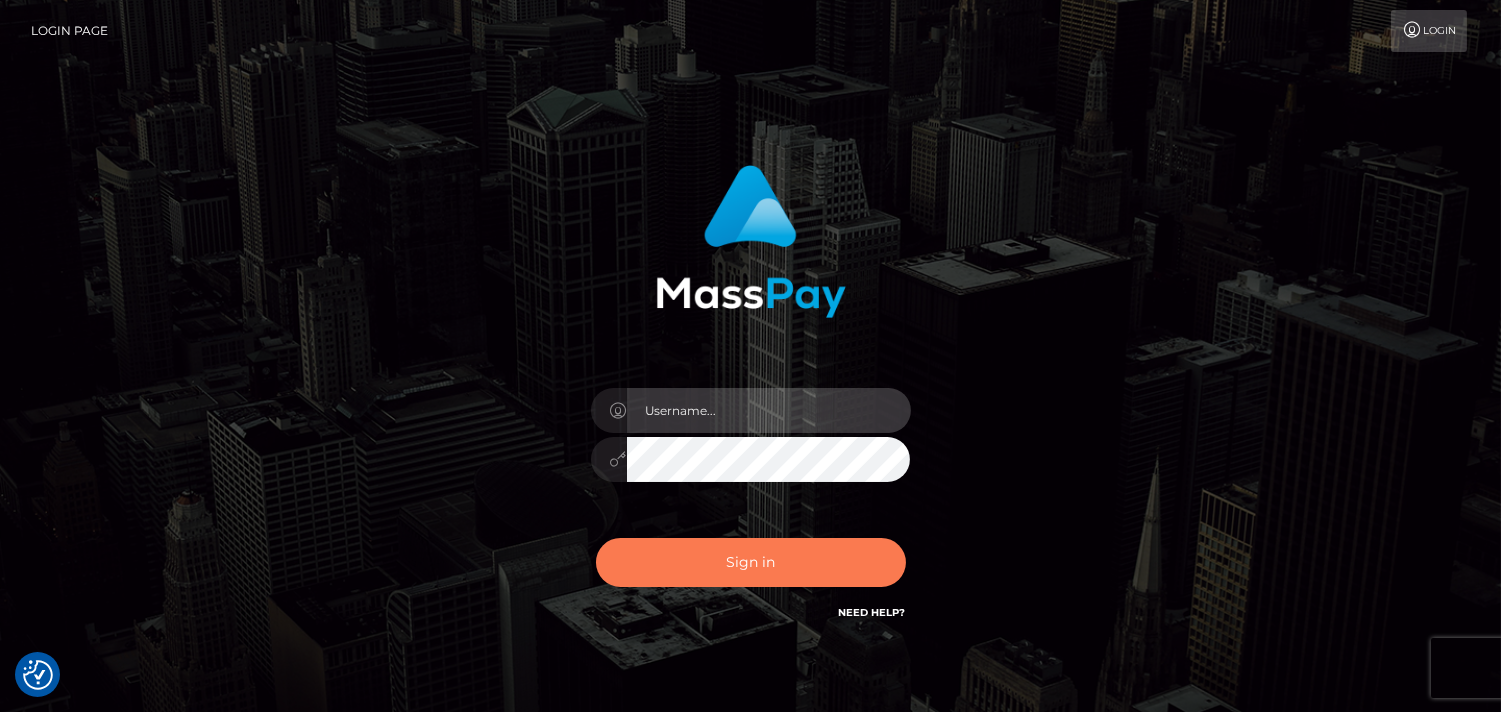 type on "Pk.es" 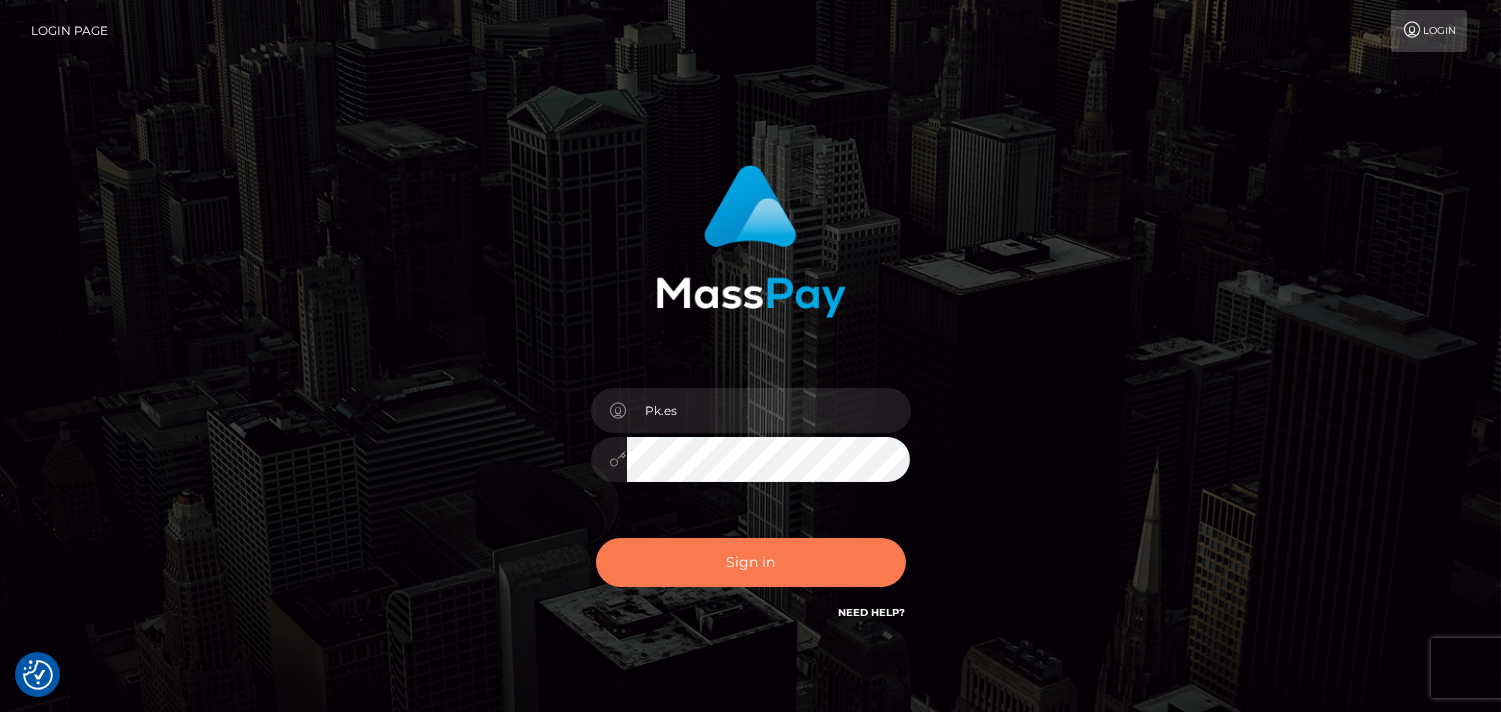 click on "Sign in" at bounding box center [751, 562] 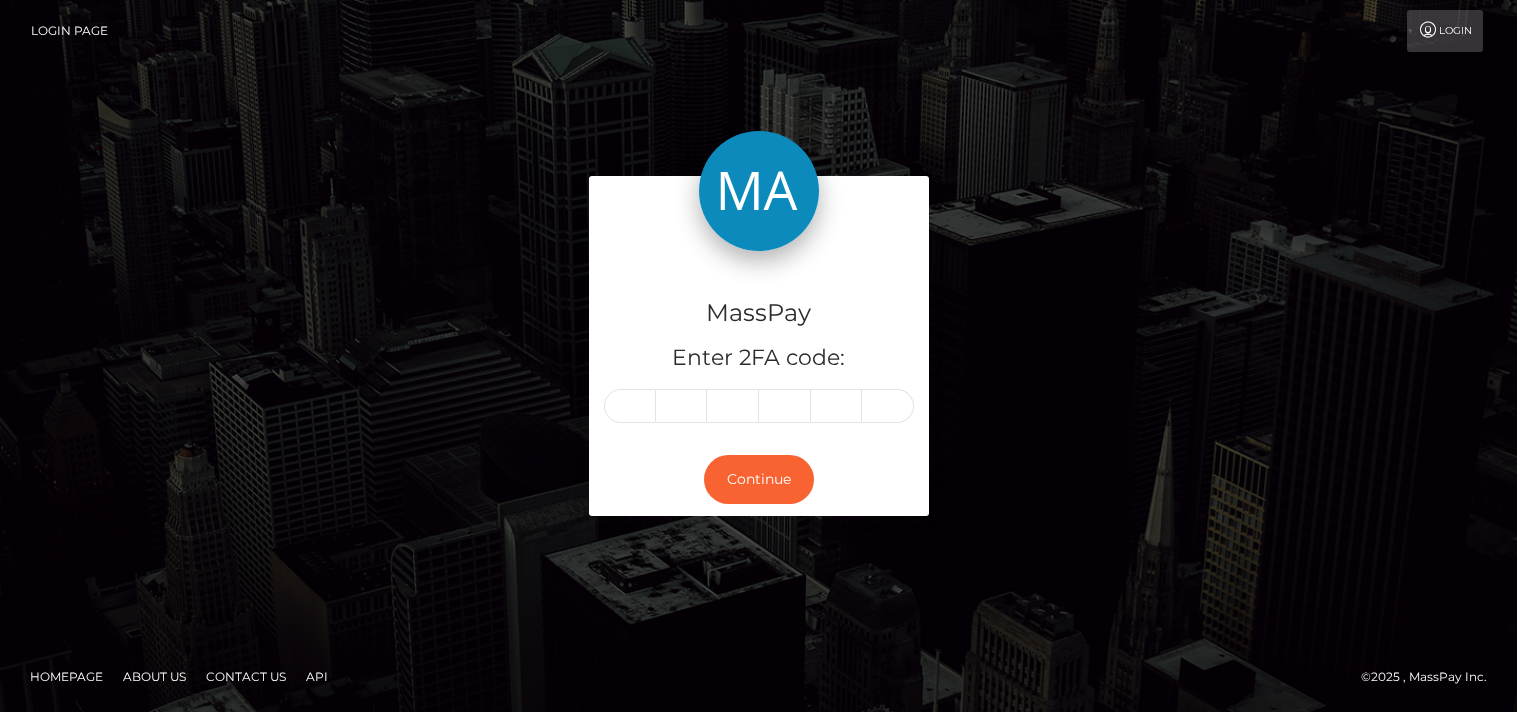 scroll, scrollTop: 0, scrollLeft: 0, axis: both 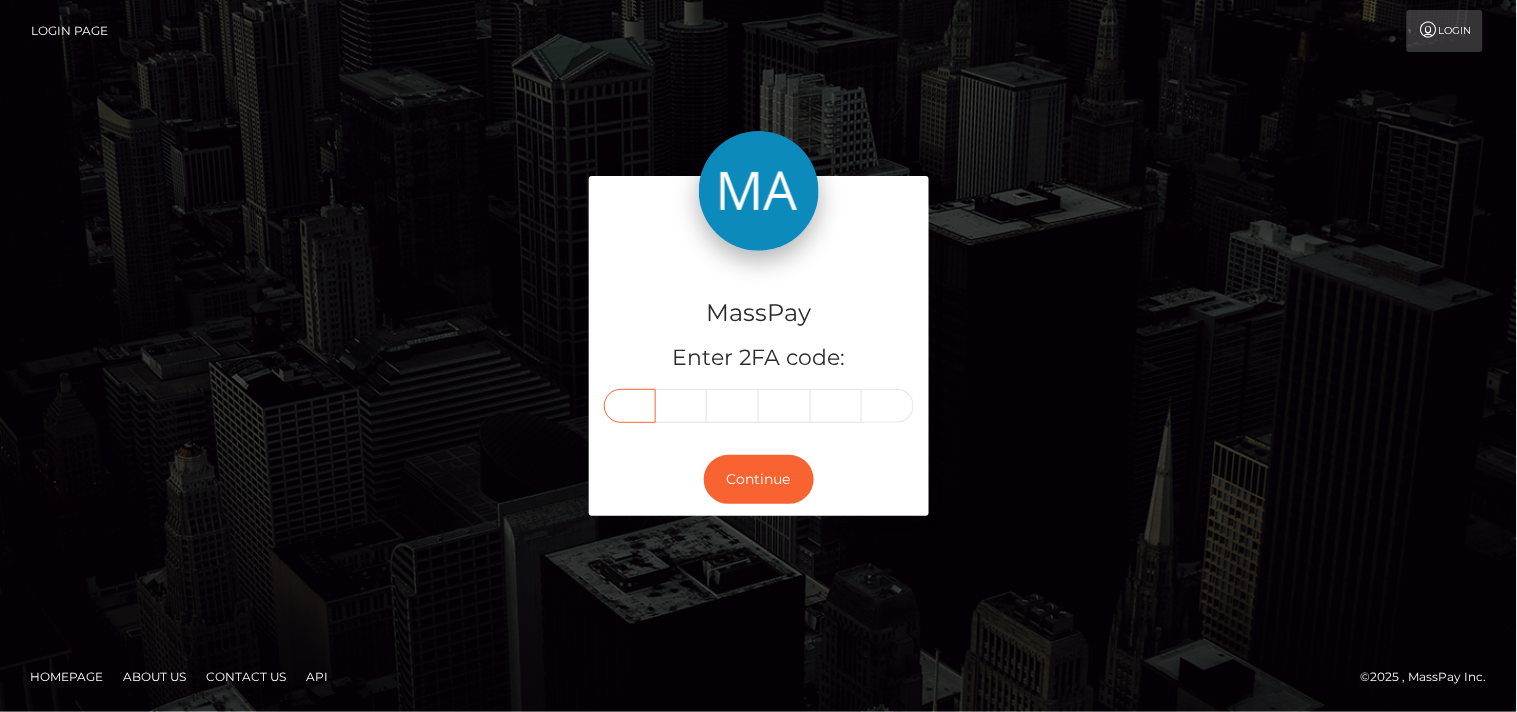 click at bounding box center (630, 406) 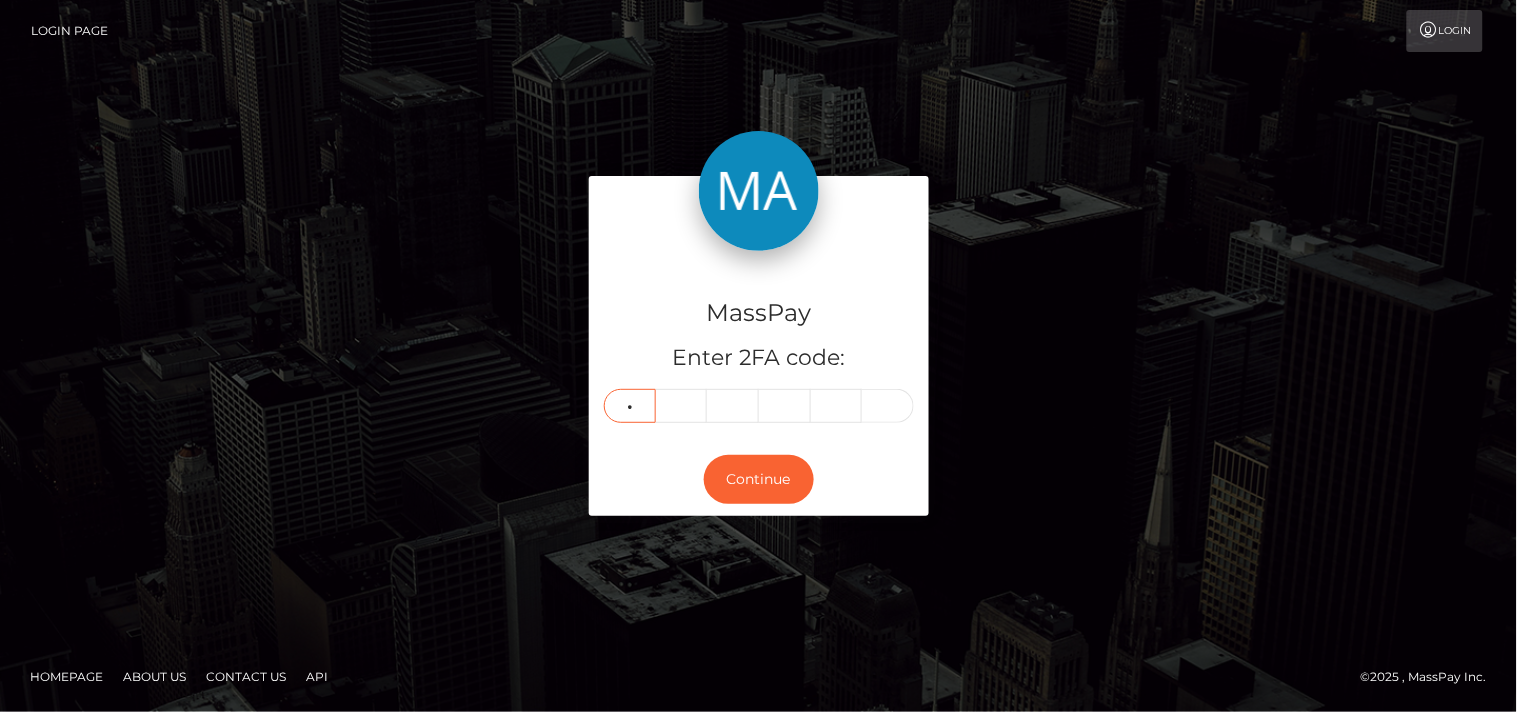 type on "6" 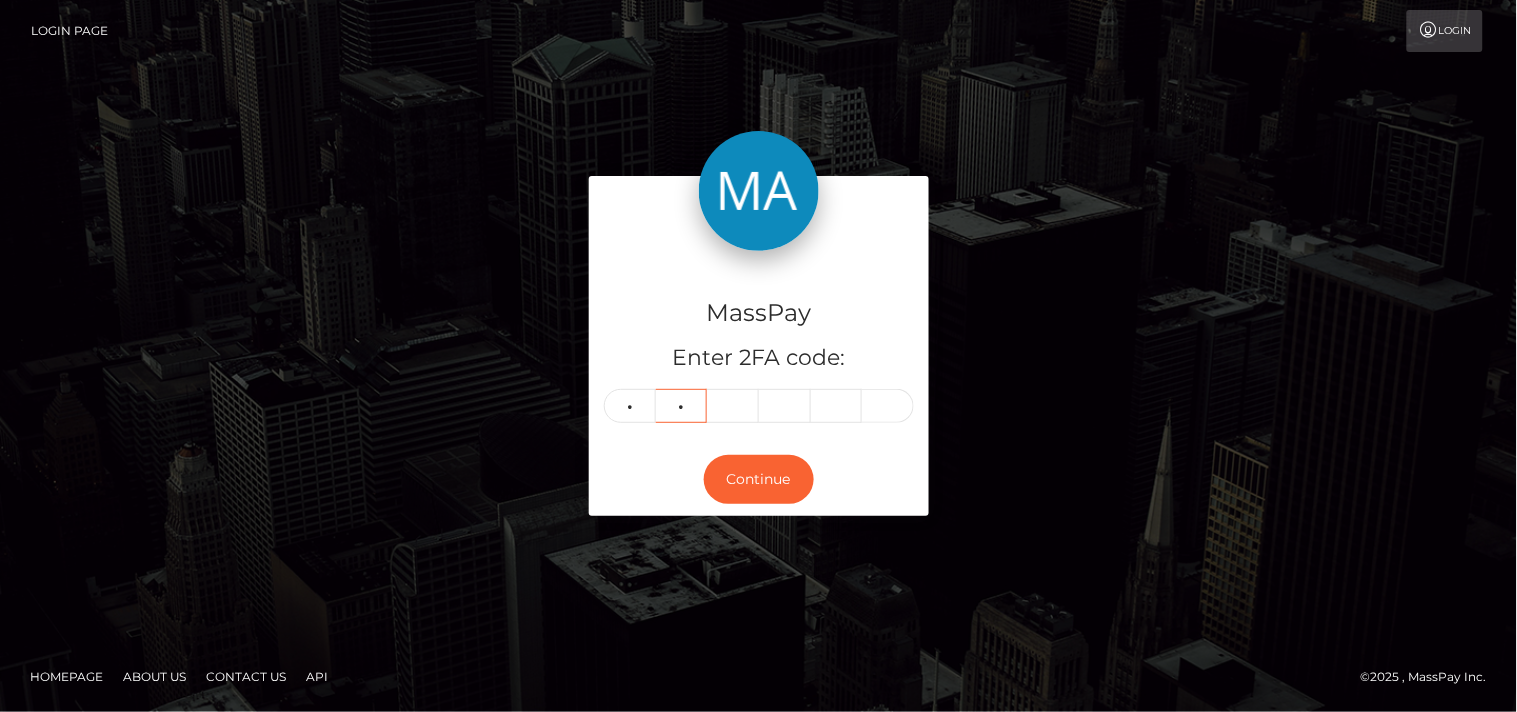 type on "2" 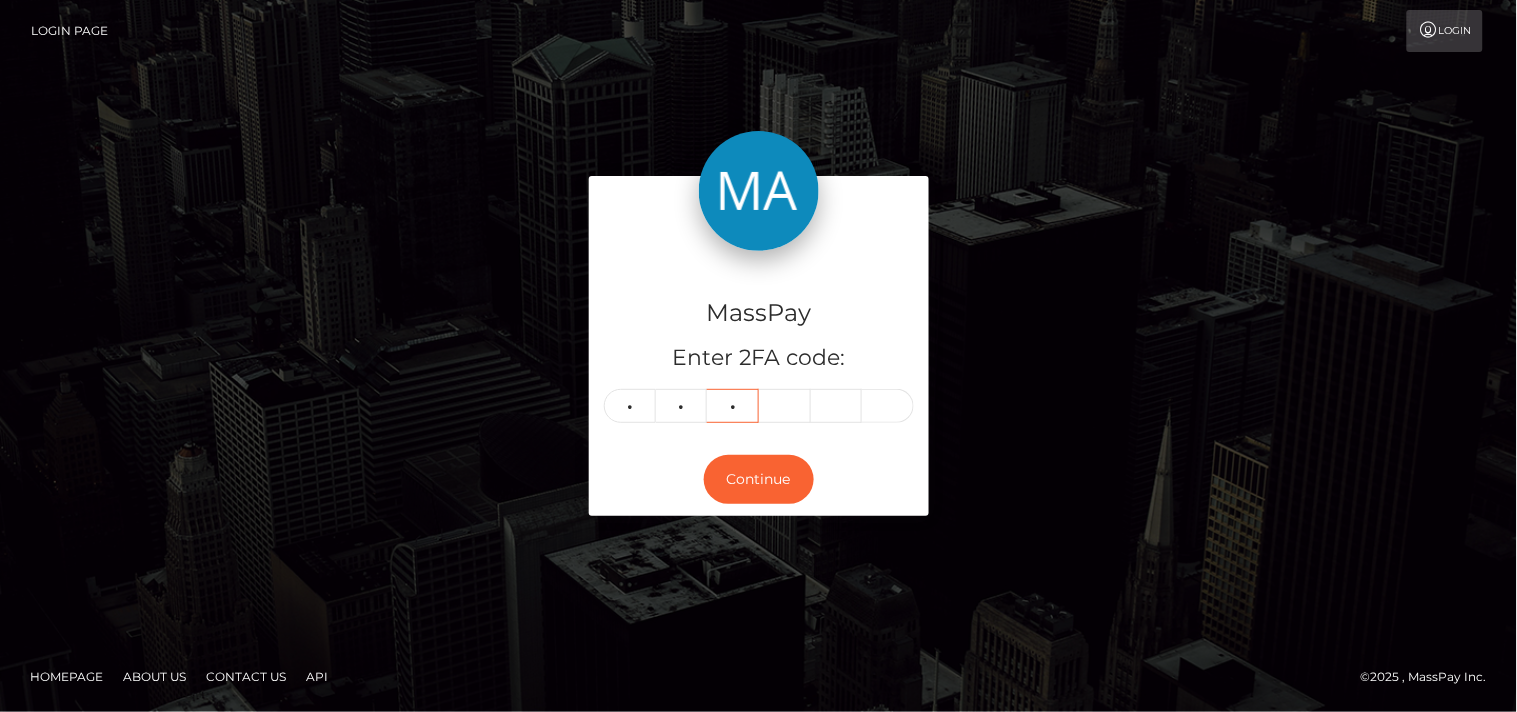 type on "0" 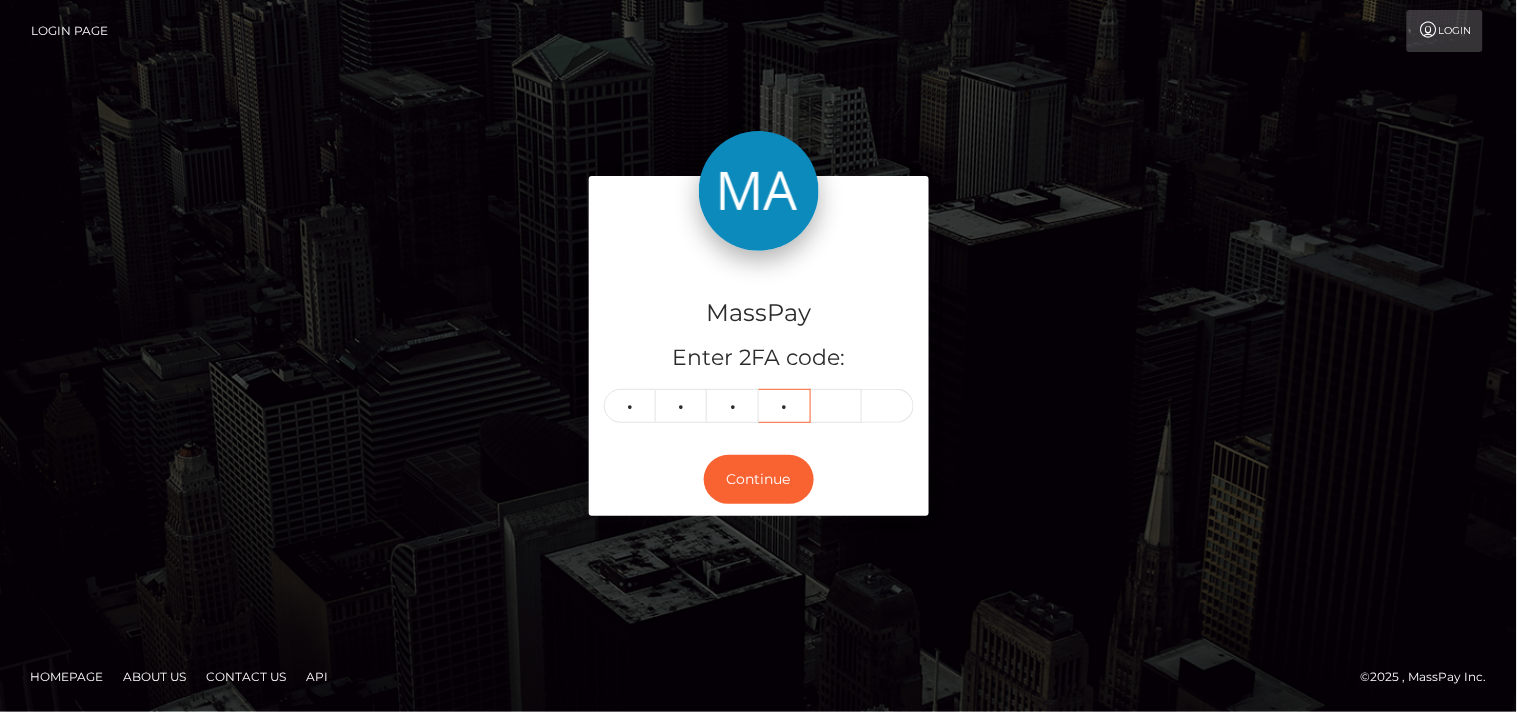 type on "7" 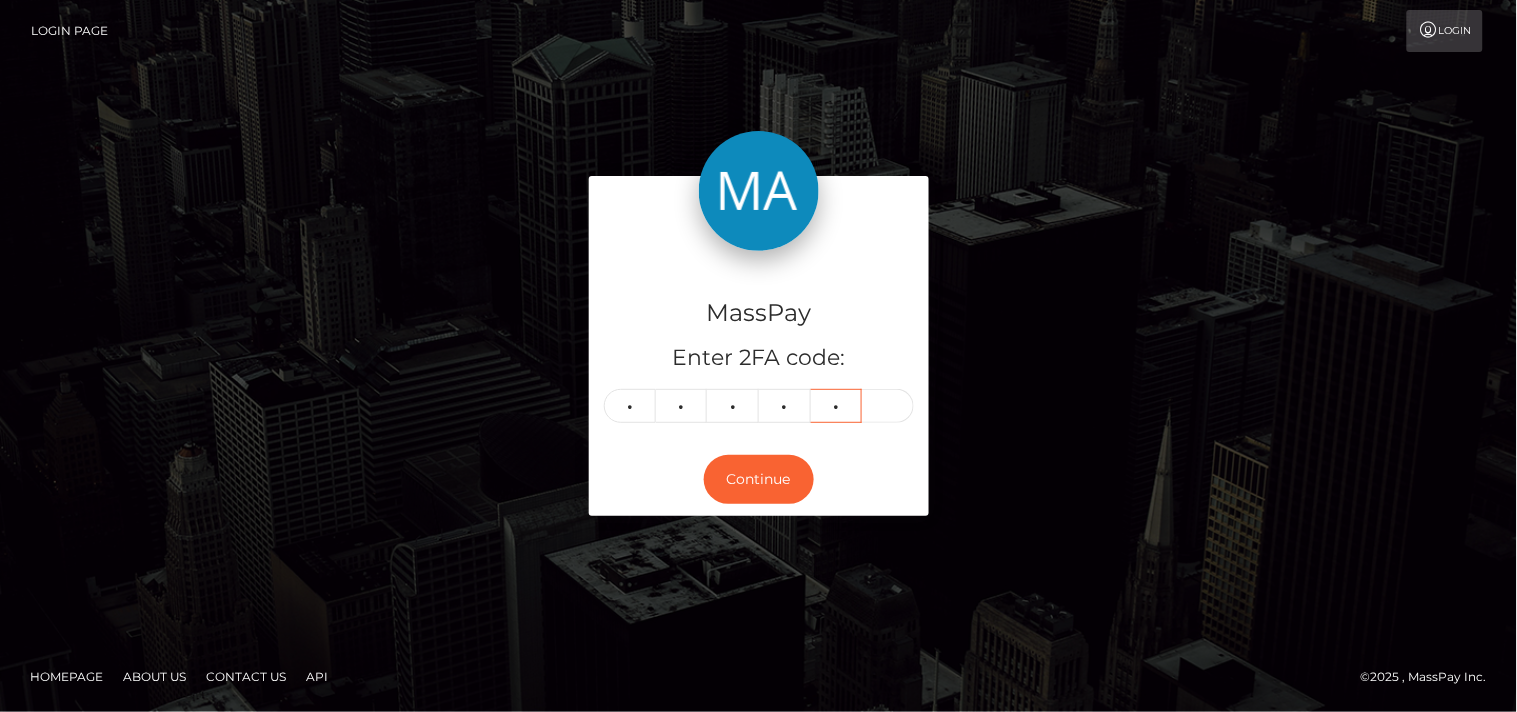 type on "9" 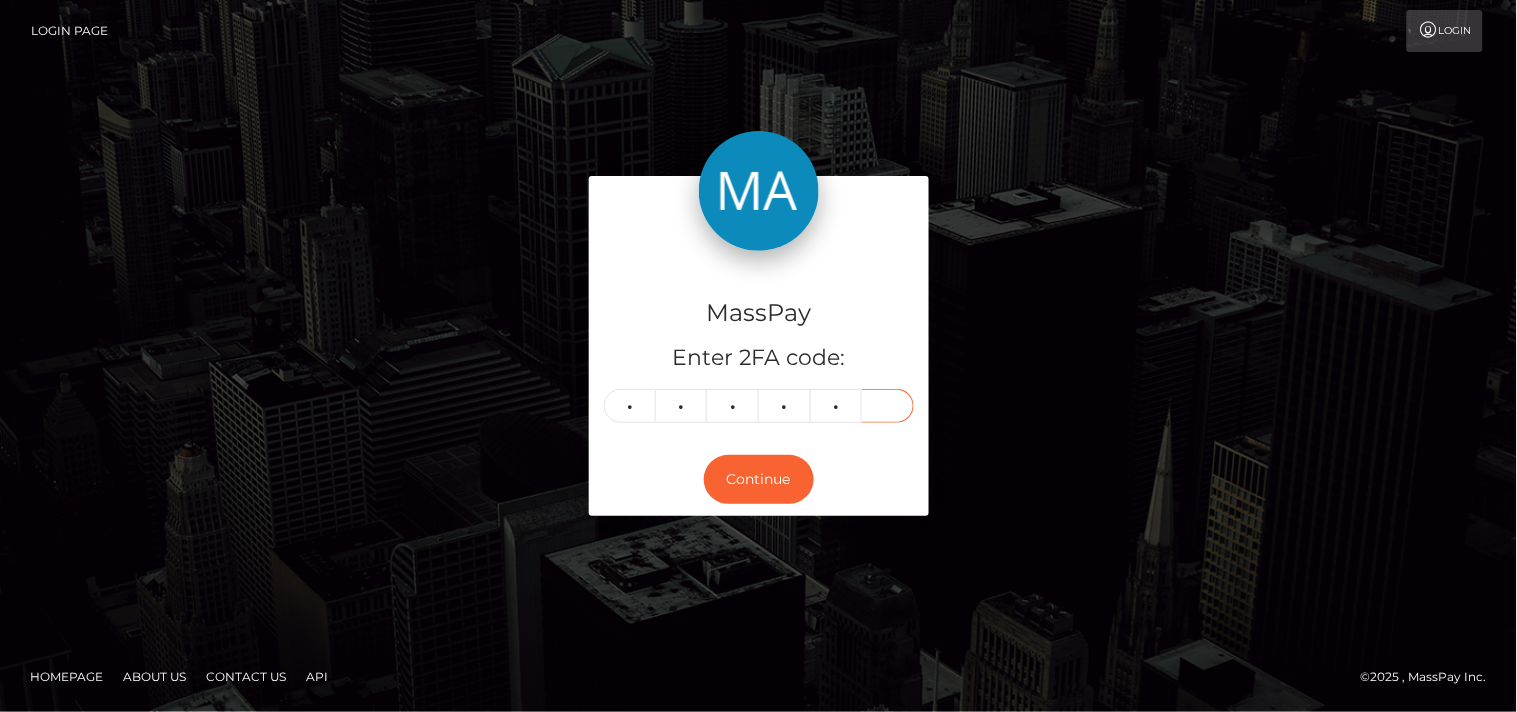 type on "7" 